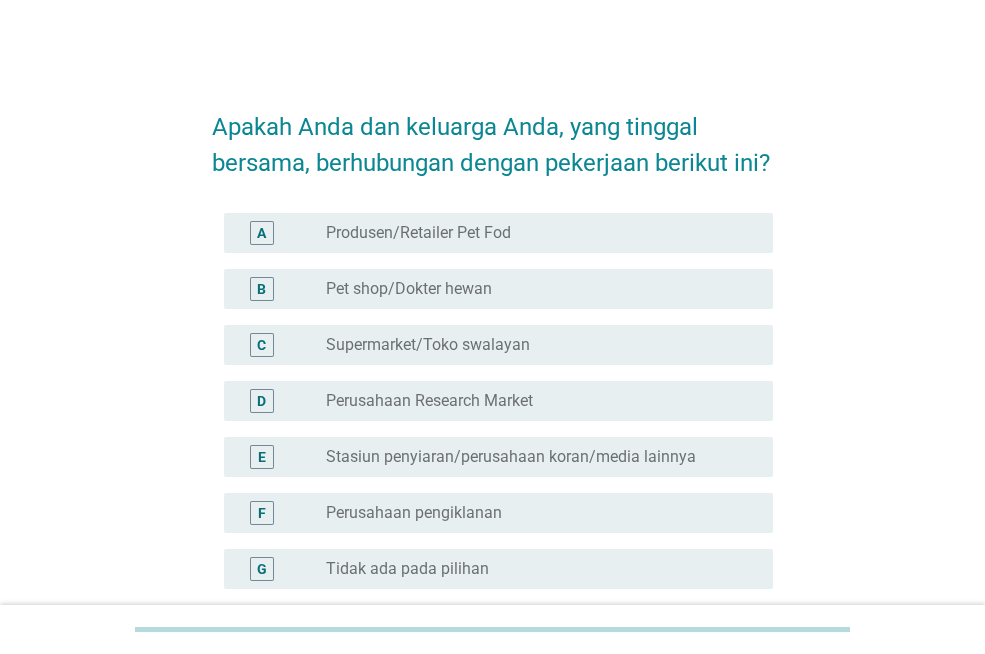 scroll, scrollTop: 0, scrollLeft: 0, axis: both 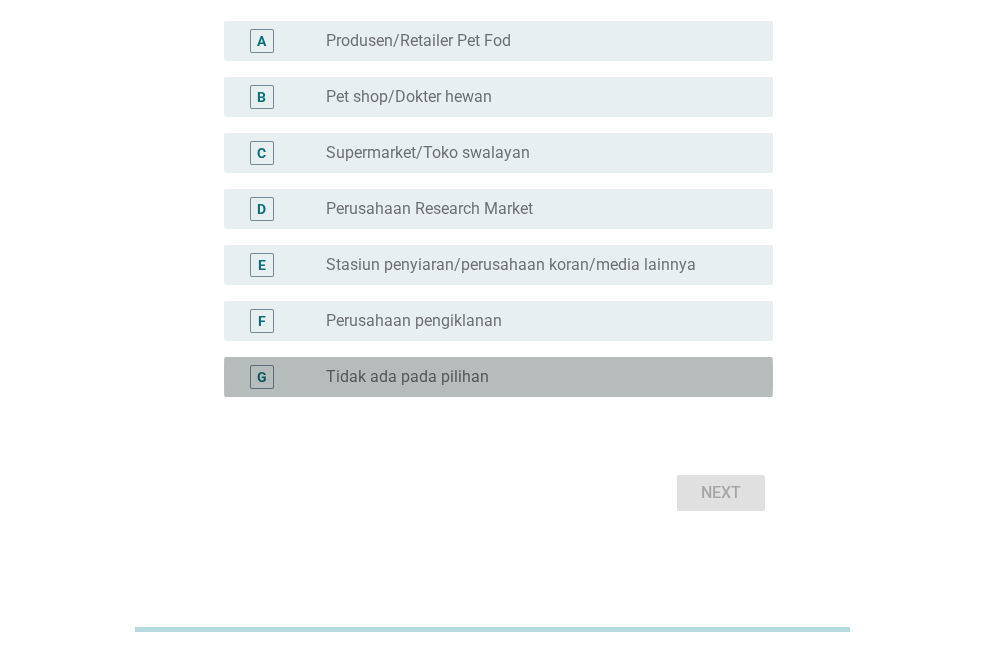 click on "Tidak ada pada pilihan" at bounding box center [407, 377] 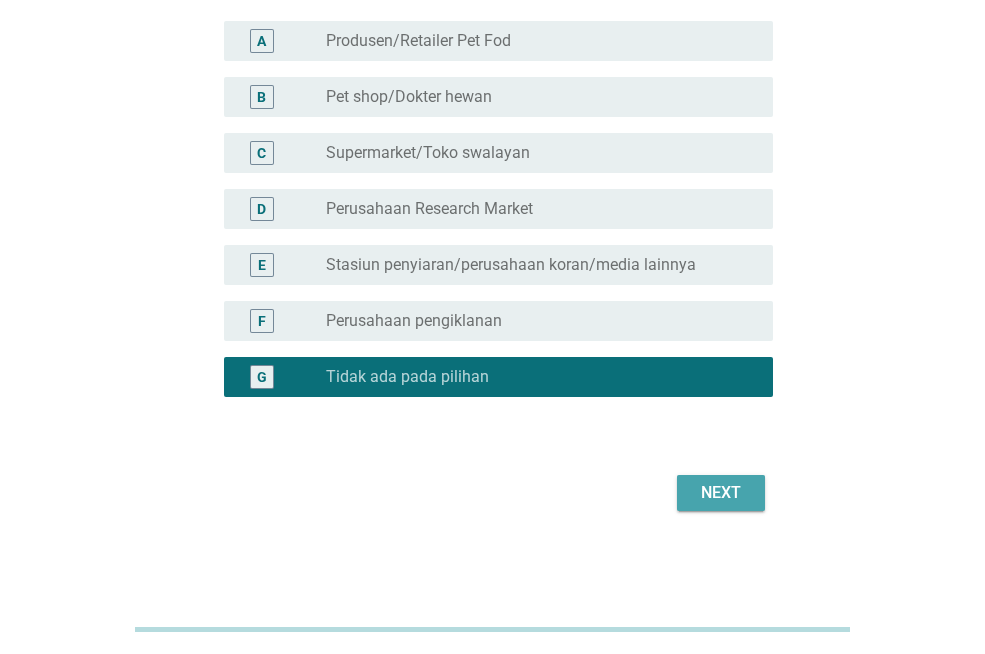 click on "Next" at bounding box center [721, 493] 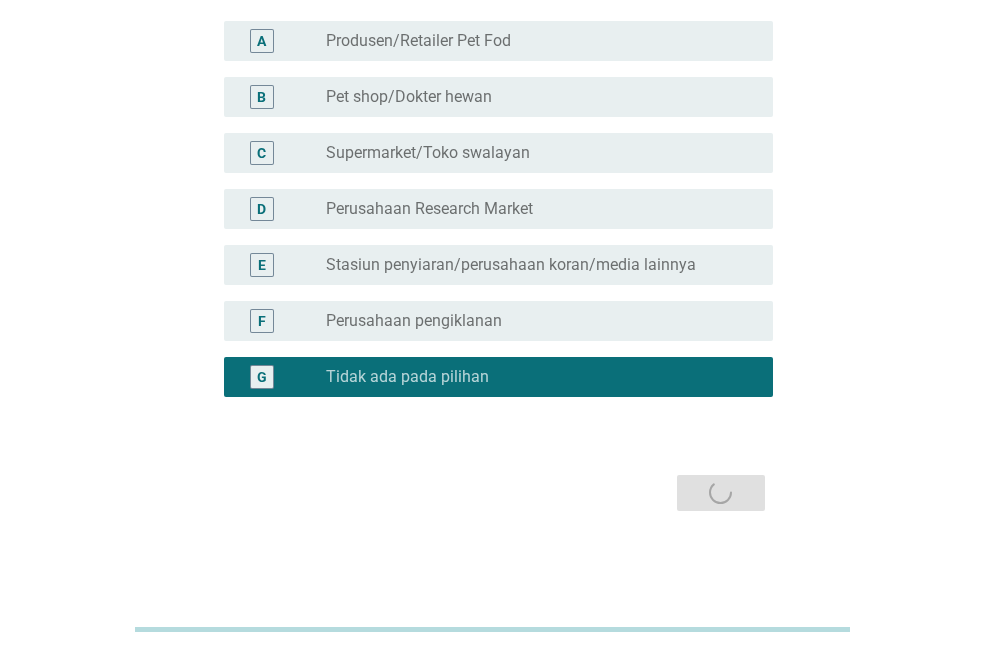 scroll, scrollTop: 0, scrollLeft: 0, axis: both 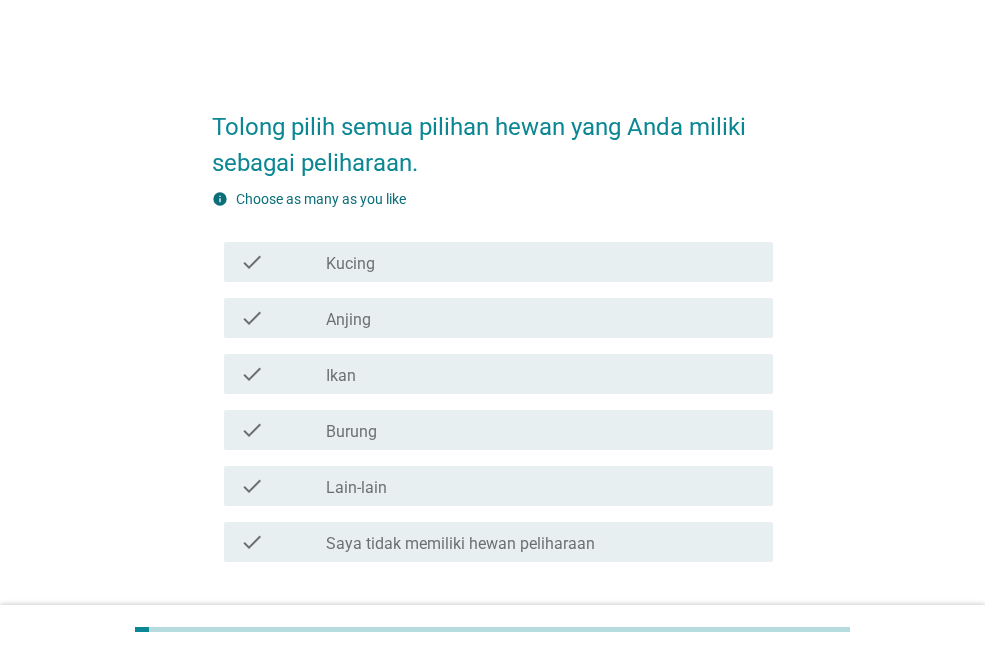click on "check_box_outline_blank Kucing" at bounding box center [541, 262] 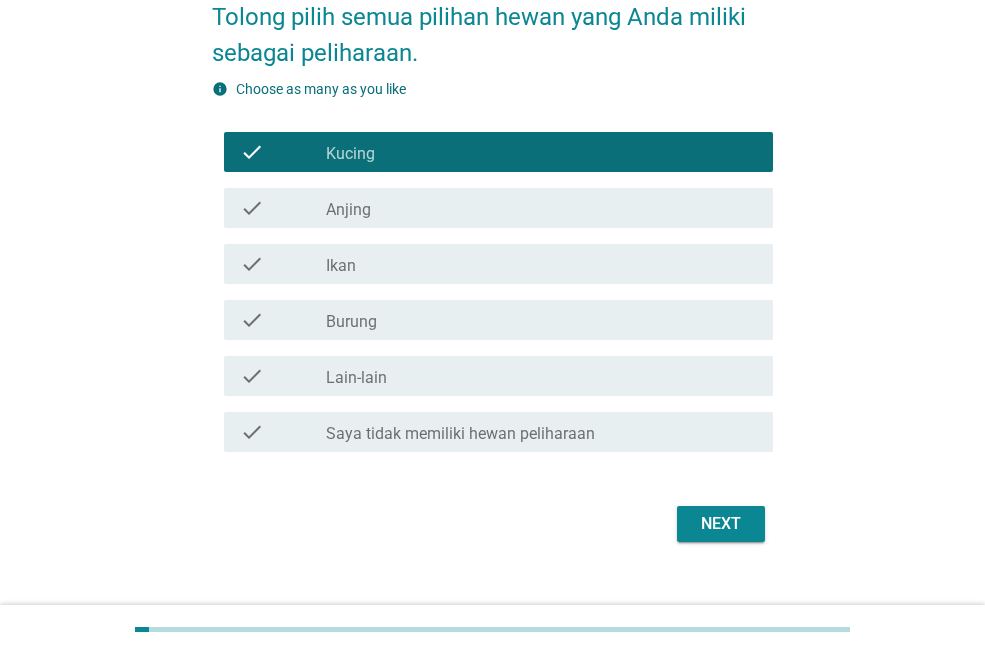 scroll, scrollTop: 141, scrollLeft: 0, axis: vertical 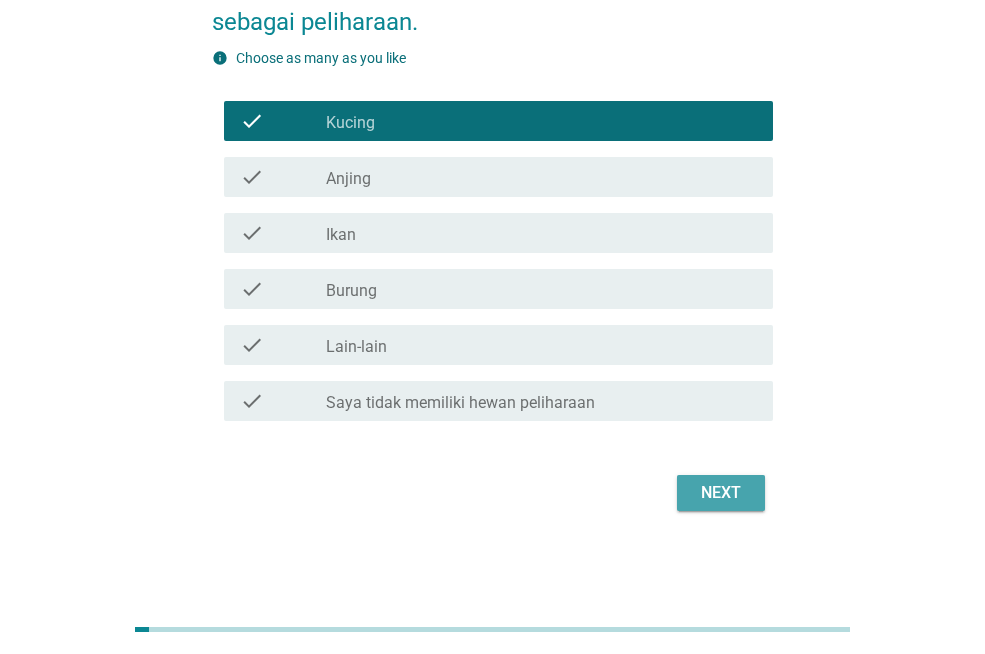 click on "Next" at bounding box center [721, 493] 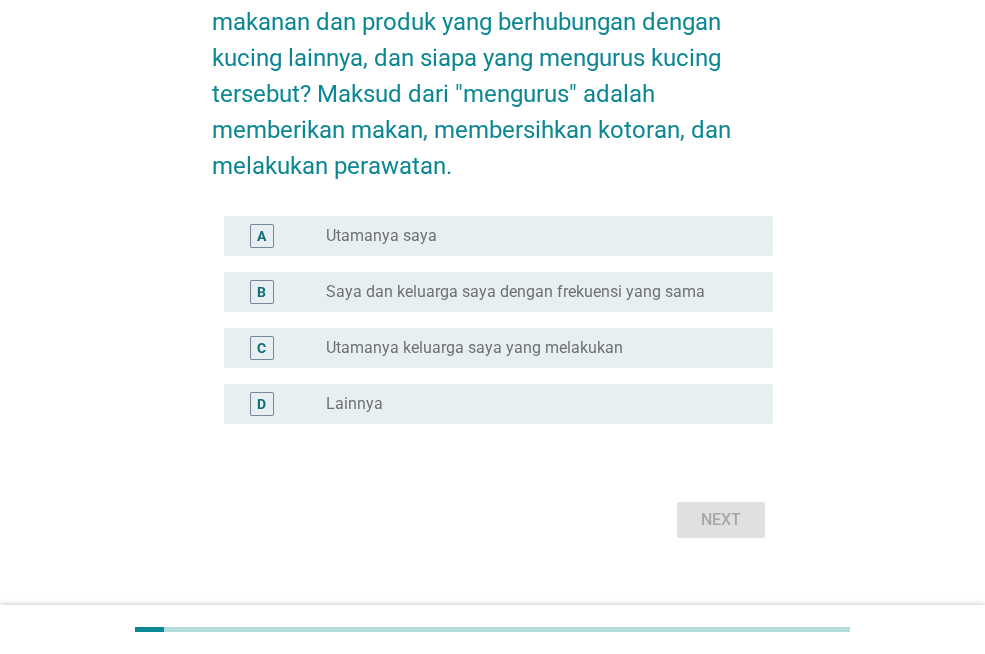 scroll, scrollTop: 0, scrollLeft: 0, axis: both 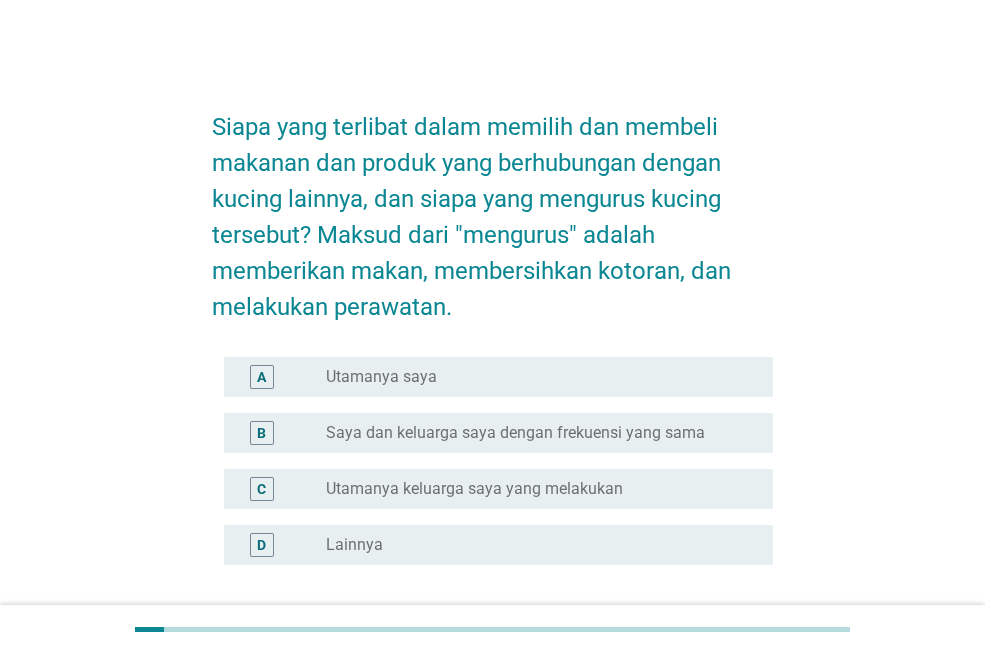 click on "Utamanya saya" at bounding box center (381, 377) 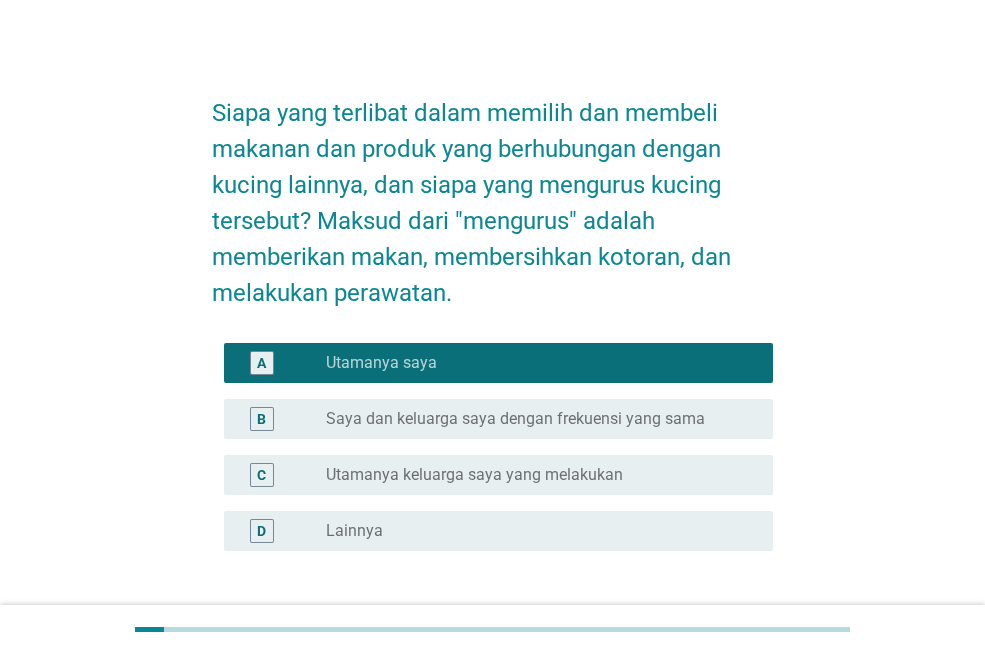 scroll, scrollTop: 168, scrollLeft: 0, axis: vertical 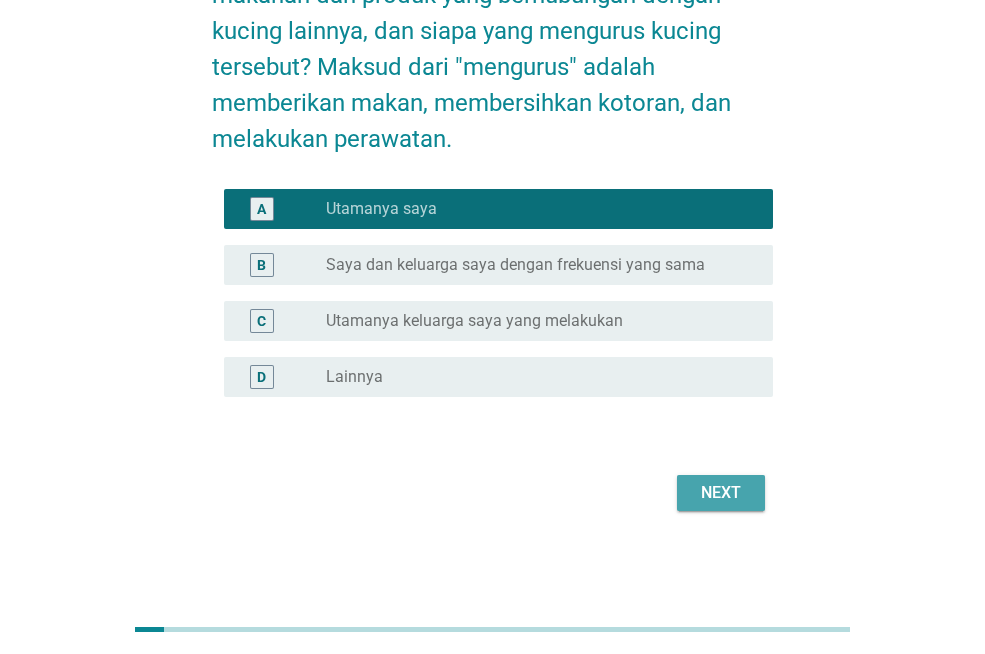 click on "Next" at bounding box center [721, 493] 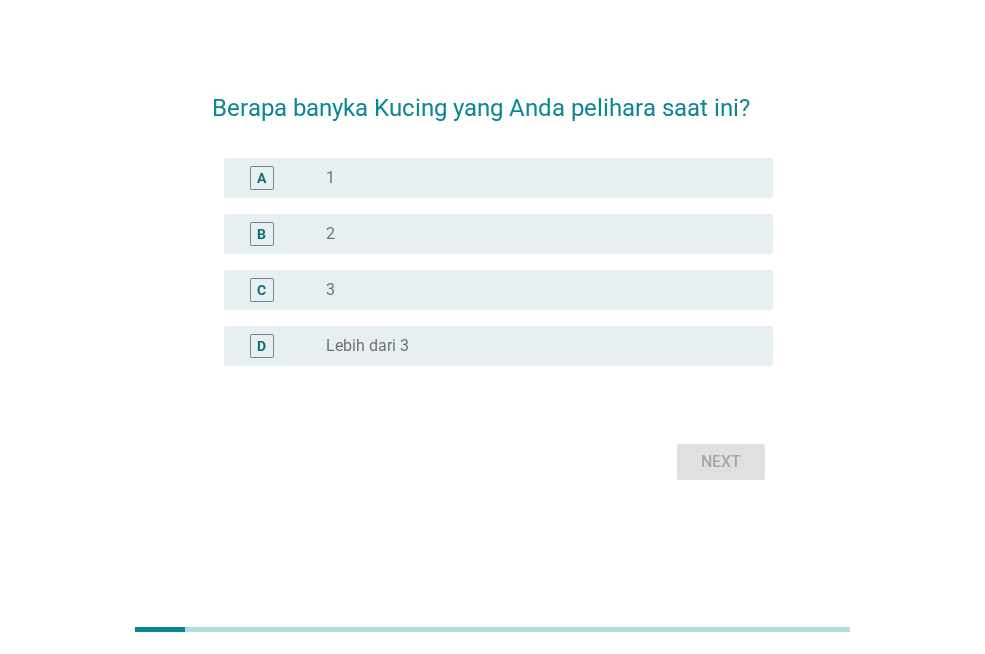 scroll, scrollTop: 0, scrollLeft: 0, axis: both 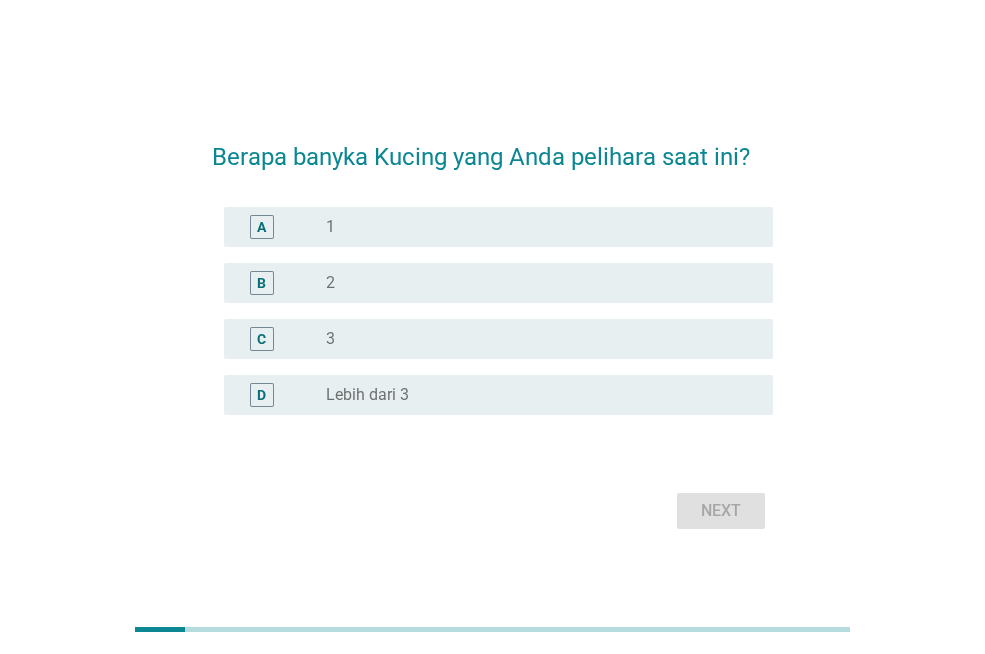 drag, startPoint x: 247, startPoint y: 536, endPoint x: 255, endPoint y: 453, distance: 83.38465 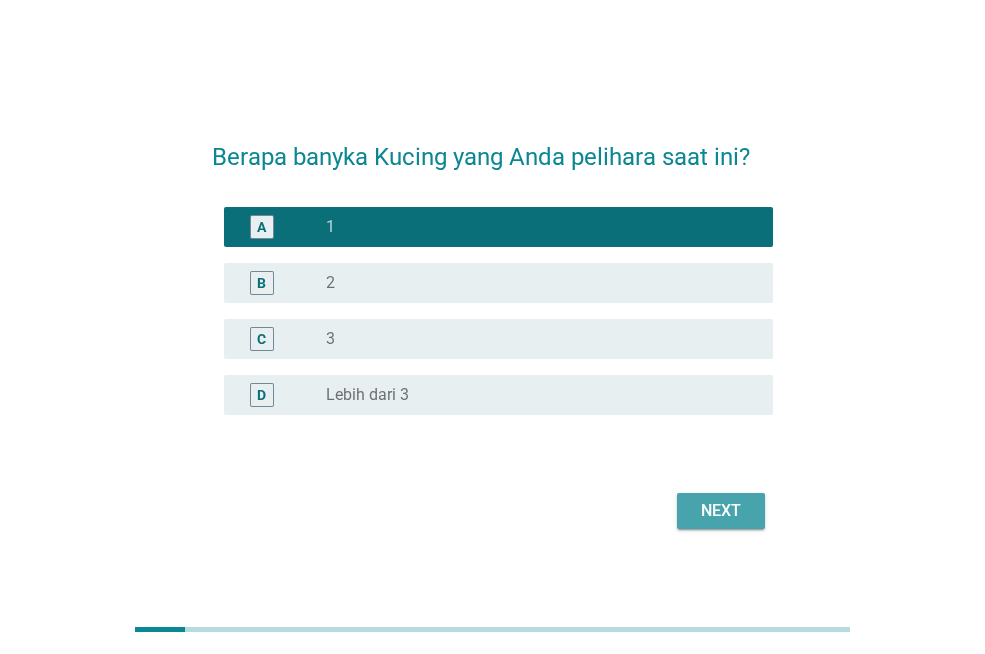 click on "Next" at bounding box center (721, 511) 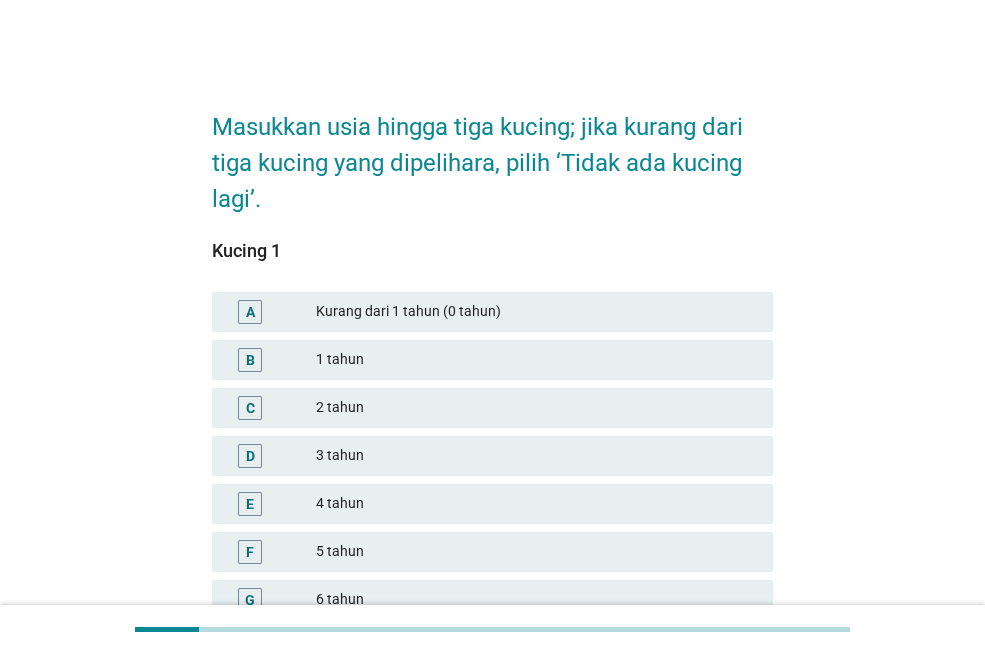 click on "2 tahun" at bounding box center [536, 408] 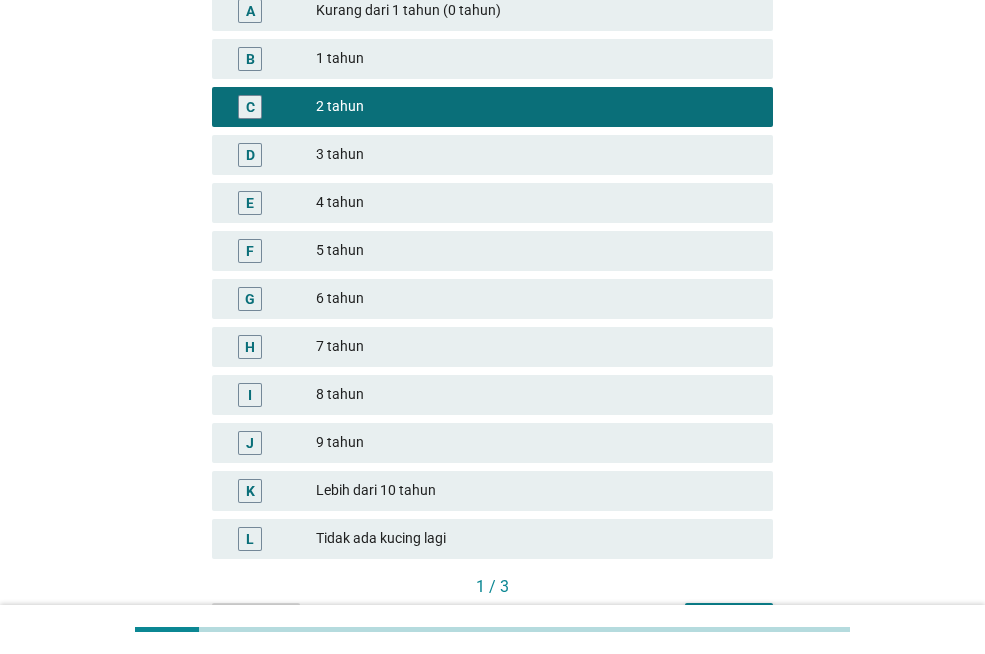scroll, scrollTop: 423, scrollLeft: 0, axis: vertical 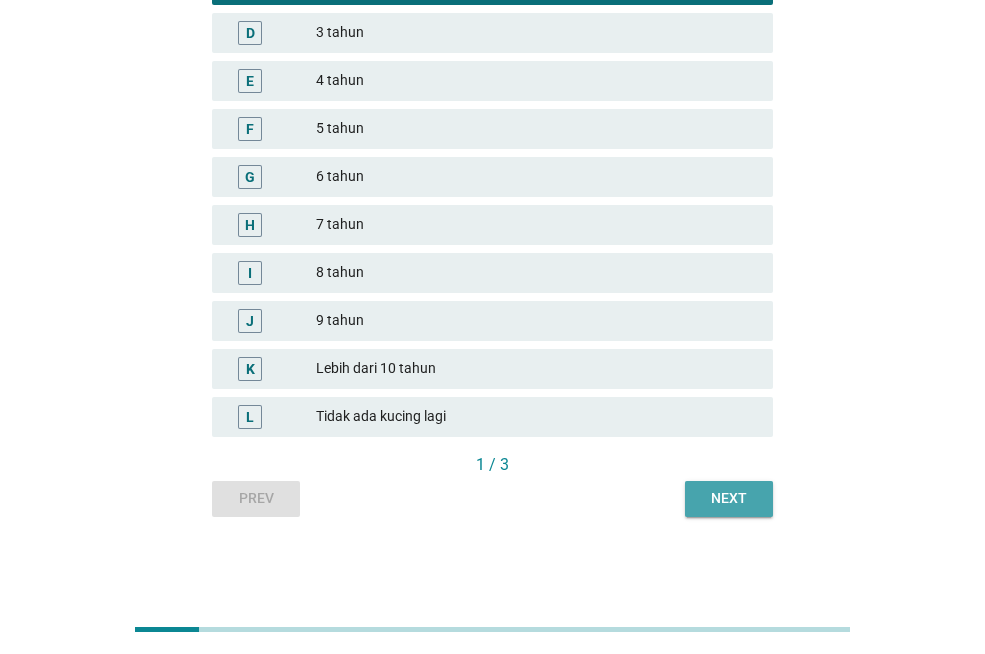 click on "Next" at bounding box center (729, 498) 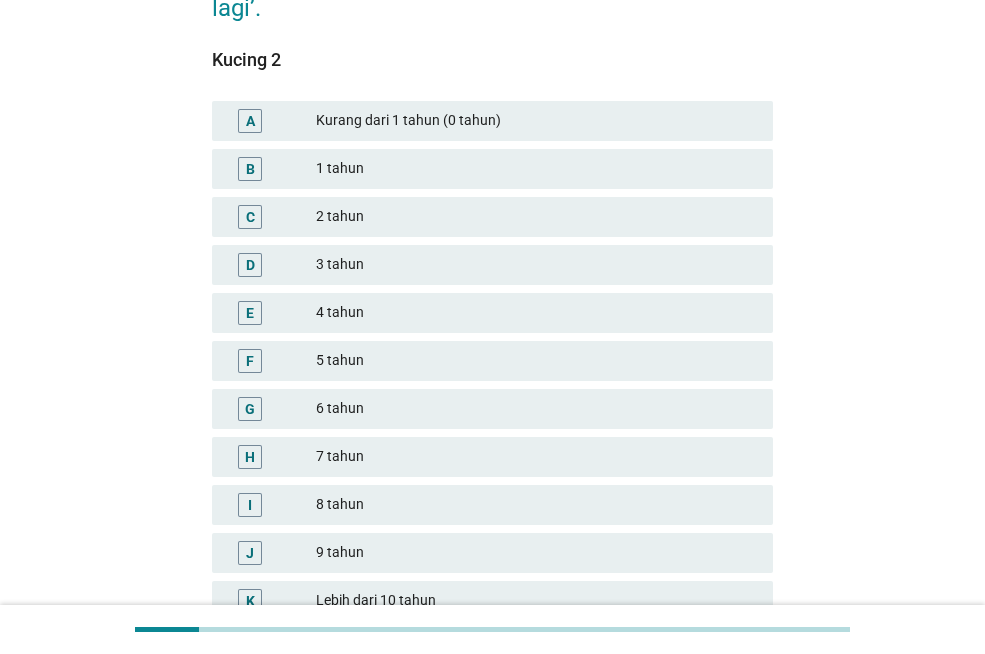 scroll, scrollTop: 423, scrollLeft: 0, axis: vertical 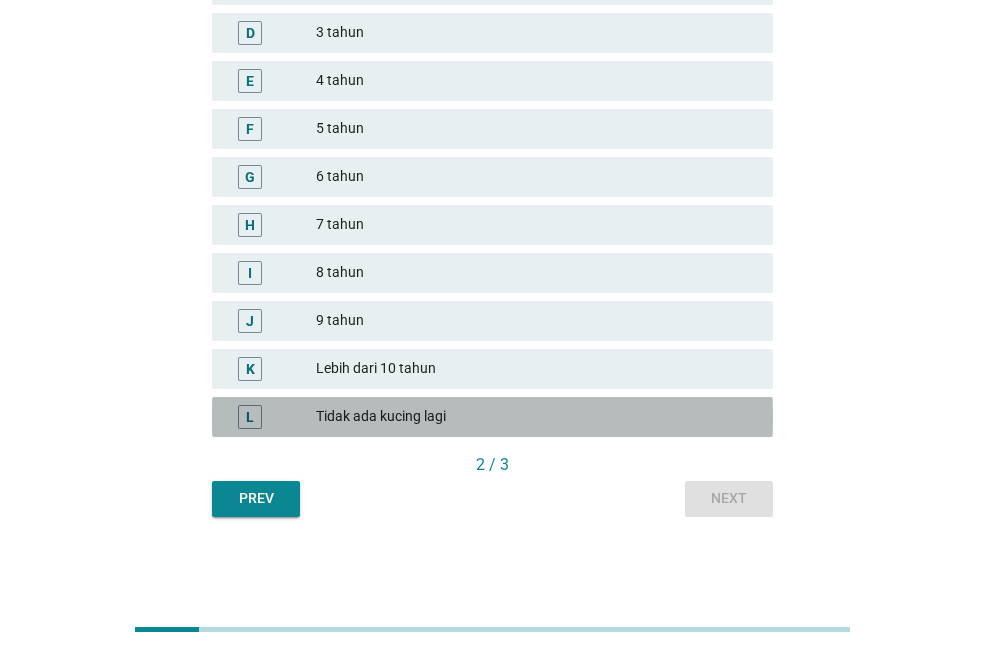 click on "Tidak ada kucing lagi" at bounding box center (536, 417) 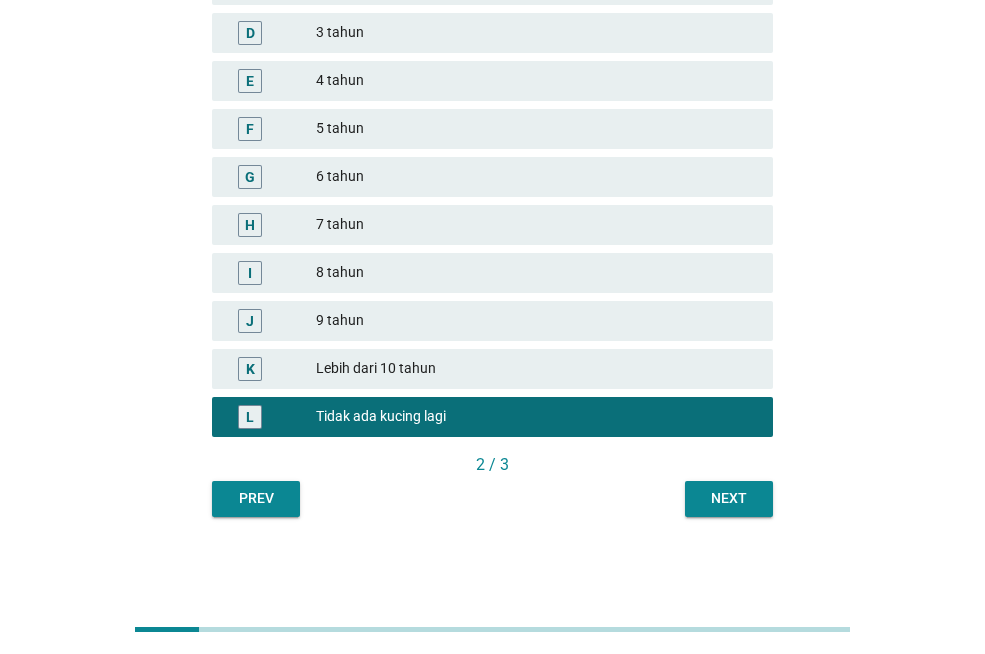 click on "Next" at bounding box center (729, 498) 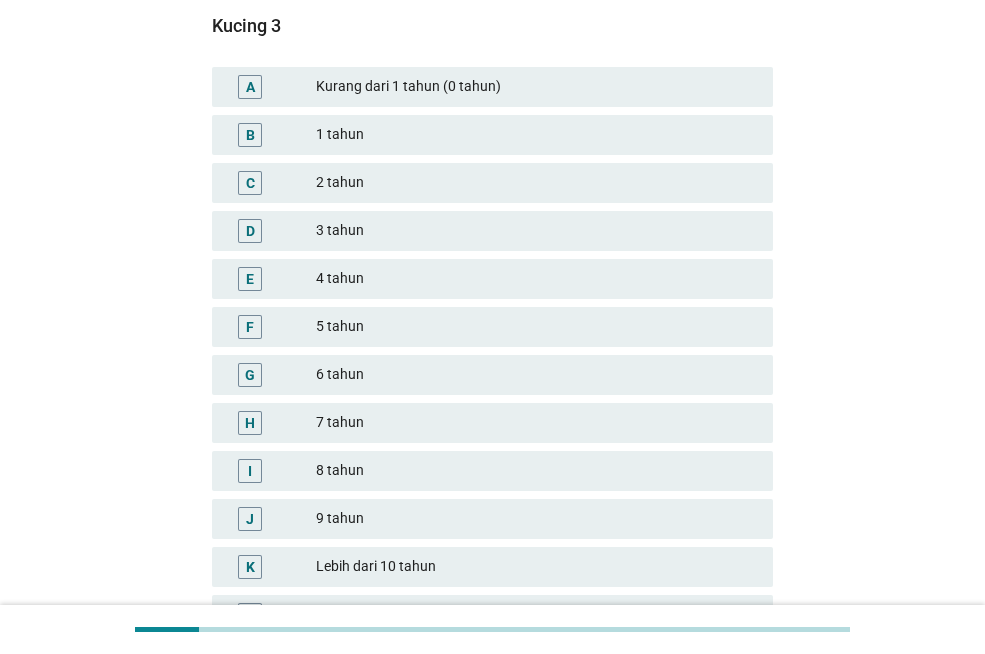 scroll, scrollTop: 400, scrollLeft: 0, axis: vertical 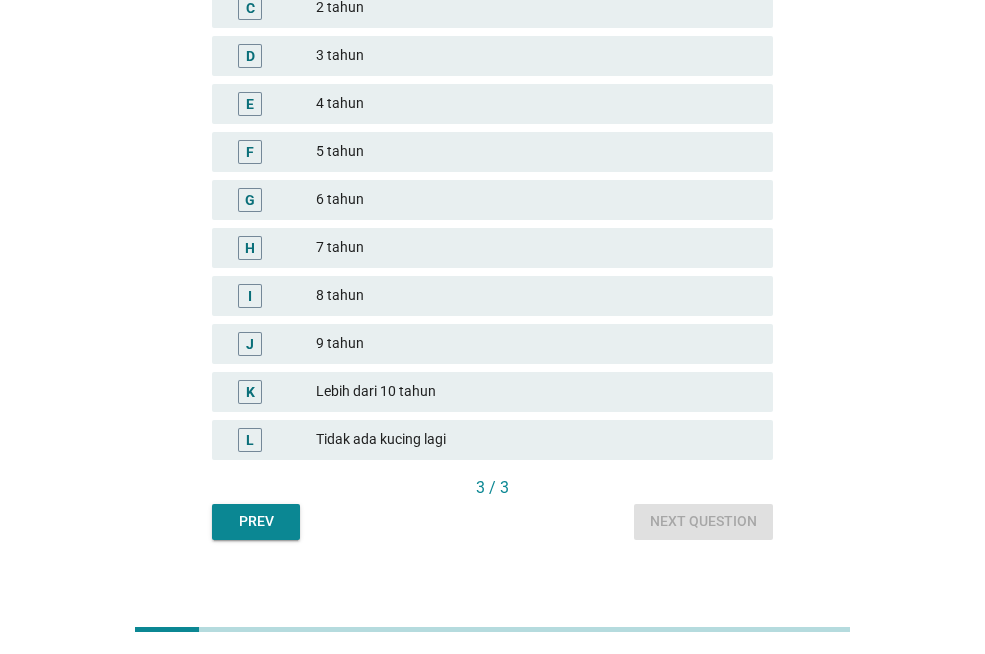 click on "L   Tidak ada kucing lagi" at bounding box center [492, 440] 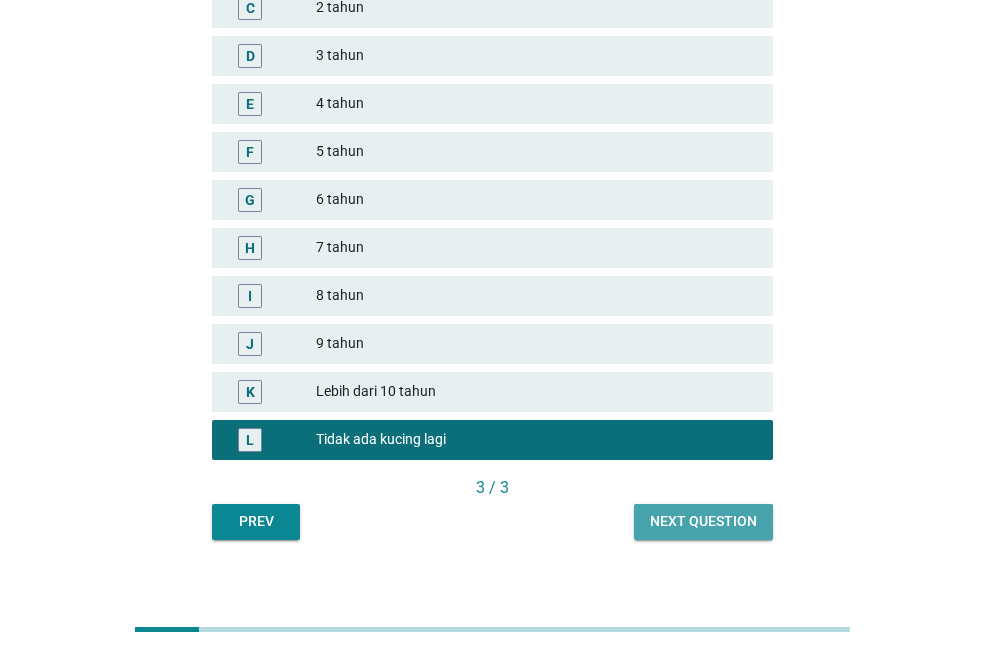 click on "Next question" at bounding box center [703, 521] 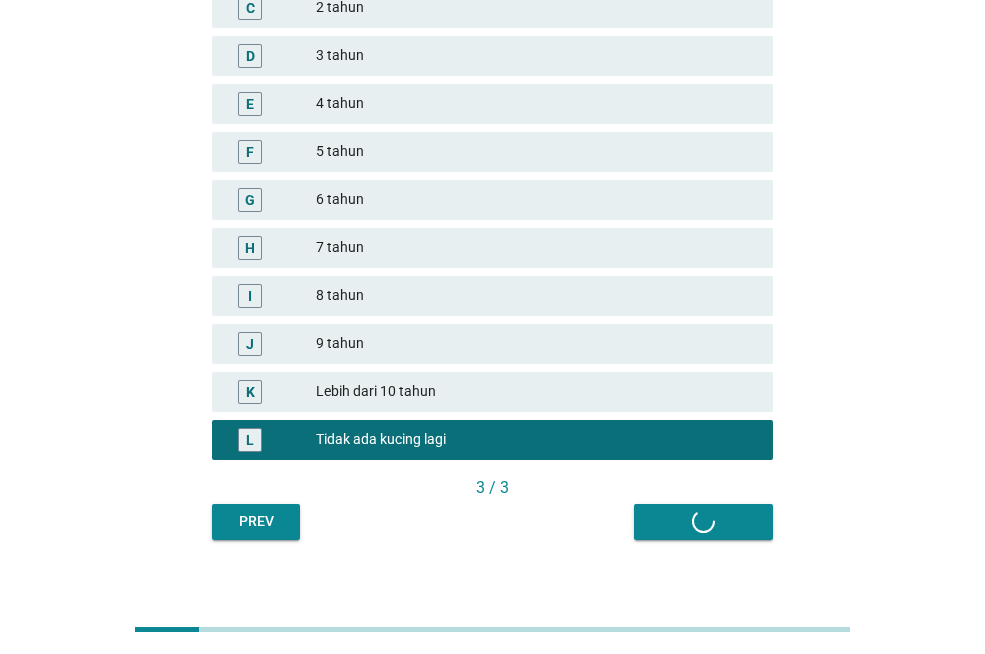 scroll, scrollTop: 0, scrollLeft: 0, axis: both 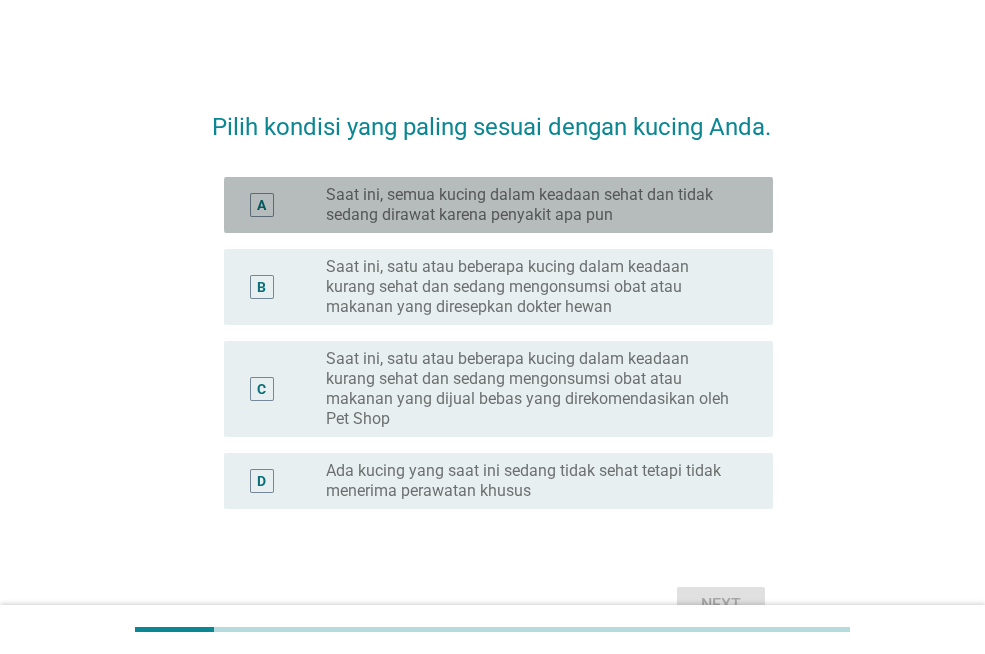 click on "Saat ini, semua kucing dalam keadaan sehat dan tidak sedang dirawat karena penyakit apa pun" at bounding box center [533, 205] 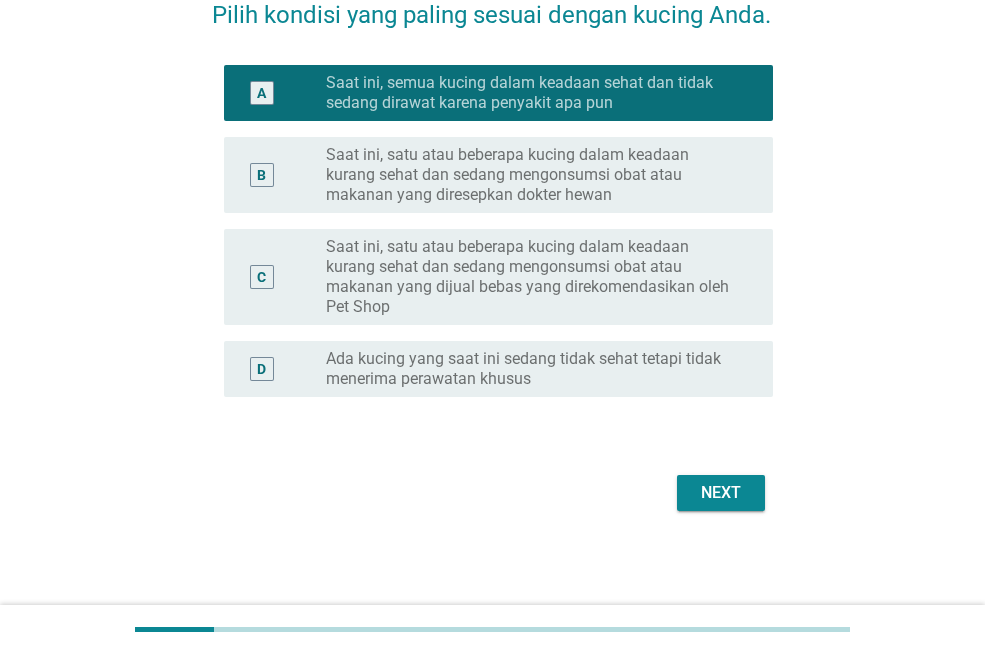 scroll, scrollTop: 128, scrollLeft: 0, axis: vertical 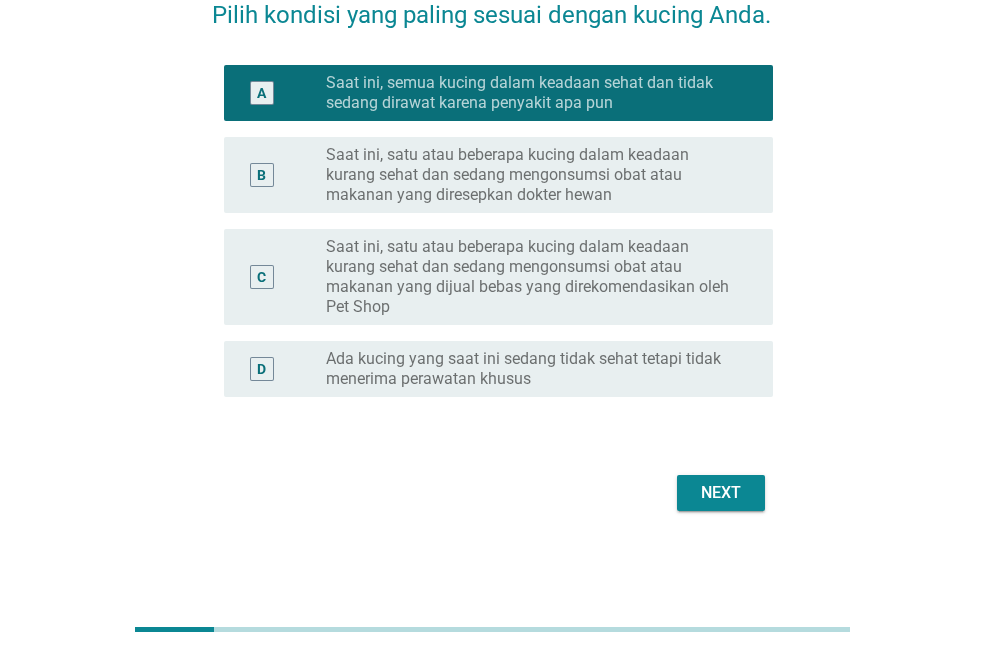 click on "Next" at bounding box center (721, 493) 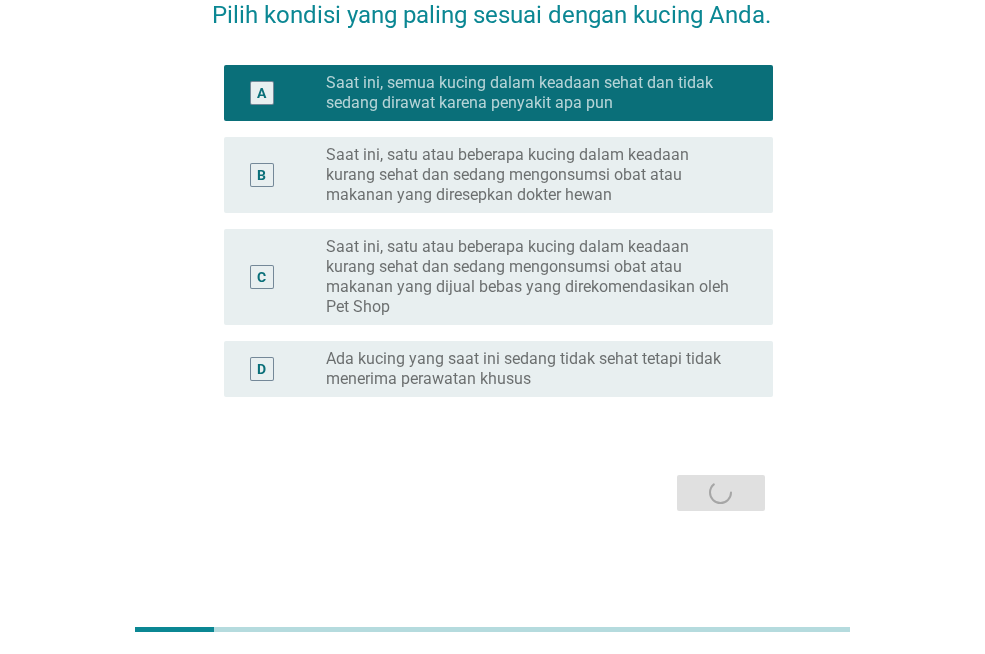 scroll, scrollTop: 0, scrollLeft: 0, axis: both 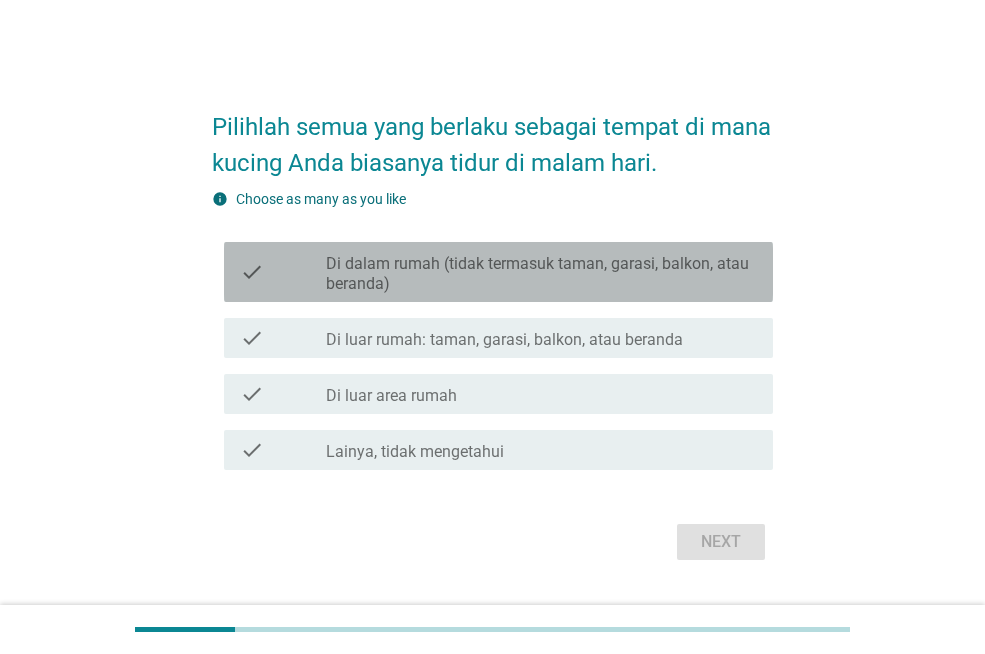 click on "Di dalam rumah (tidak termasuk taman, garasi, balkon, atau beranda)" at bounding box center [541, 274] 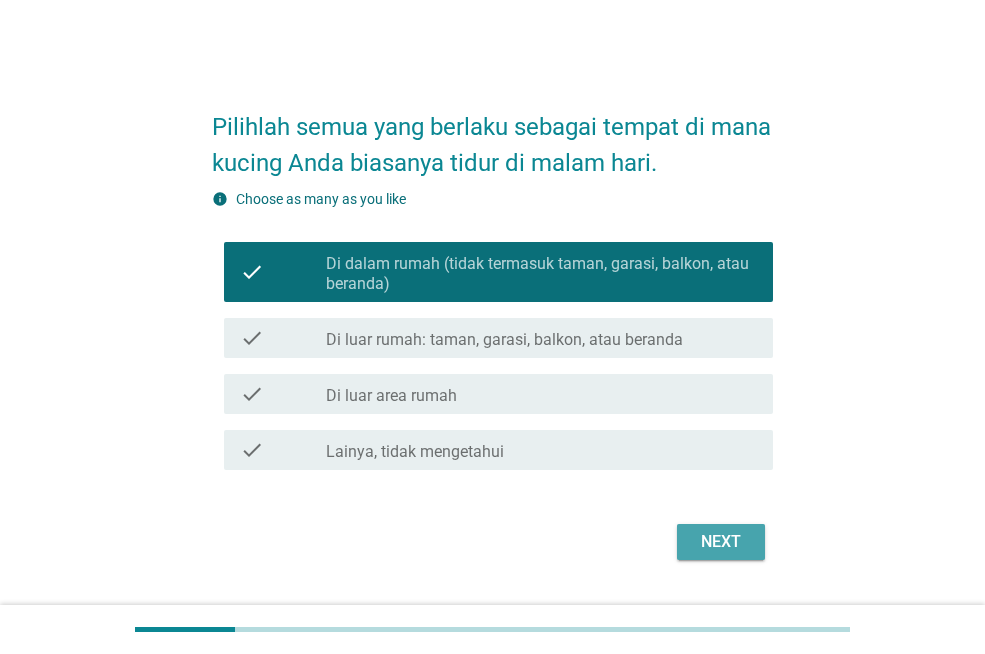 click on "Next" at bounding box center [721, 542] 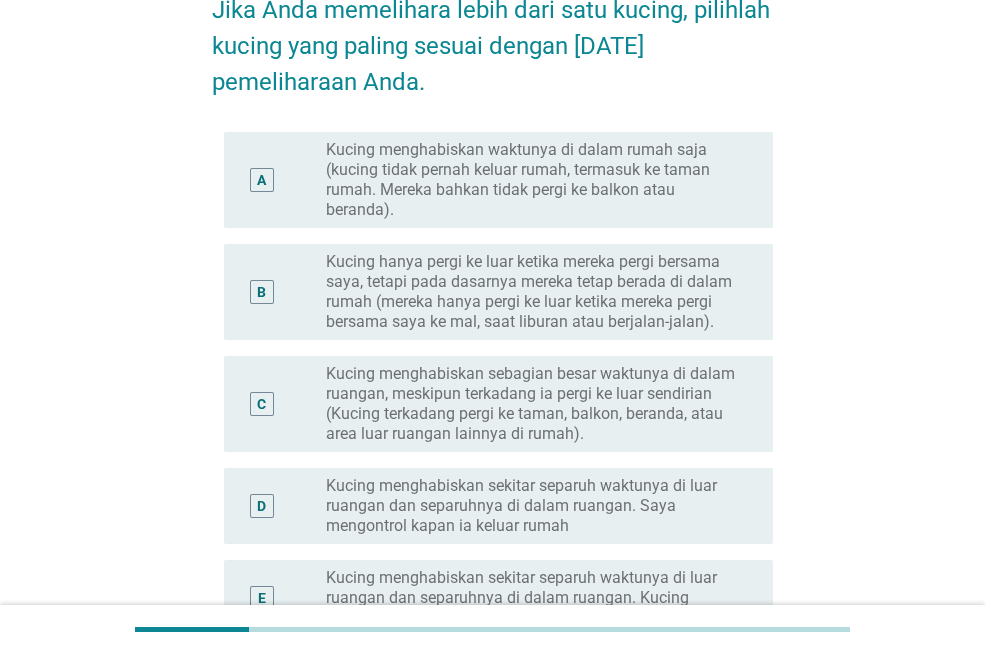 scroll, scrollTop: 200, scrollLeft: 0, axis: vertical 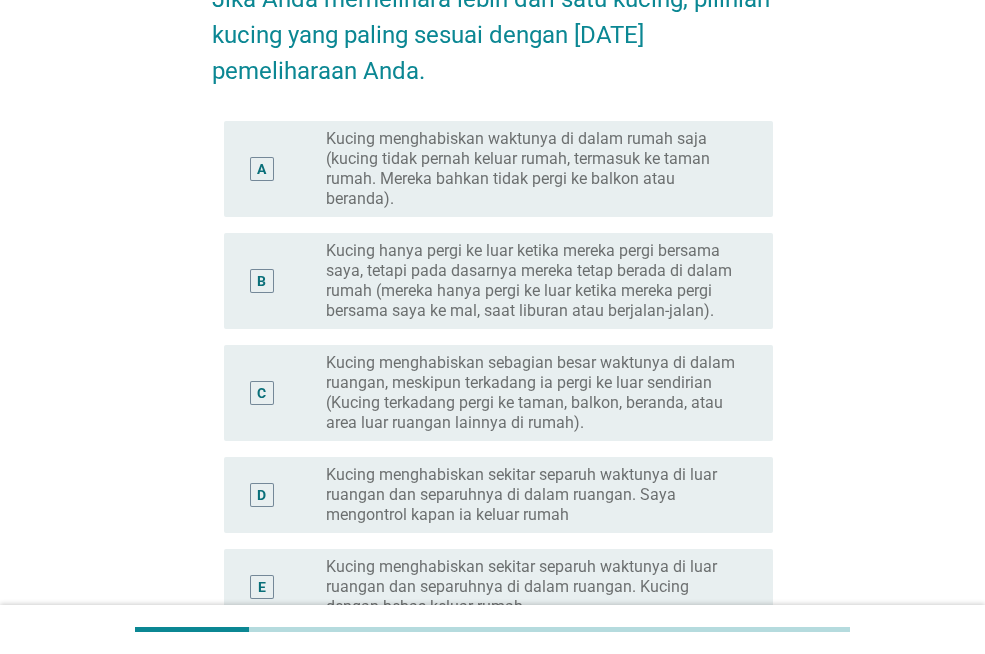 click on "Kucing menghabiskan sebagian besar waktunya di dalam ruangan, meskipun terkadang ia pergi ke luar sendirian (Kucing terkadang pergi ke taman, balkon, beranda, atau area luar ruangan lainnya di rumah)." at bounding box center [533, 393] 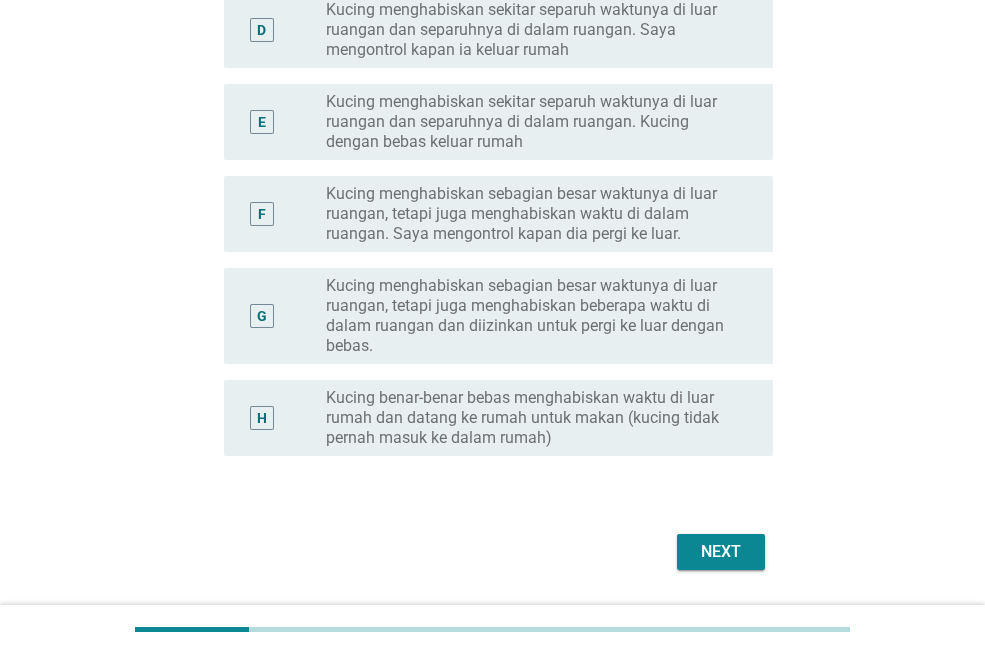 scroll, scrollTop: 700, scrollLeft: 0, axis: vertical 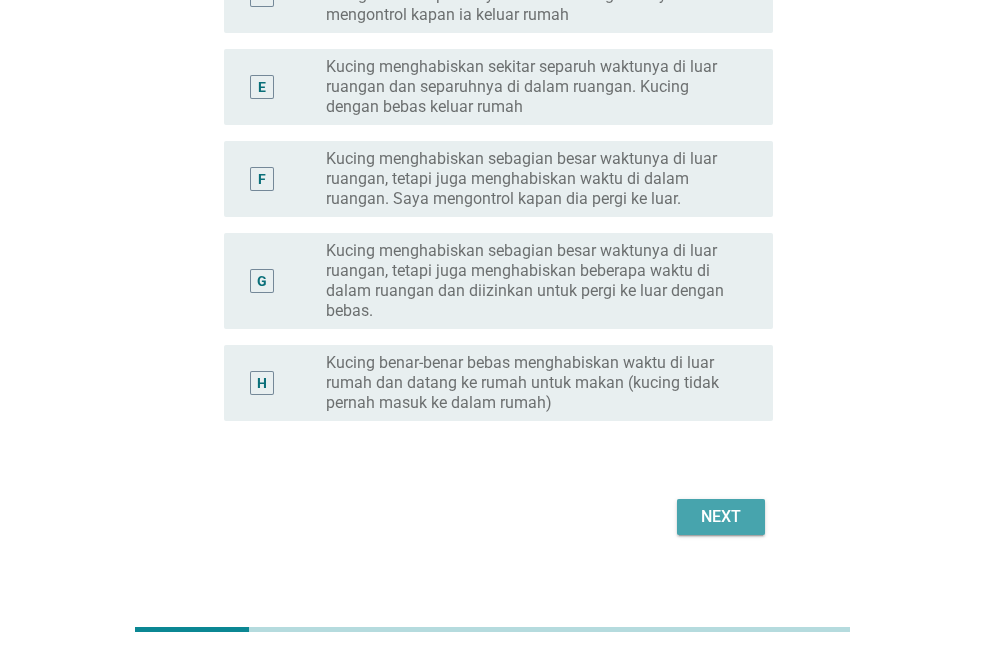click on "Next" at bounding box center [721, 517] 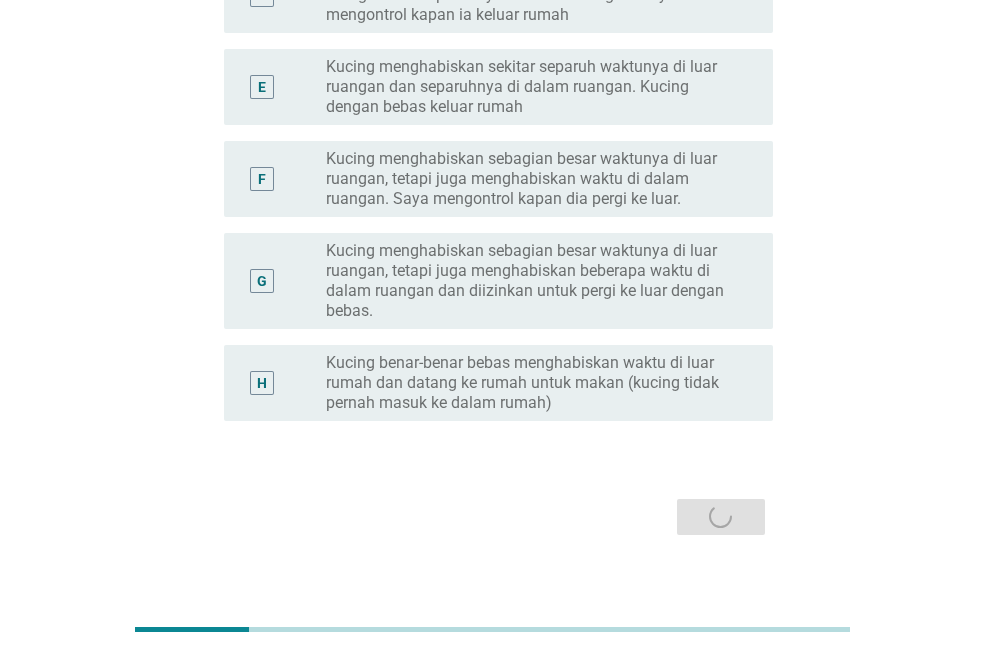 scroll, scrollTop: 0, scrollLeft: 0, axis: both 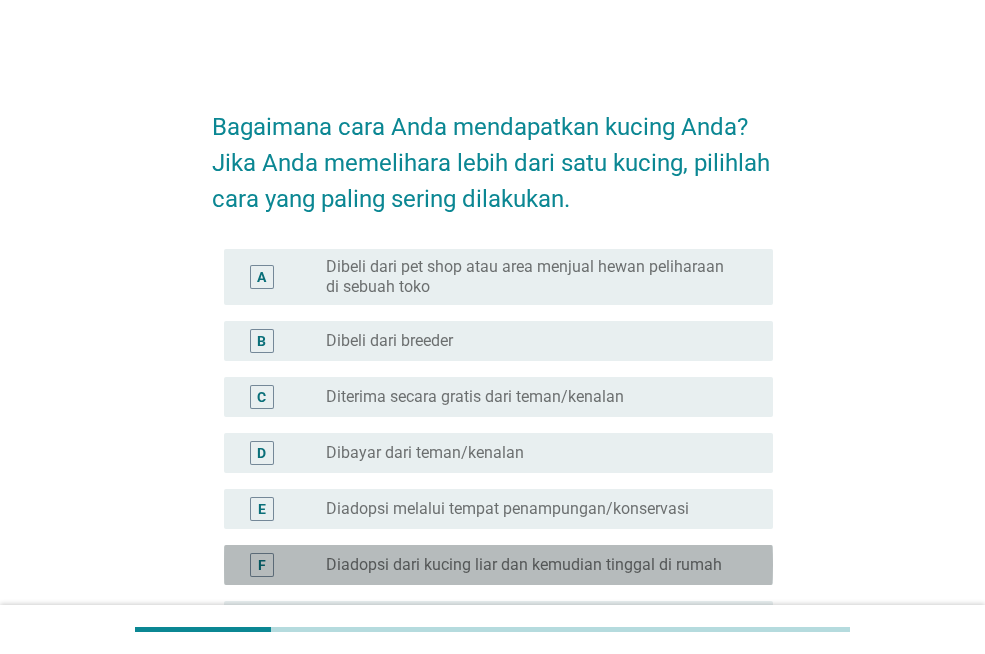 click on "Diadopsi dari kucing liar dan kemudian tinggal di rumah" at bounding box center (524, 565) 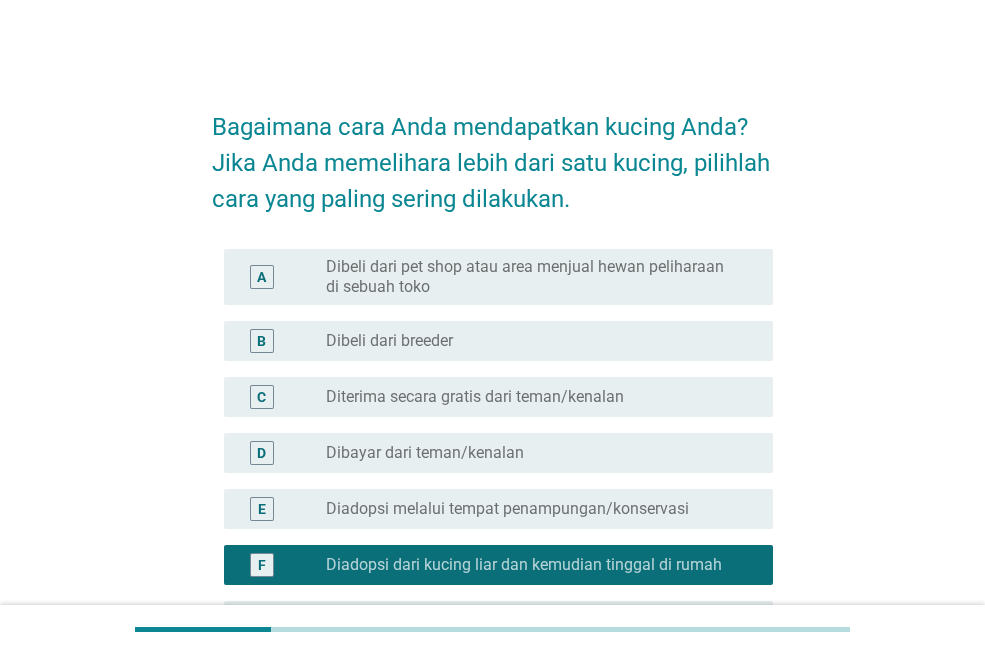 scroll, scrollTop: 300, scrollLeft: 0, axis: vertical 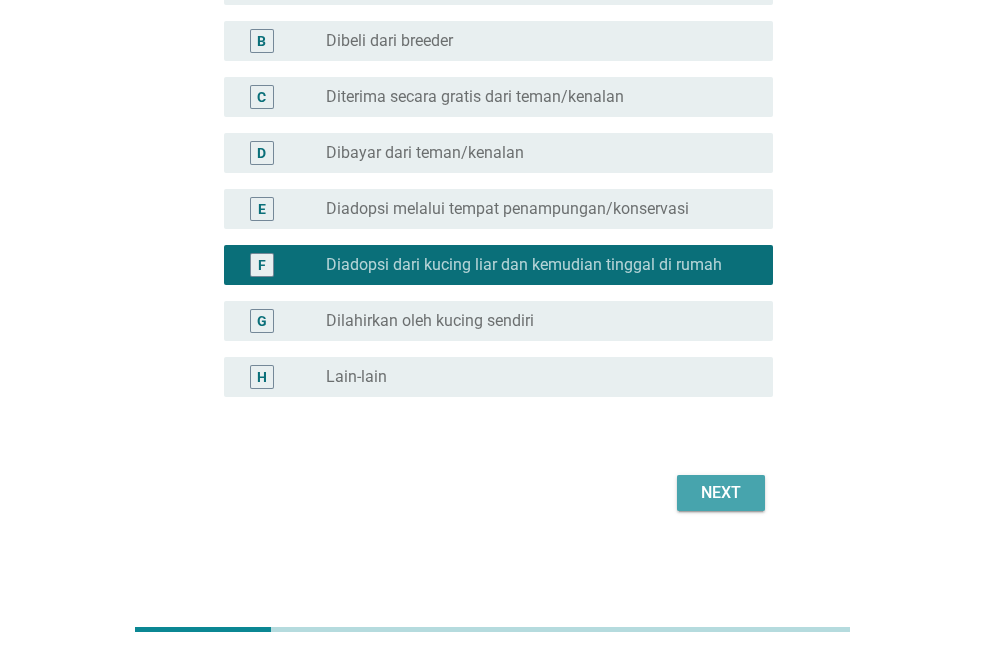 click on "Next" at bounding box center [721, 493] 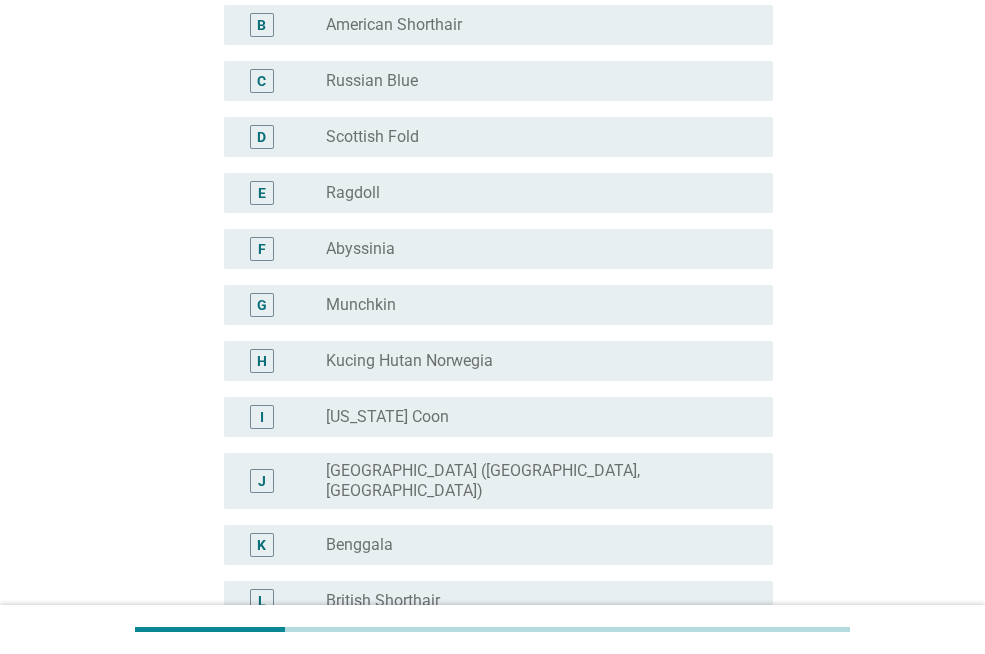 scroll, scrollTop: 0, scrollLeft: 0, axis: both 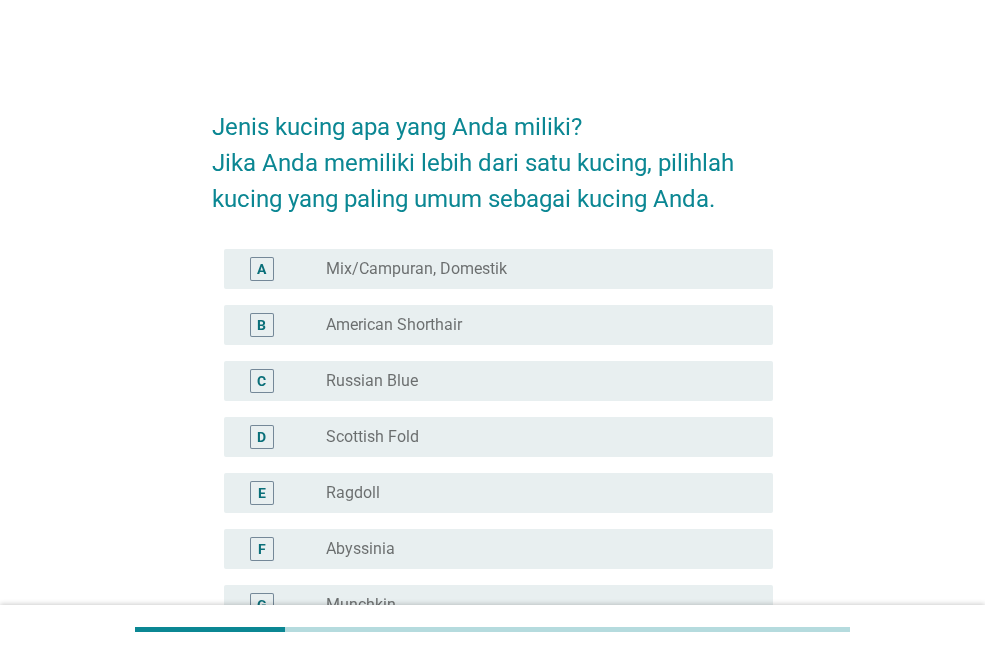 click on "Mix/Campuran, Domestik" at bounding box center (416, 269) 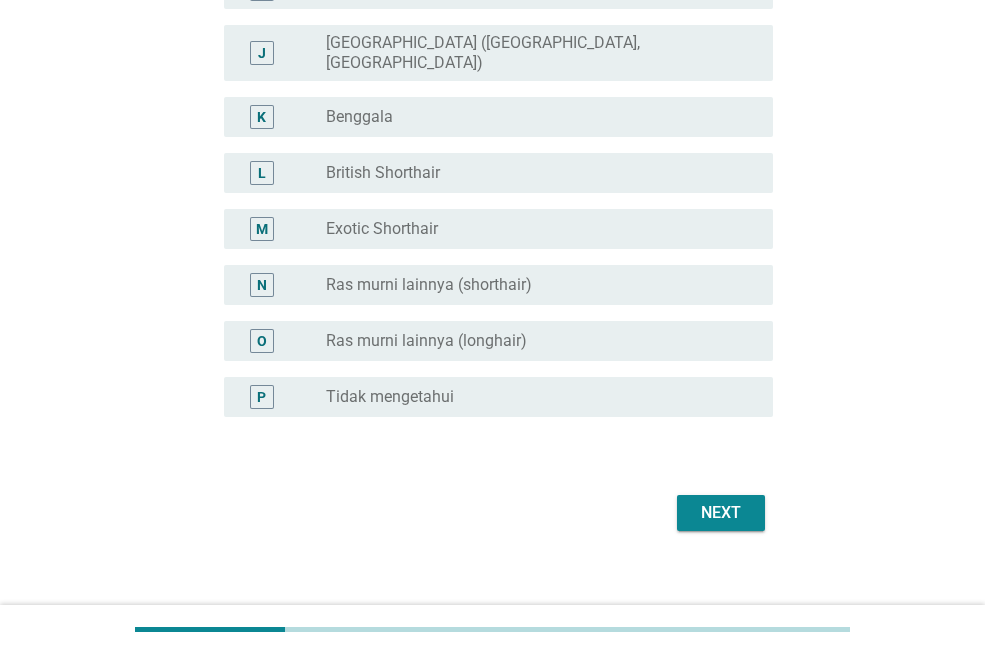 scroll, scrollTop: 732, scrollLeft: 0, axis: vertical 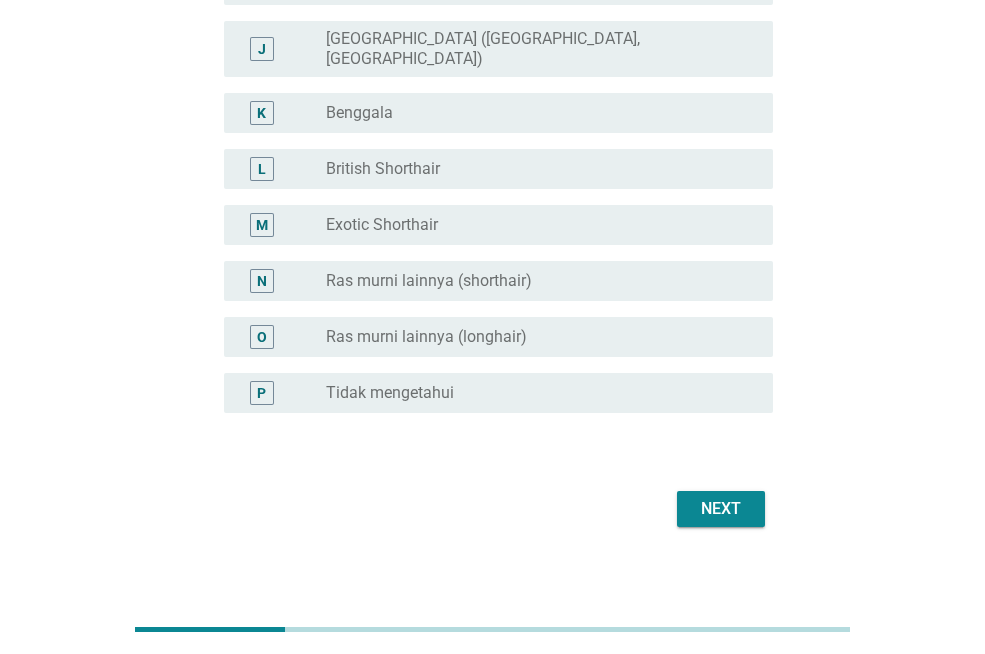 click on "Next" at bounding box center (721, 509) 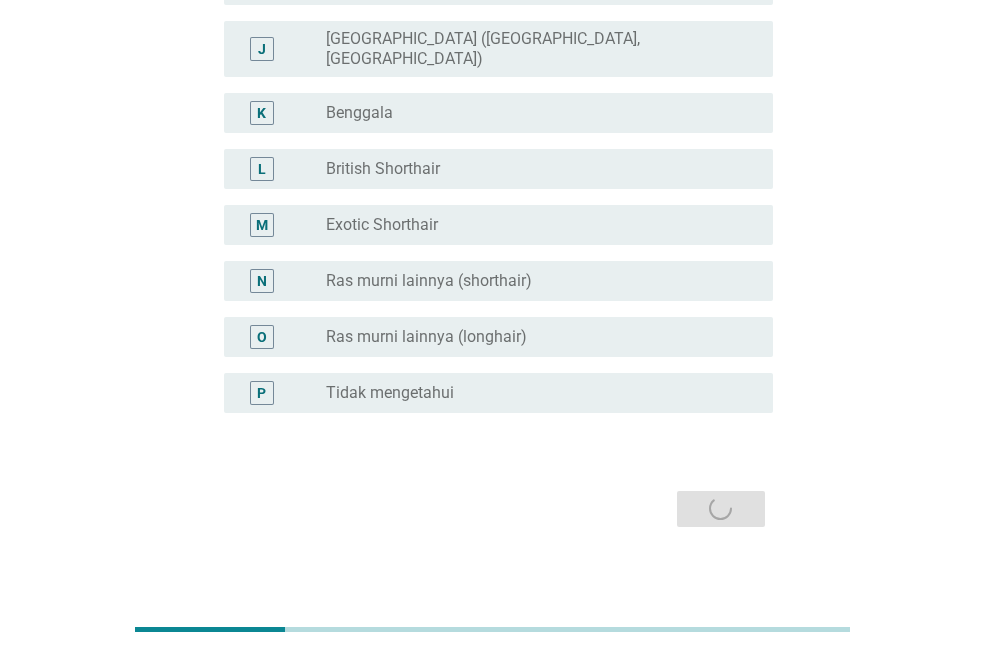 scroll, scrollTop: 0, scrollLeft: 0, axis: both 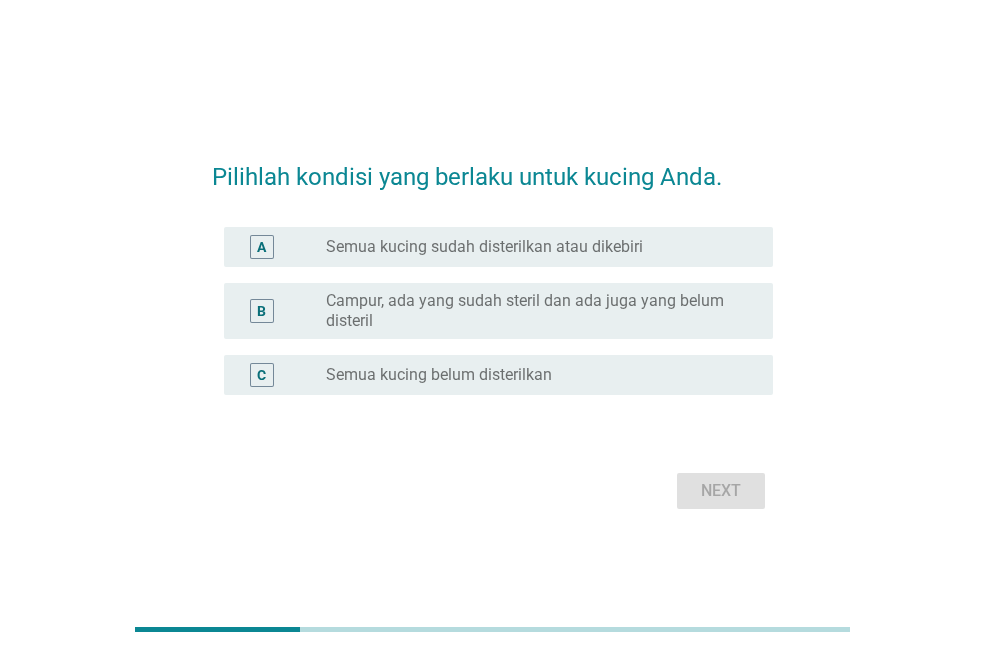 click on "Semua kucing belum disterilkan" at bounding box center (439, 375) 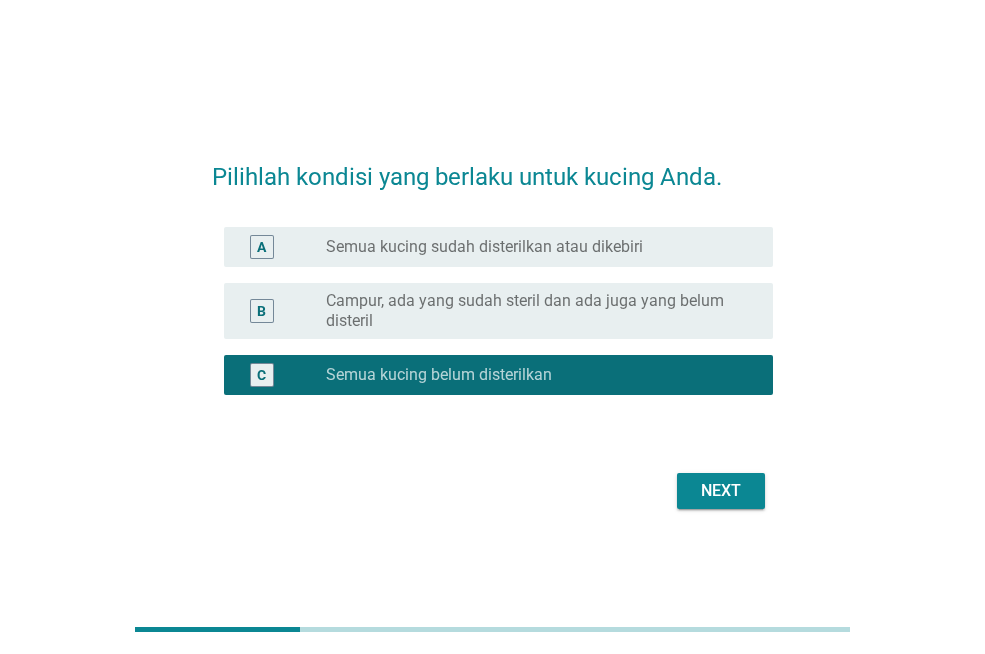 click on "Next" at bounding box center [721, 491] 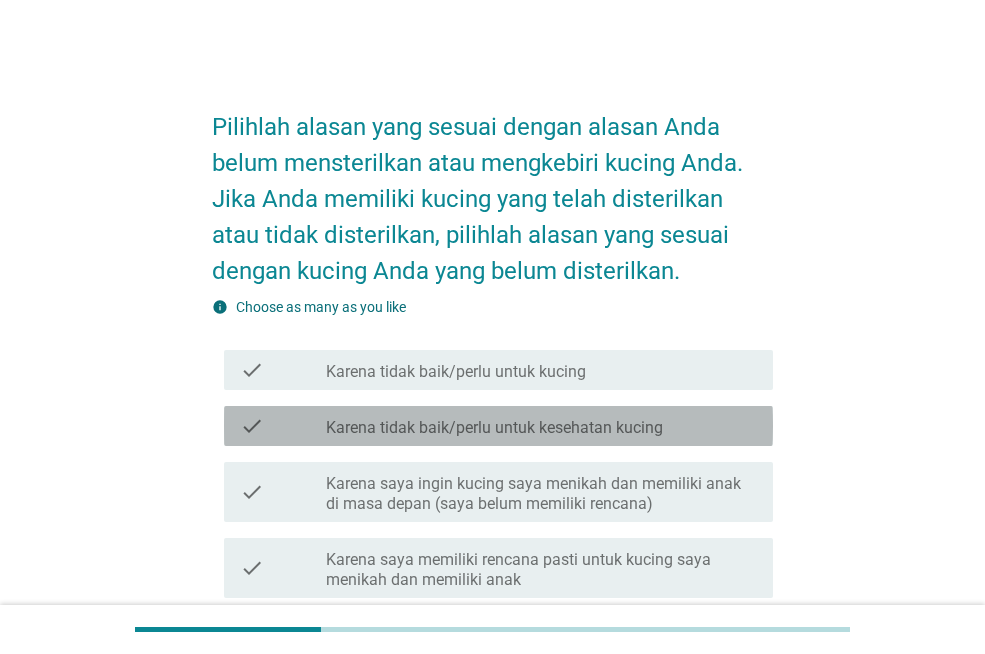 click on "Karena tidak baik/perlu untuk kesehatan kucing" at bounding box center [494, 428] 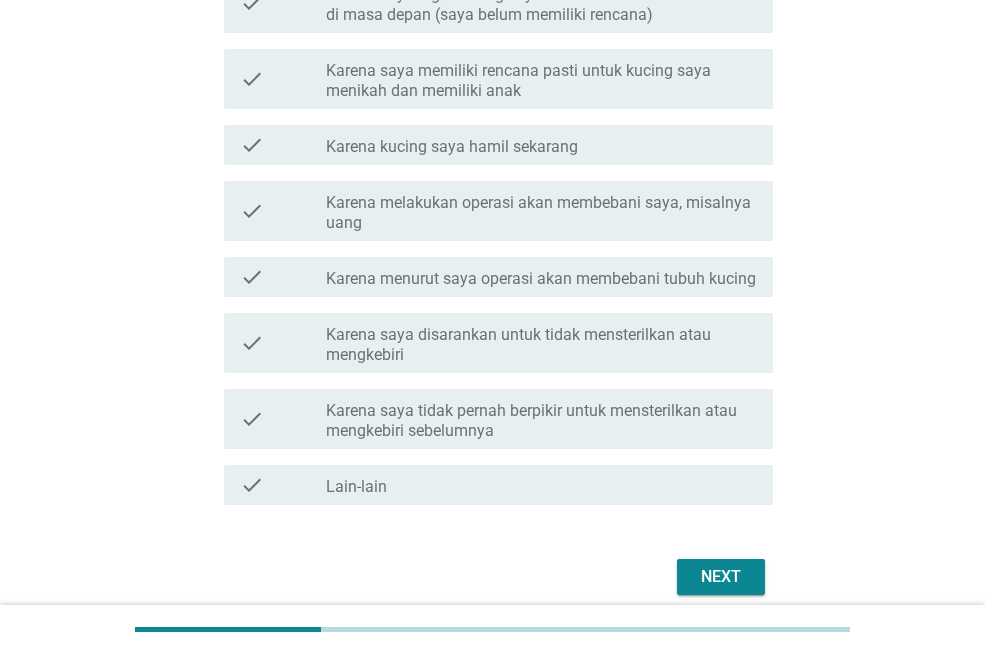 scroll, scrollTop: 500, scrollLeft: 0, axis: vertical 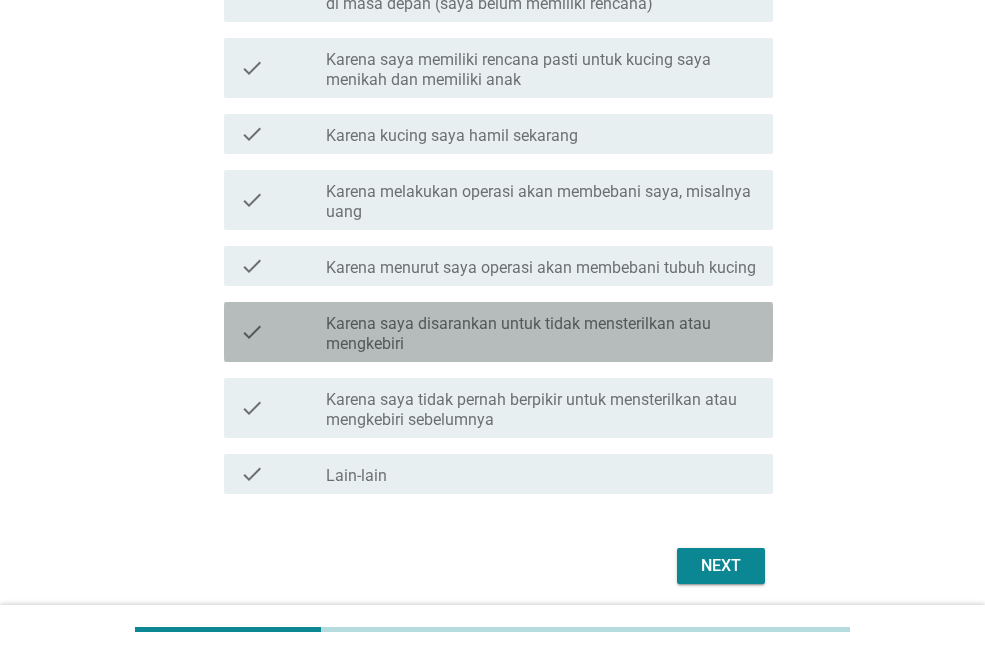 click on "Karena saya disarankan untuk tidak mensterilkan atau mengkebiri" at bounding box center [541, 334] 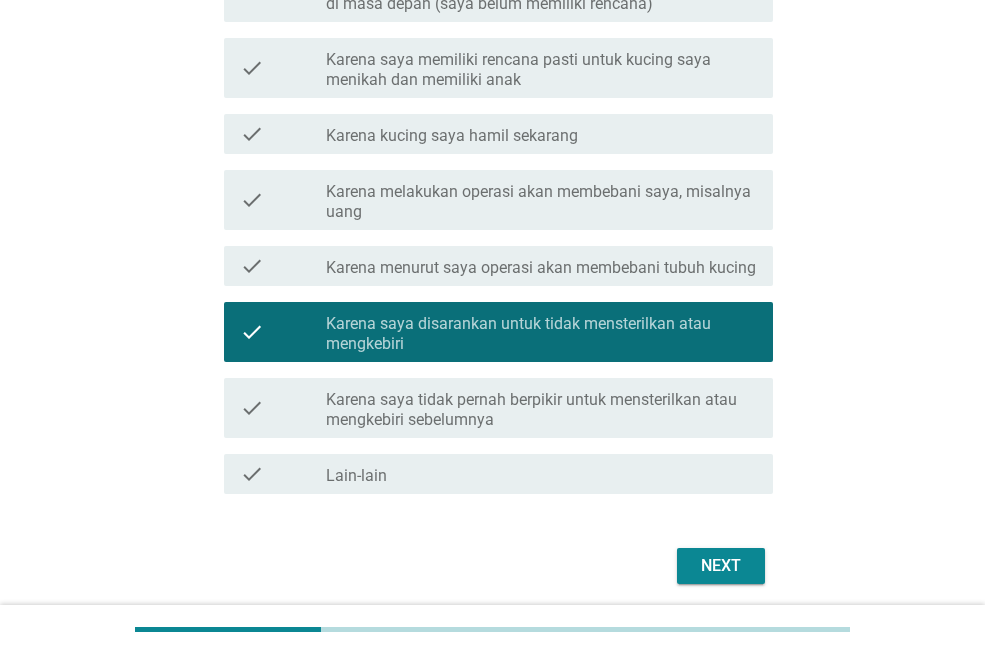 click on "Next" at bounding box center [721, 566] 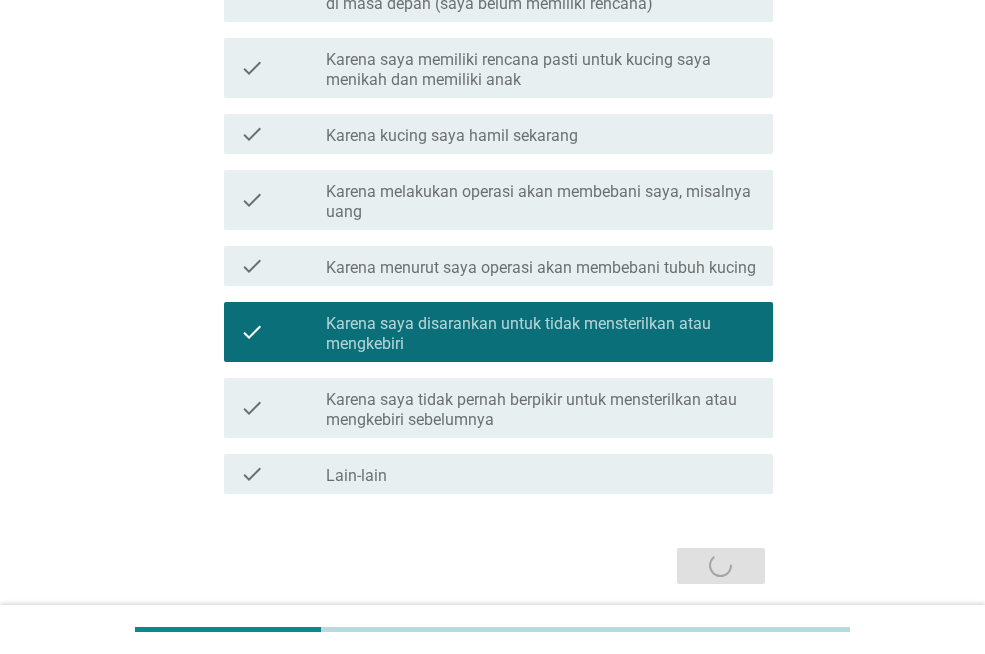 scroll, scrollTop: 0, scrollLeft: 0, axis: both 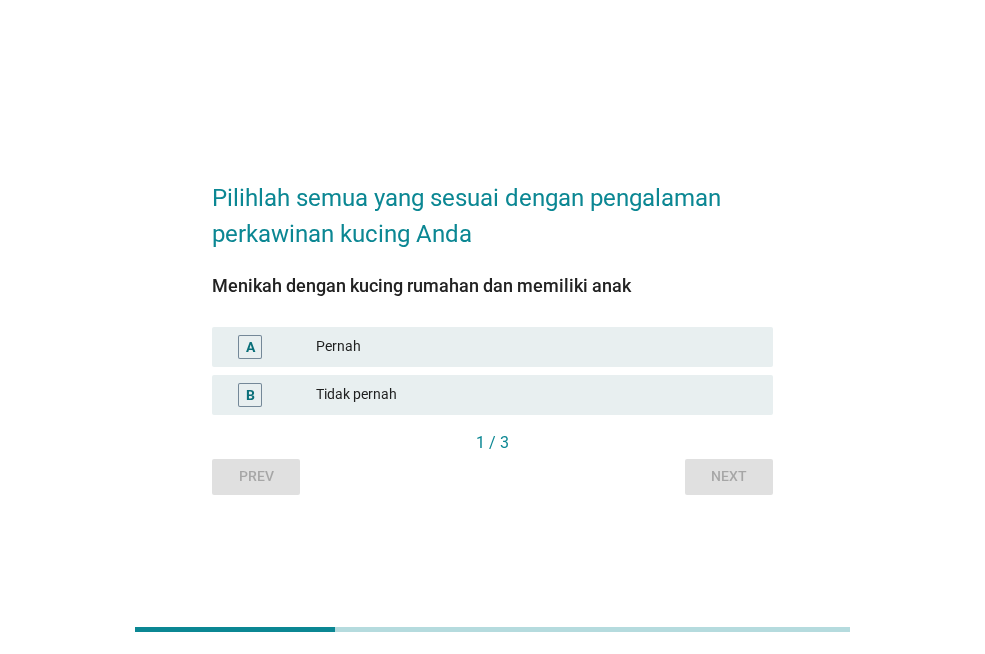 click on "Tidak pernah" at bounding box center (536, 395) 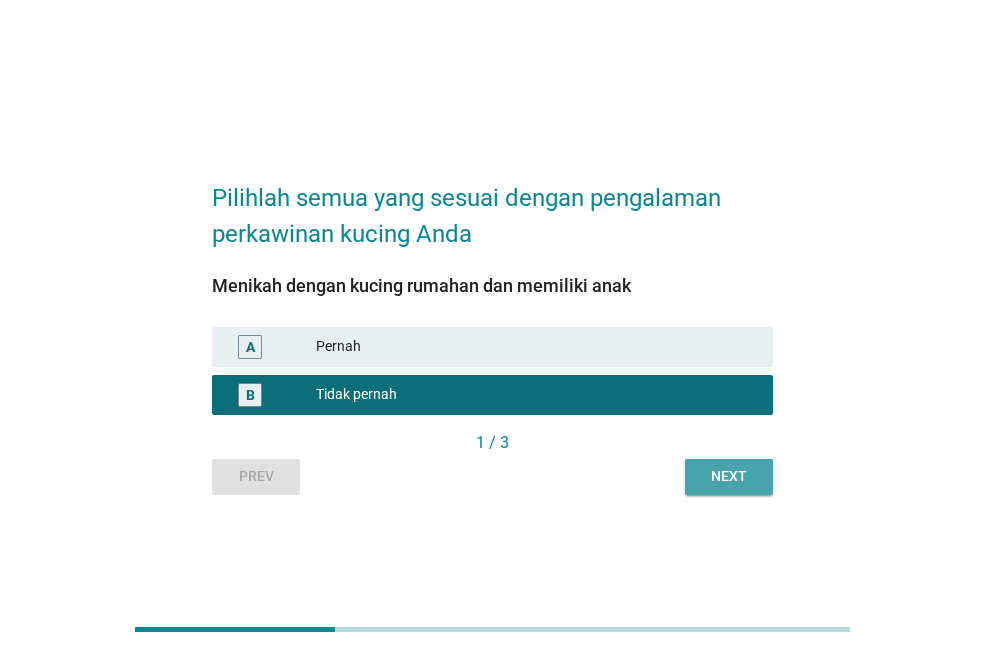 click on "Next" at bounding box center (729, 476) 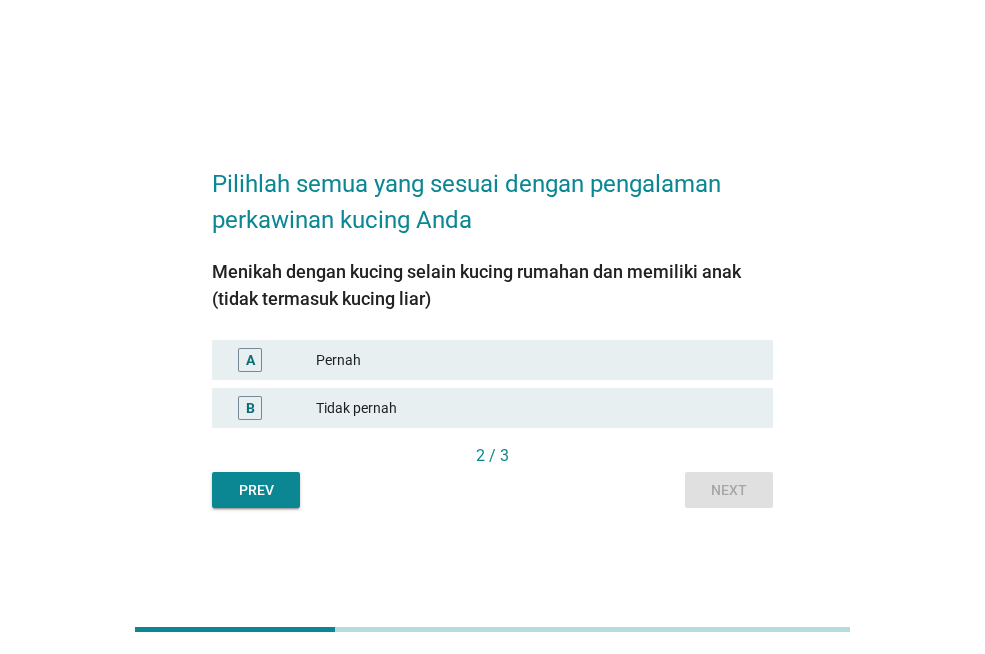 click on "Tidak pernah" at bounding box center (536, 408) 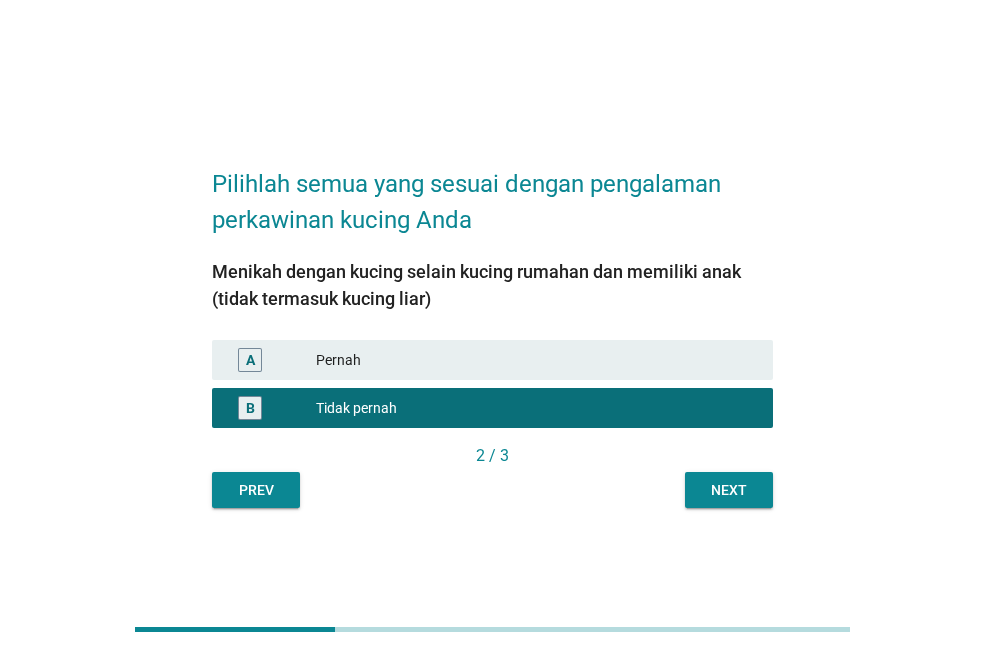 click on "Next" at bounding box center (729, 490) 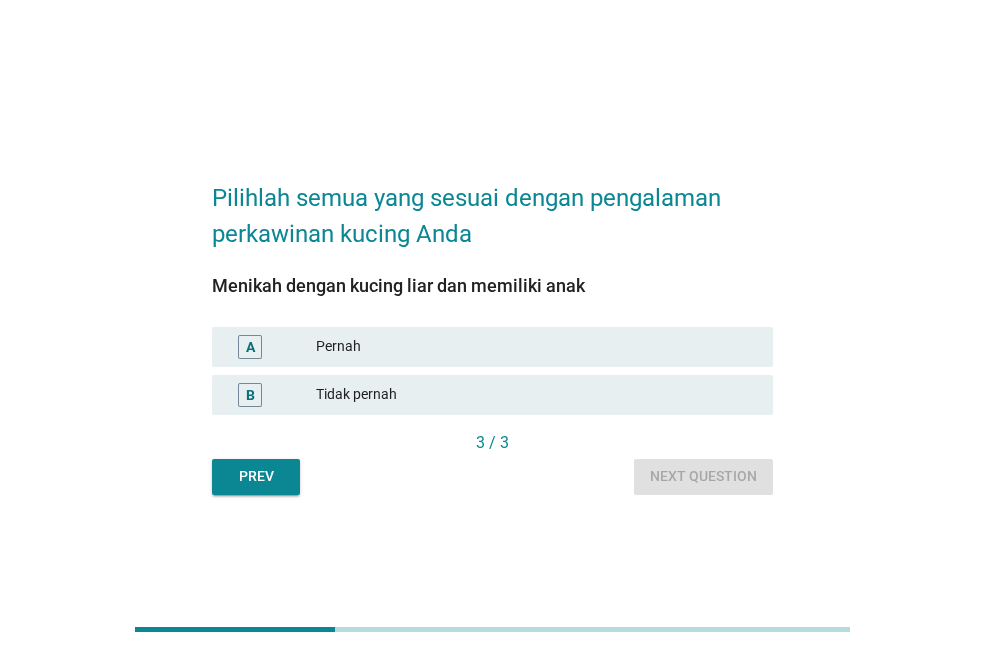 click on "Tidak pernah" at bounding box center (536, 395) 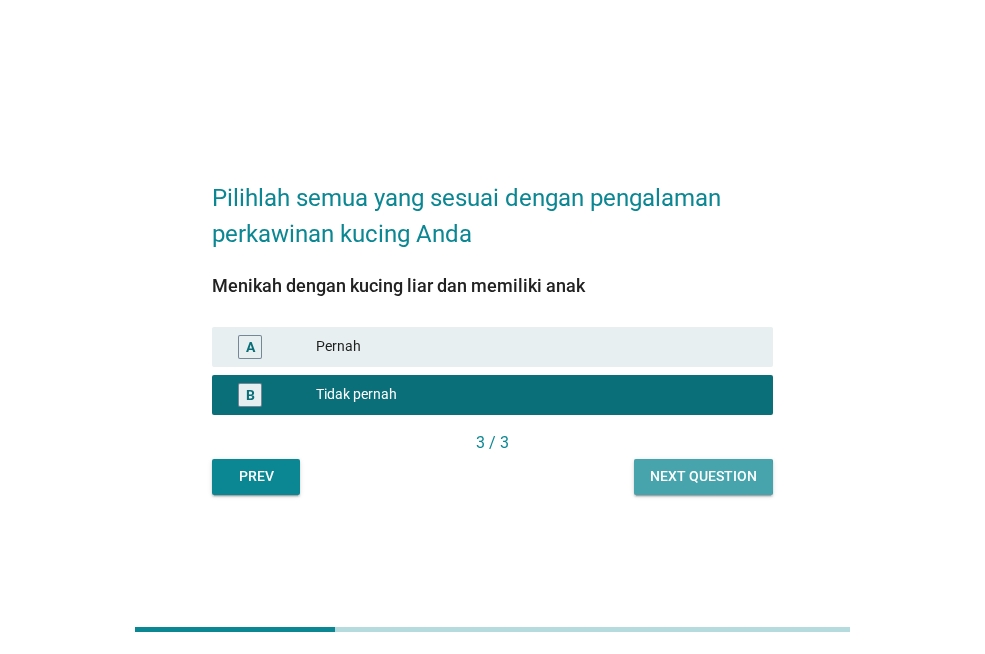 click on "Next question" at bounding box center [703, 476] 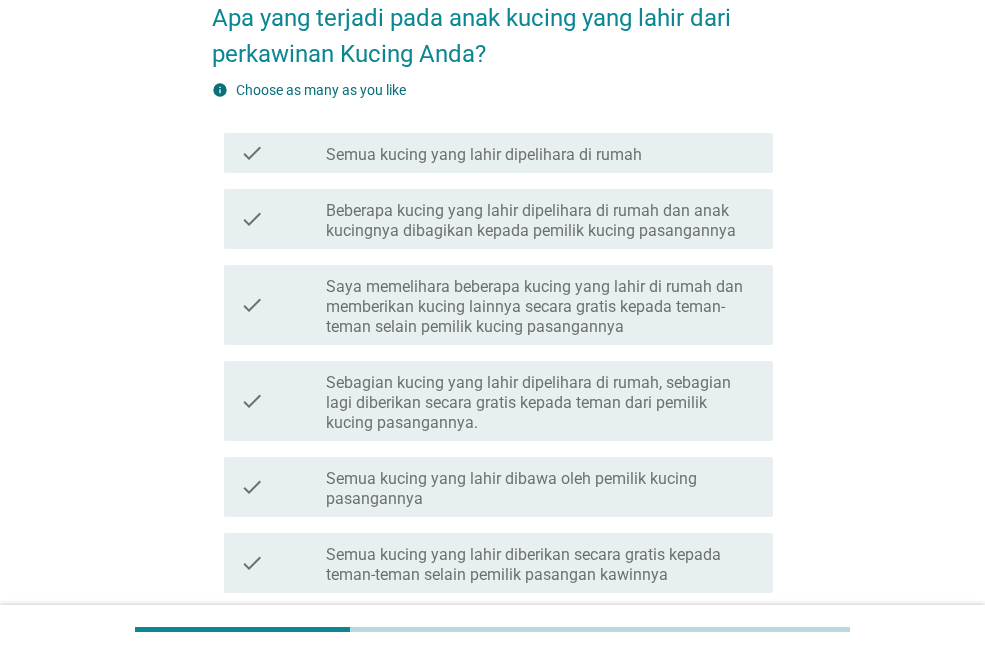 scroll, scrollTop: 100, scrollLeft: 0, axis: vertical 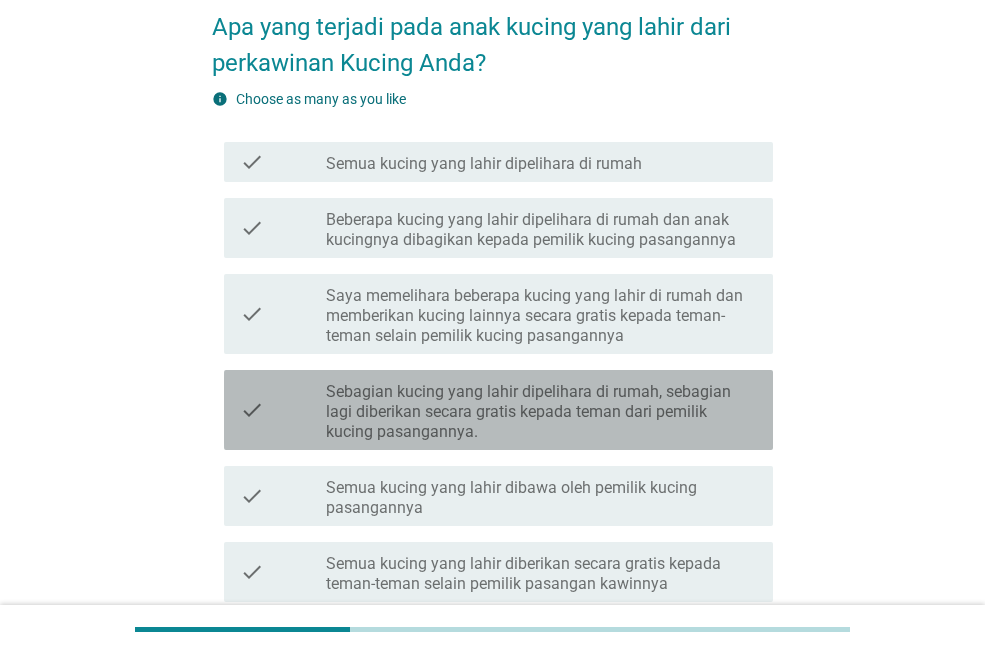 click on "Sebagian kucing yang lahir dipelihara di rumah, sebagian lagi diberikan secara gratis kepada teman dari pemilik kucing pasangannya." at bounding box center (541, 412) 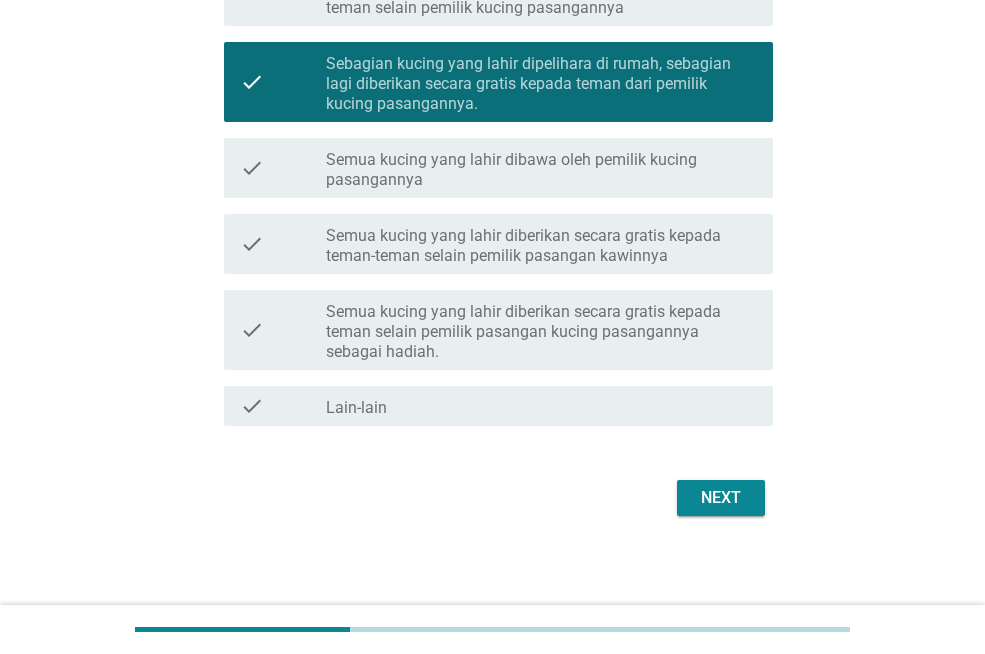 scroll, scrollTop: 433, scrollLeft: 0, axis: vertical 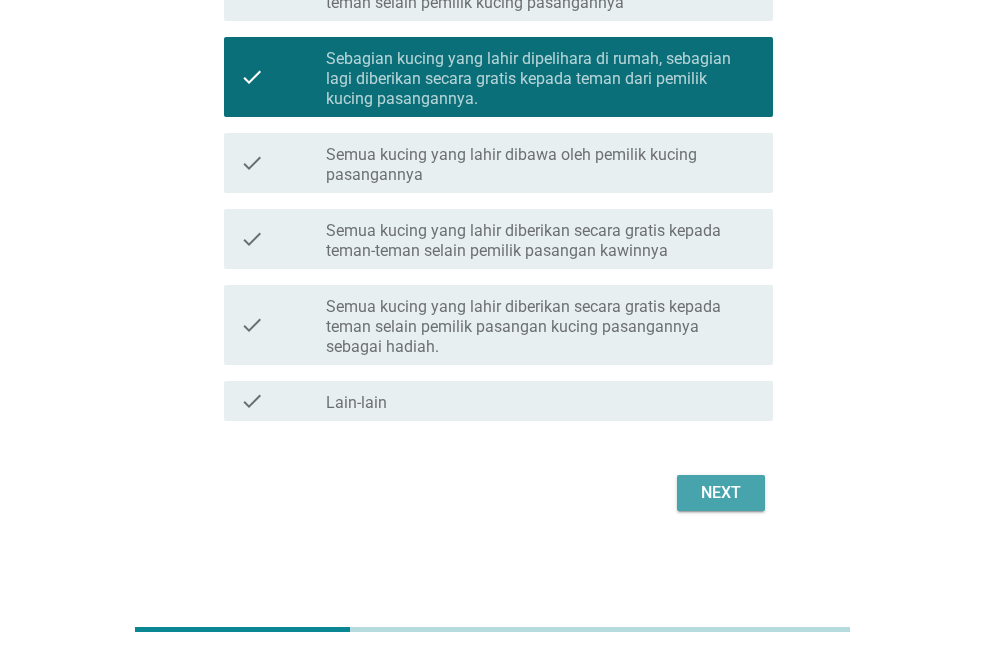 click on "Next" at bounding box center [721, 493] 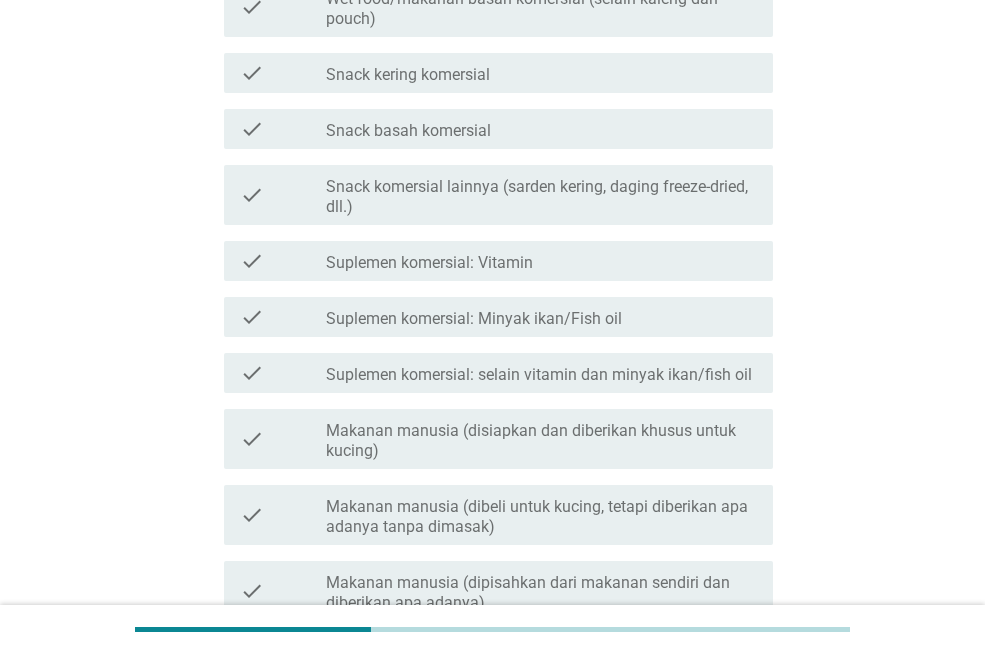 scroll, scrollTop: 0, scrollLeft: 0, axis: both 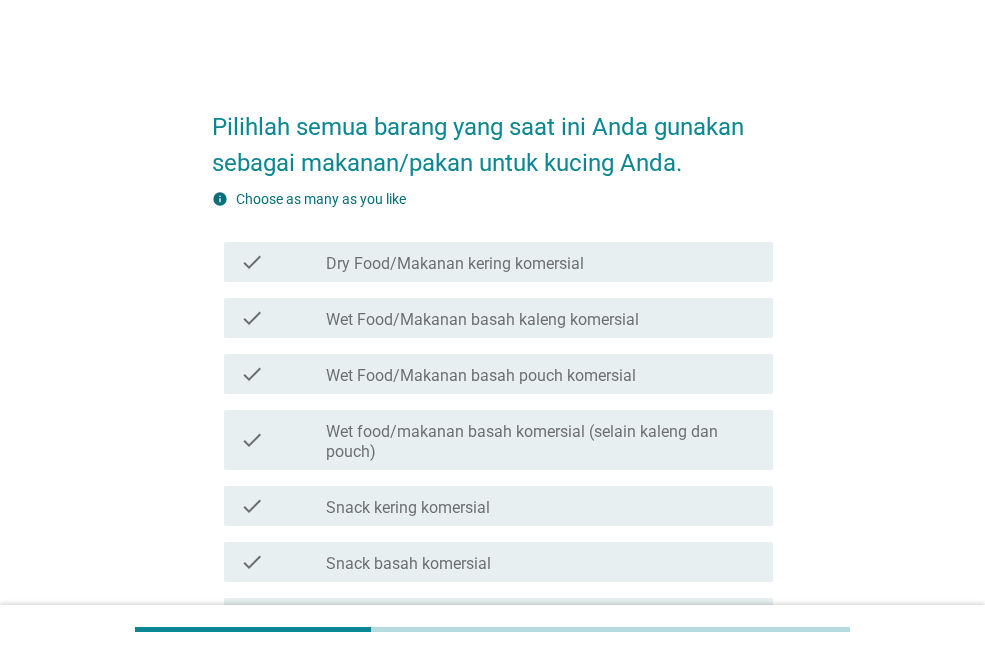 click on "Dry Food/Makanan kering komersial" at bounding box center (455, 264) 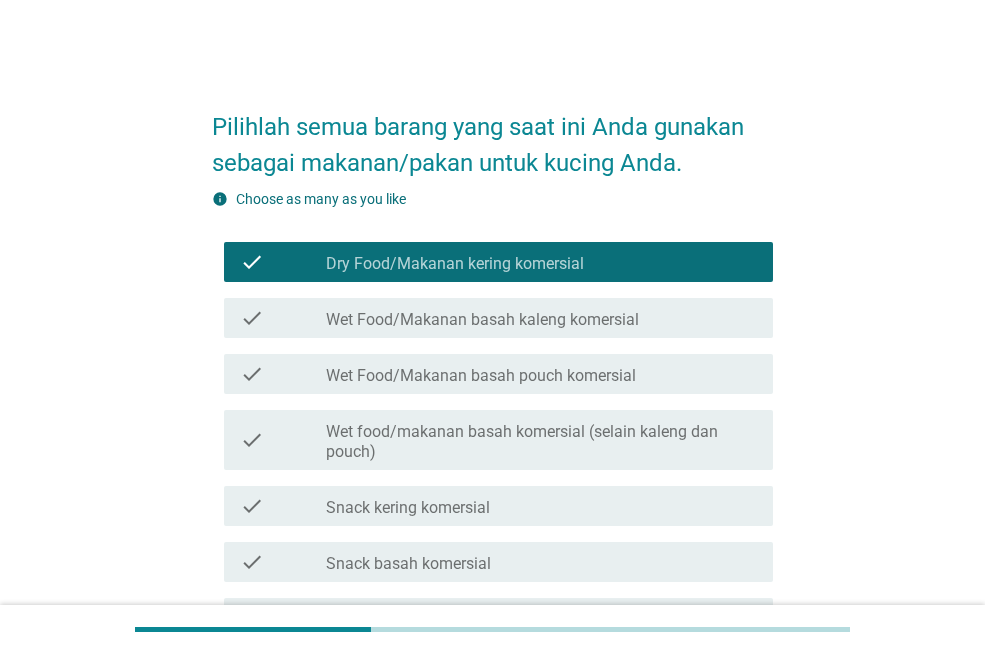 click on "check     check_box_outline_blank Wet Food/Makanan basah kaleng komersial" at bounding box center (492, 318) 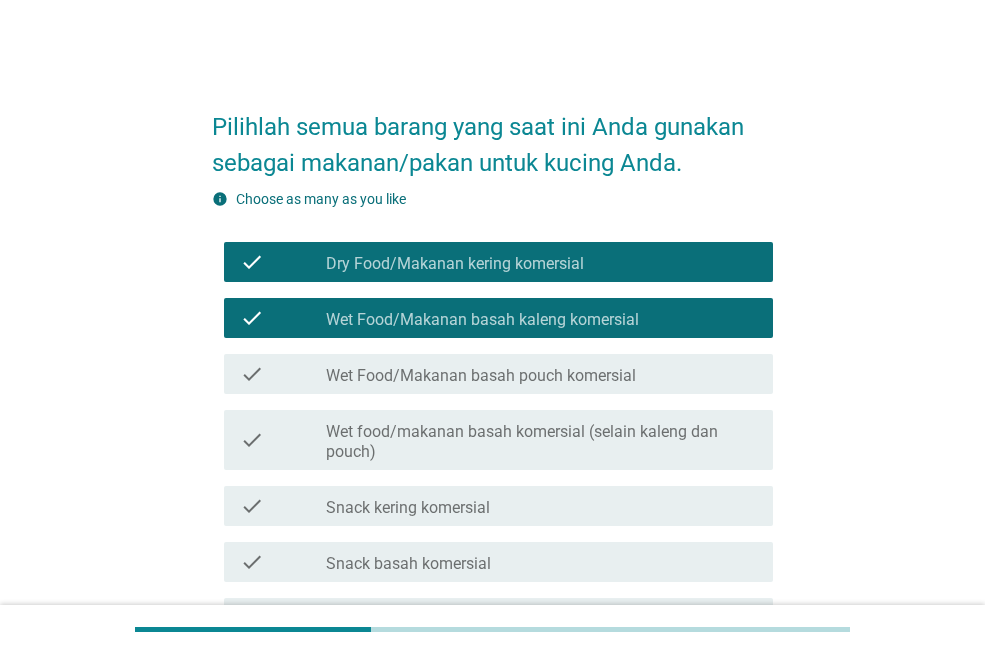 click on "Wet Food/Makanan basah pouch komersial" at bounding box center (481, 376) 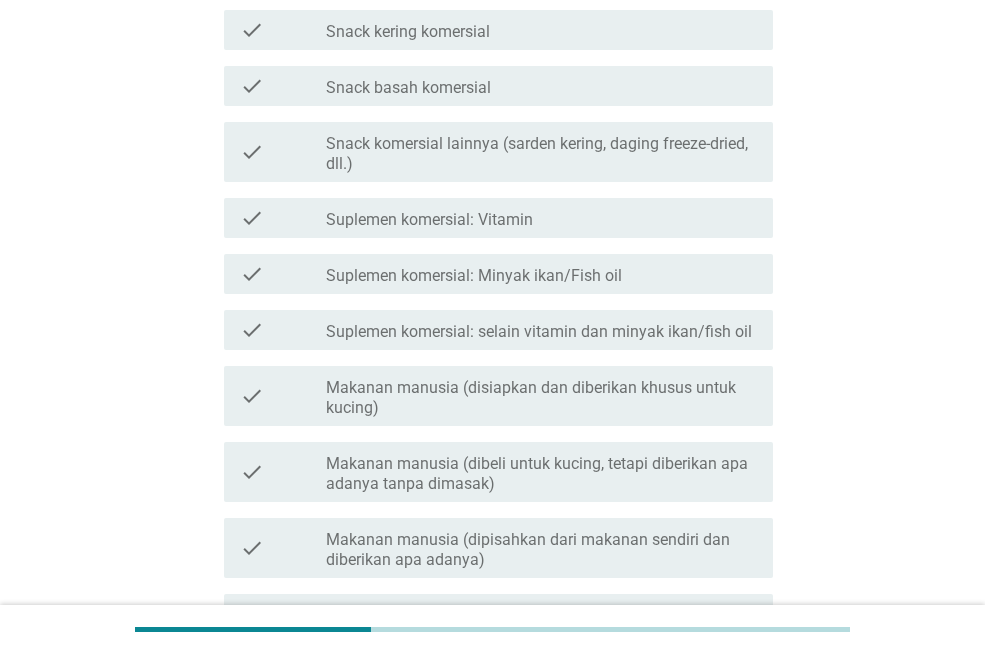 scroll, scrollTop: 500, scrollLeft: 0, axis: vertical 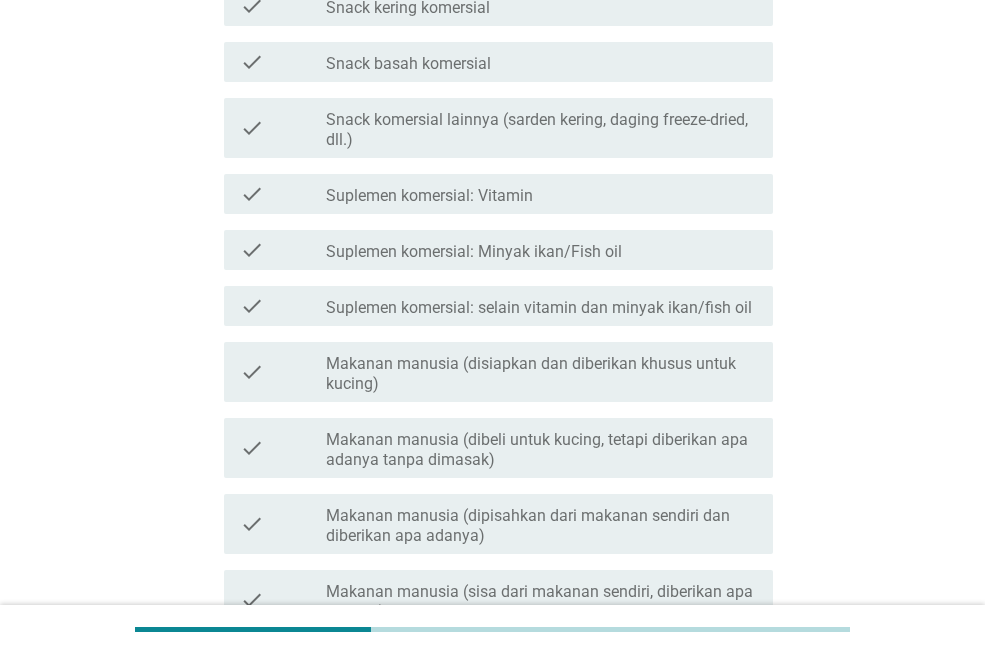 click on "Makanan manusia (disiapkan dan diberikan khusus untuk kucing)" at bounding box center [541, 374] 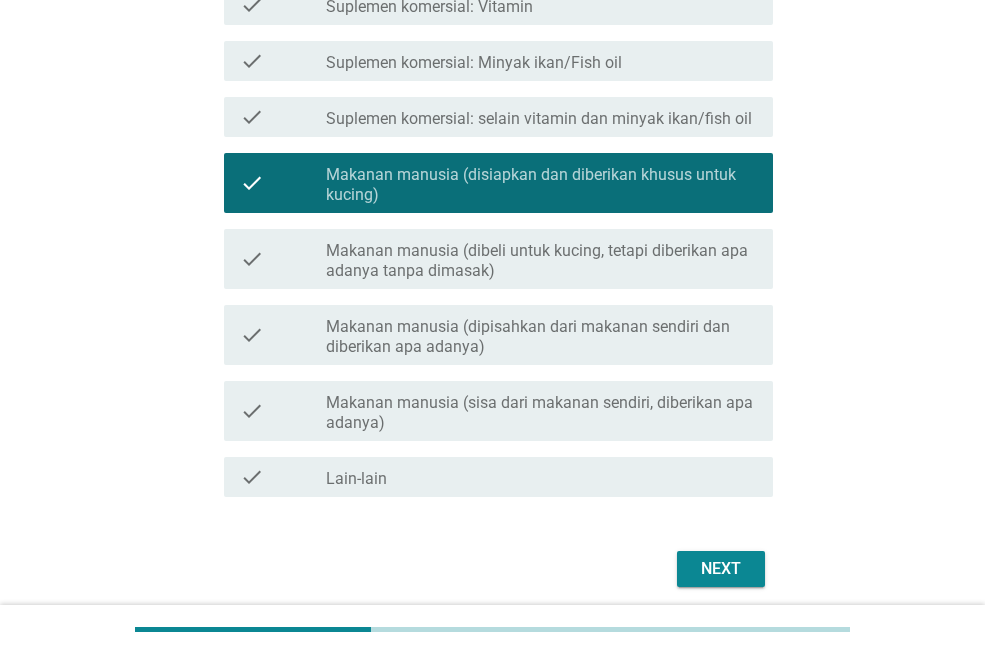 scroll, scrollTop: 700, scrollLeft: 0, axis: vertical 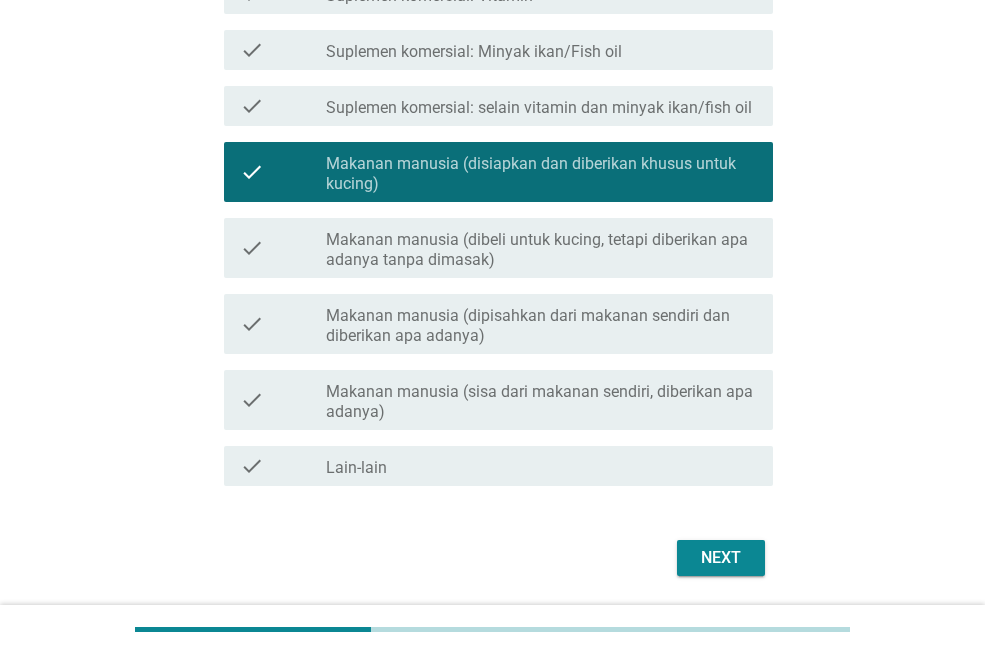 click on "Next" at bounding box center (721, 558) 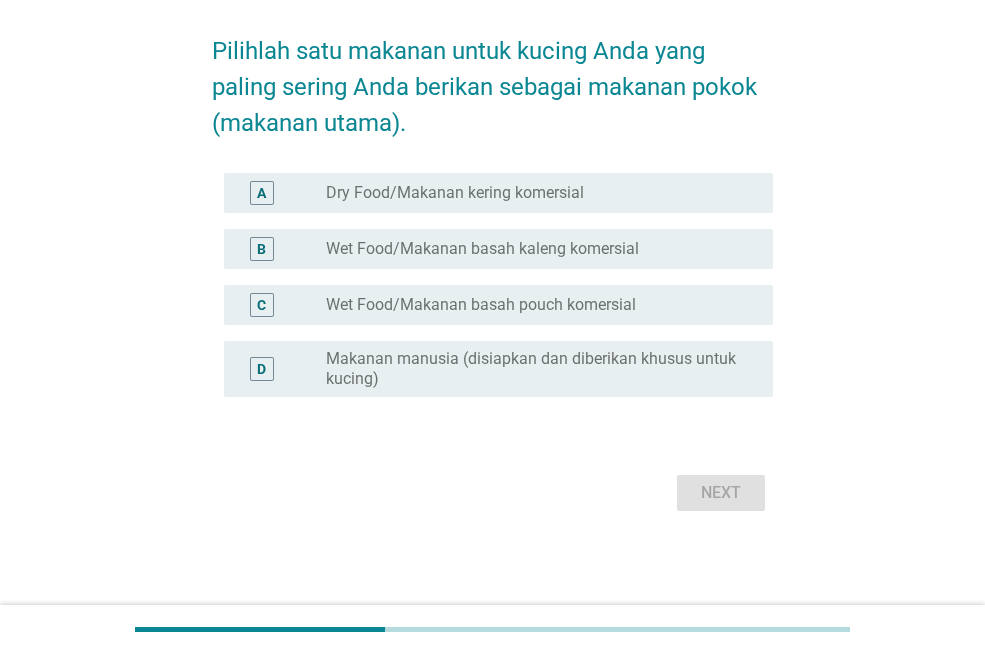 scroll, scrollTop: 0, scrollLeft: 0, axis: both 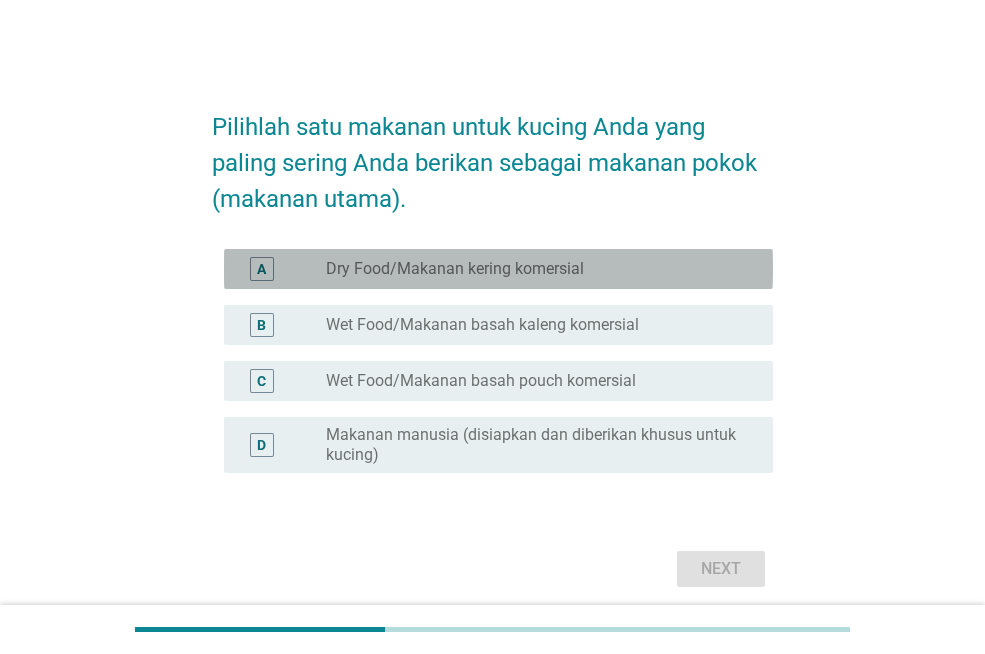 click on "Dry Food/Makanan kering komersial" at bounding box center (455, 269) 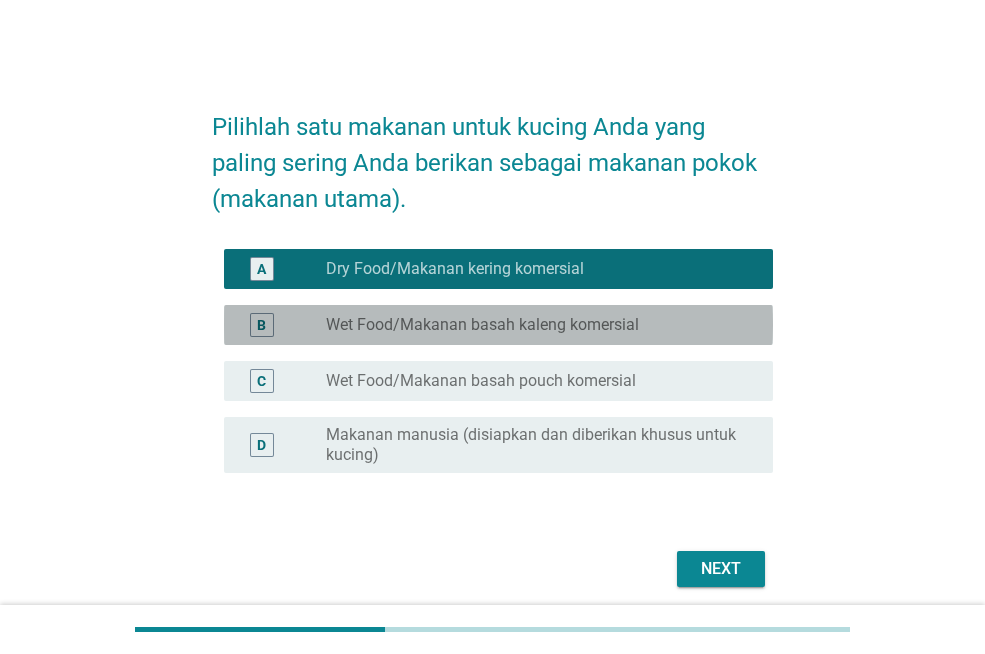 click on "Wet Food/Makanan basah kaleng komersial" at bounding box center [482, 325] 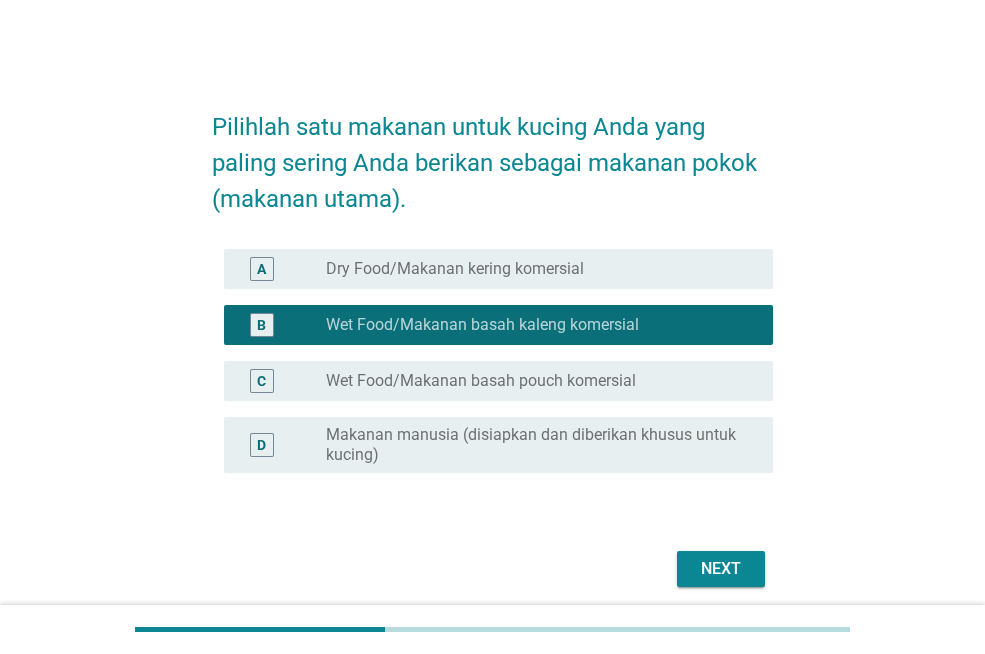 click on "Dry Food/Makanan kering komersial" at bounding box center (455, 269) 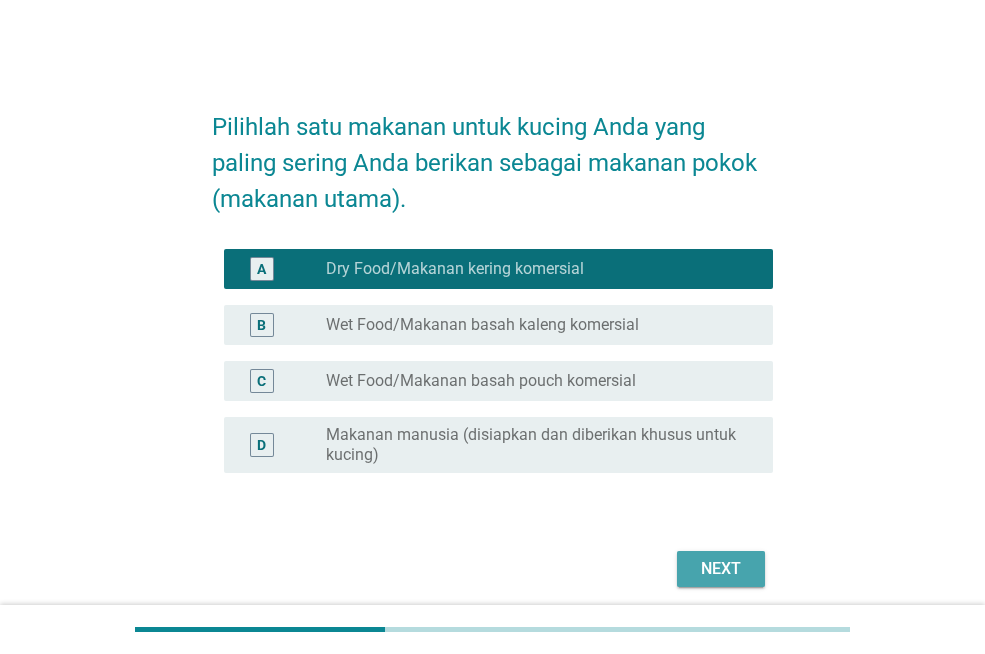 click on "Next" at bounding box center (721, 569) 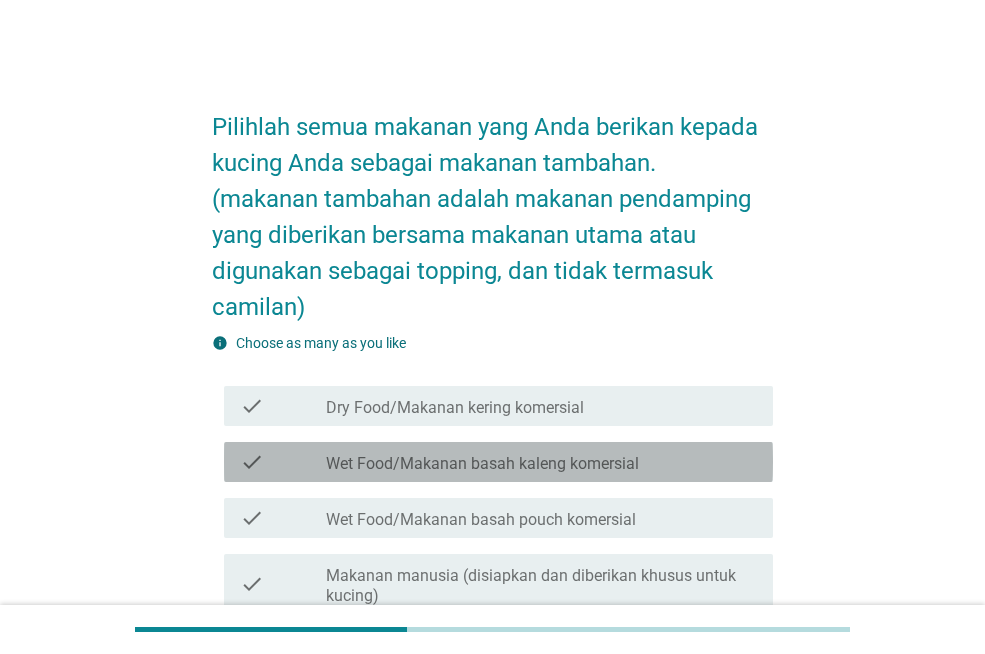 click on "Wet Food/Makanan basah kaleng komersial" at bounding box center [482, 464] 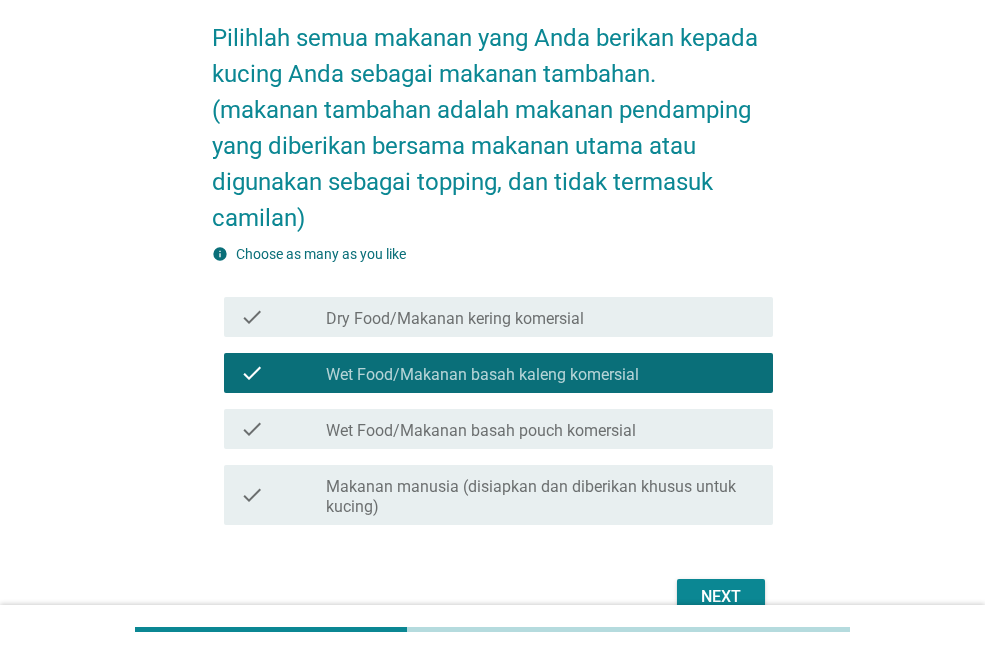 scroll, scrollTop: 193, scrollLeft: 0, axis: vertical 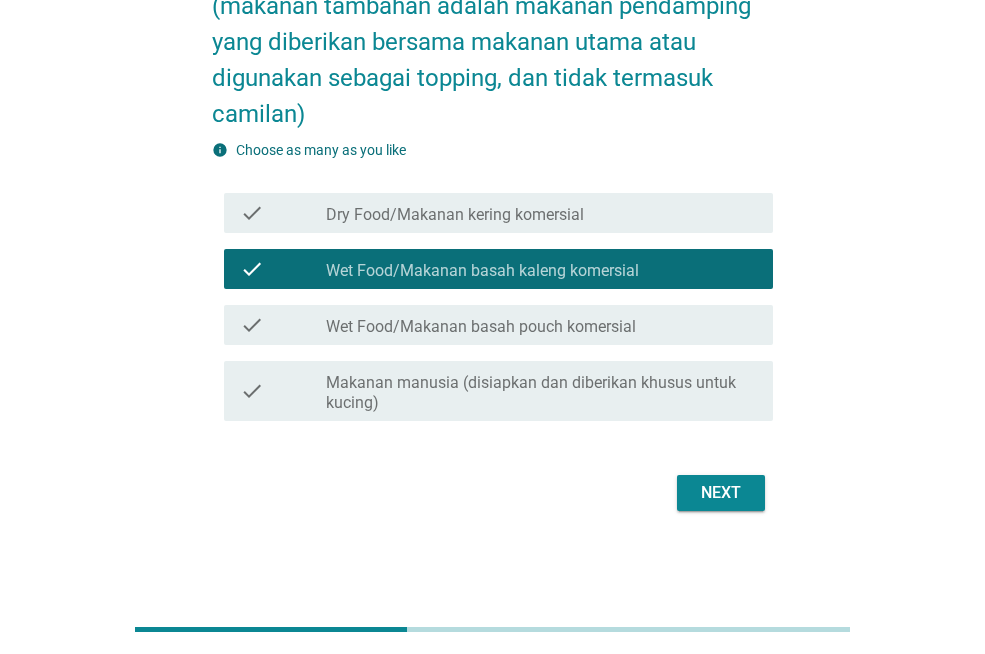 click on "check_box_outline_blank Wet Food/Makanan basah pouch komersial" at bounding box center [541, 325] 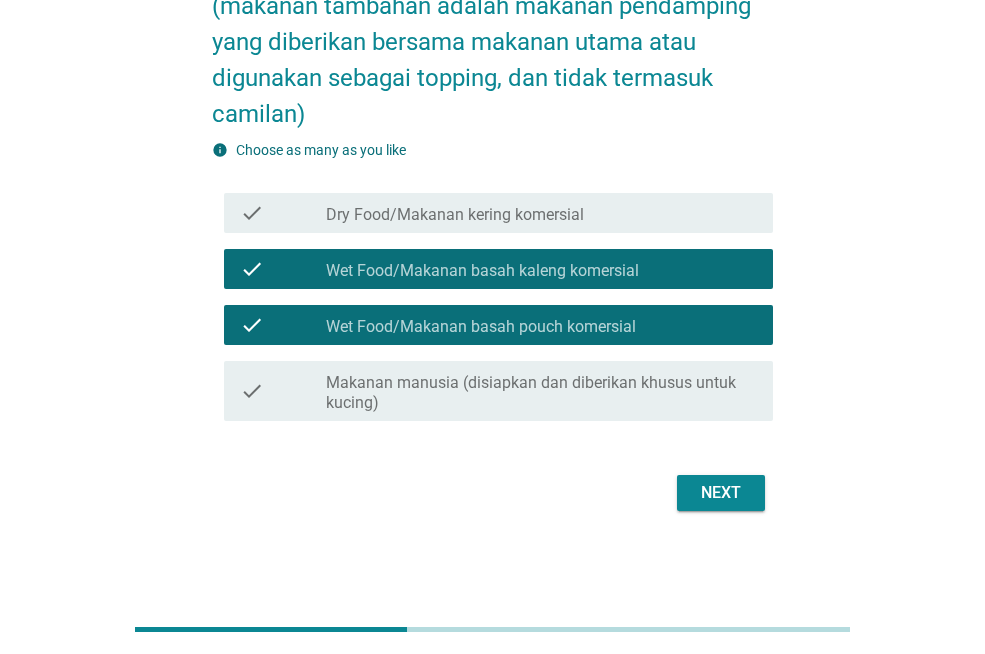 click on "Makanan manusia (disiapkan dan diberikan khusus untuk kucing)" at bounding box center (541, 393) 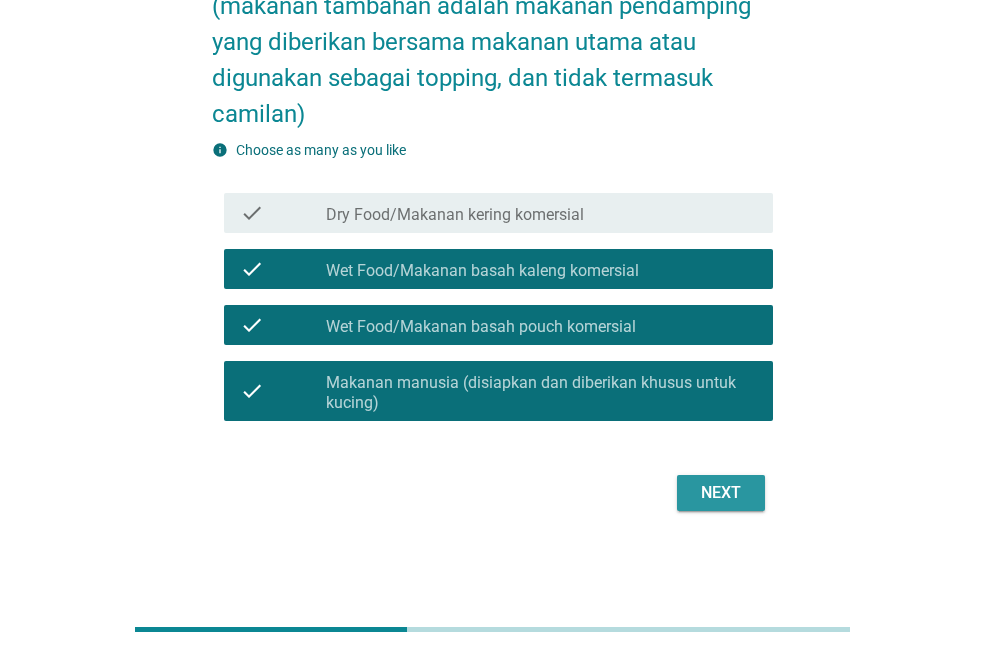 click on "Next" at bounding box center [721, 493] 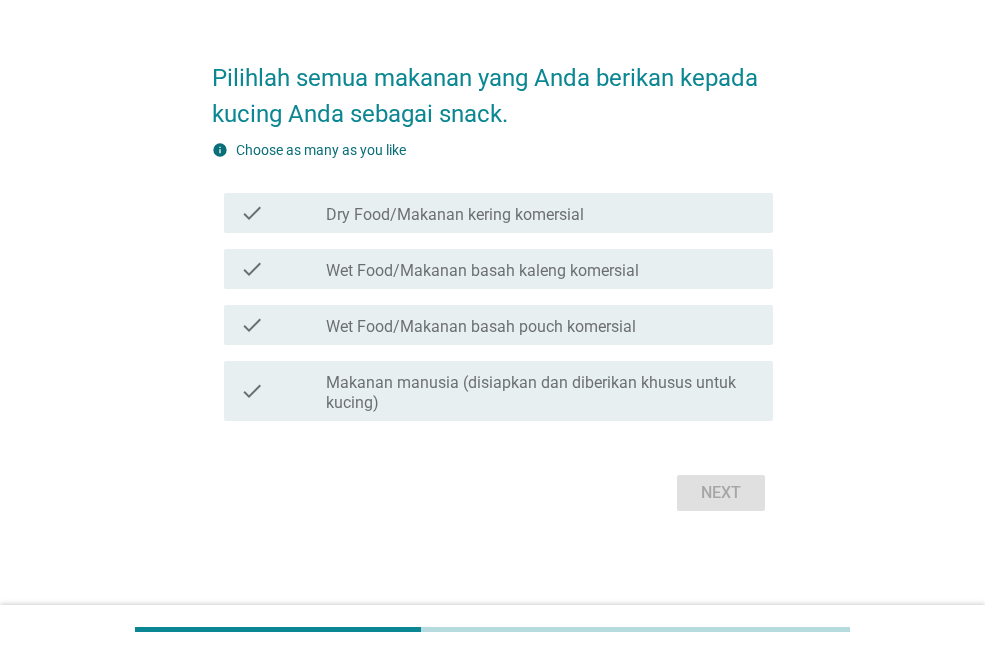 scroll, scrollTop: 0, scrollLeft: 0, axis: both 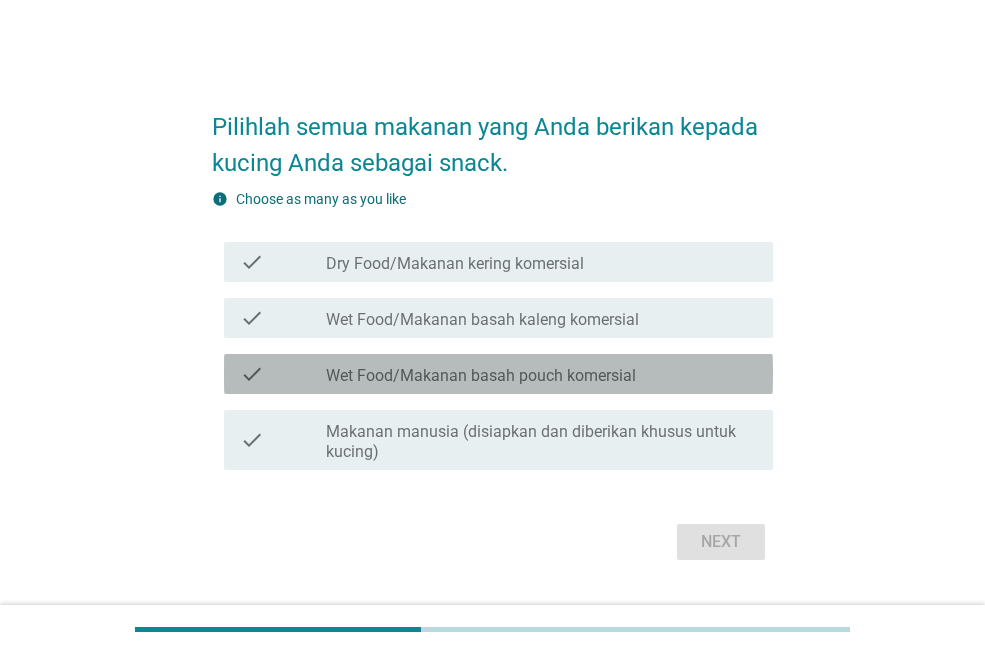 click on "Wet Food/Makanan basah pouch komersial" at bounding box center (481, 376) 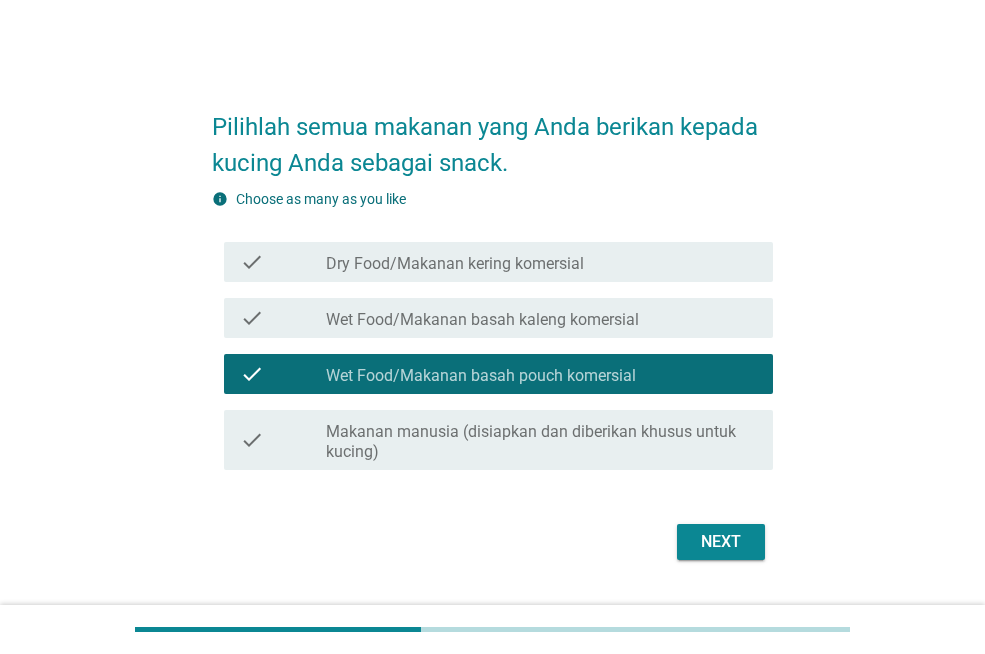 click on "Next" at bounding box center [721, 542] 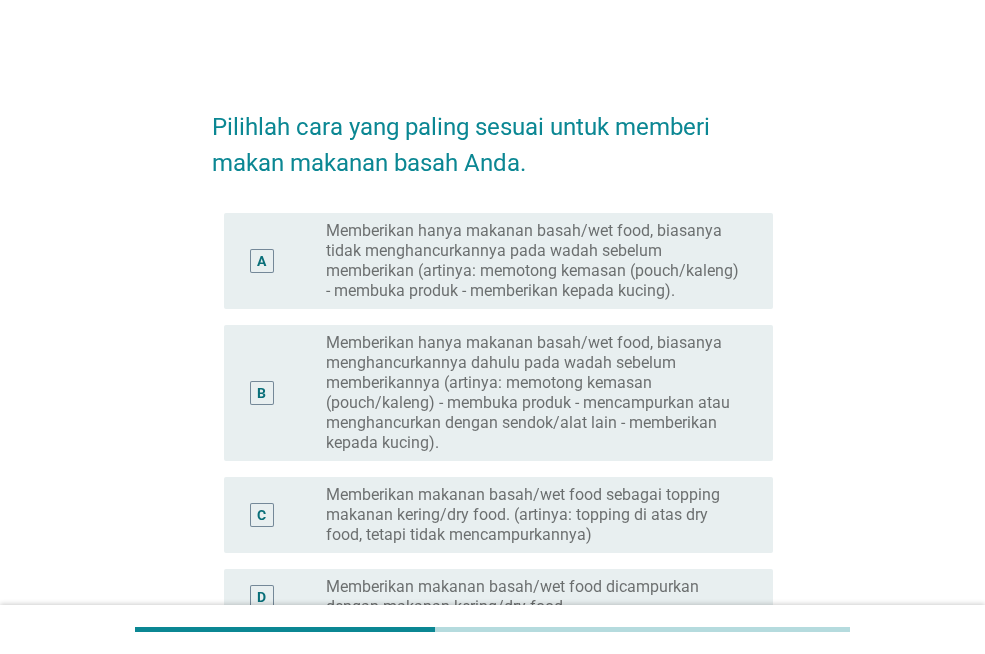 scroll, scrollTop: 100, scrollLeft: 0, axis: vertical 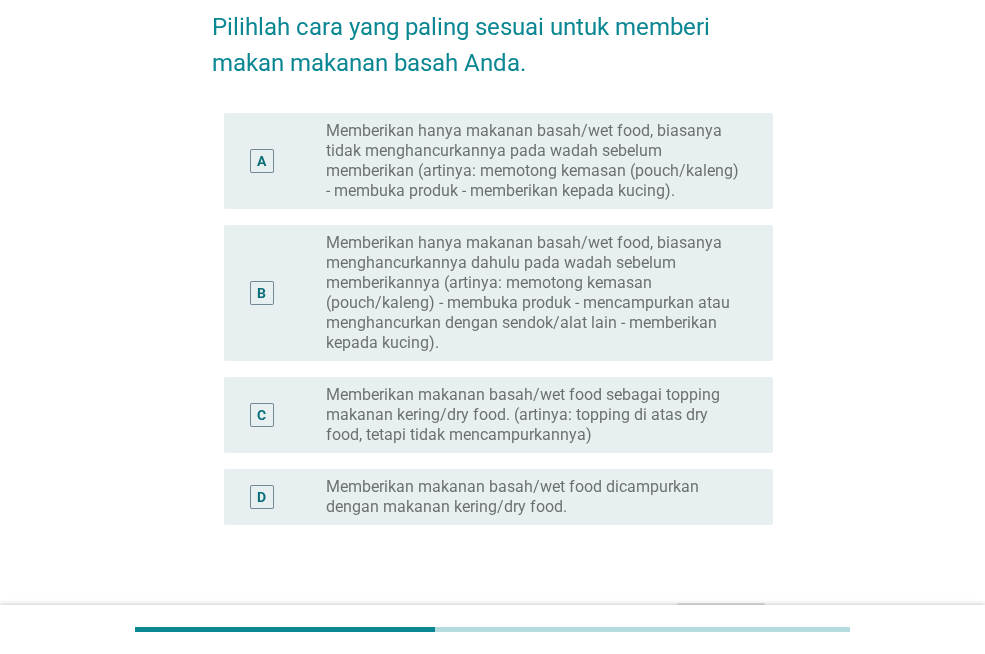 click on "Memberikan makanan basah/wet food dicampurkan dengan makanan kering/dry food." at bounding box center (533, 497) 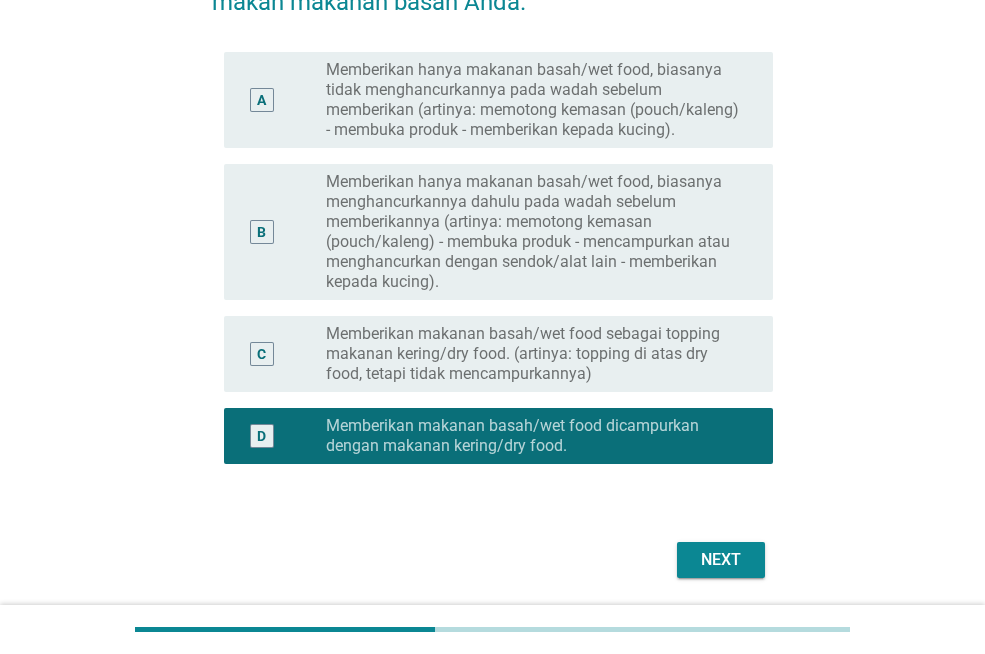 scroll, scrollTop: 228, scrollLeft: 0, axis: vertical 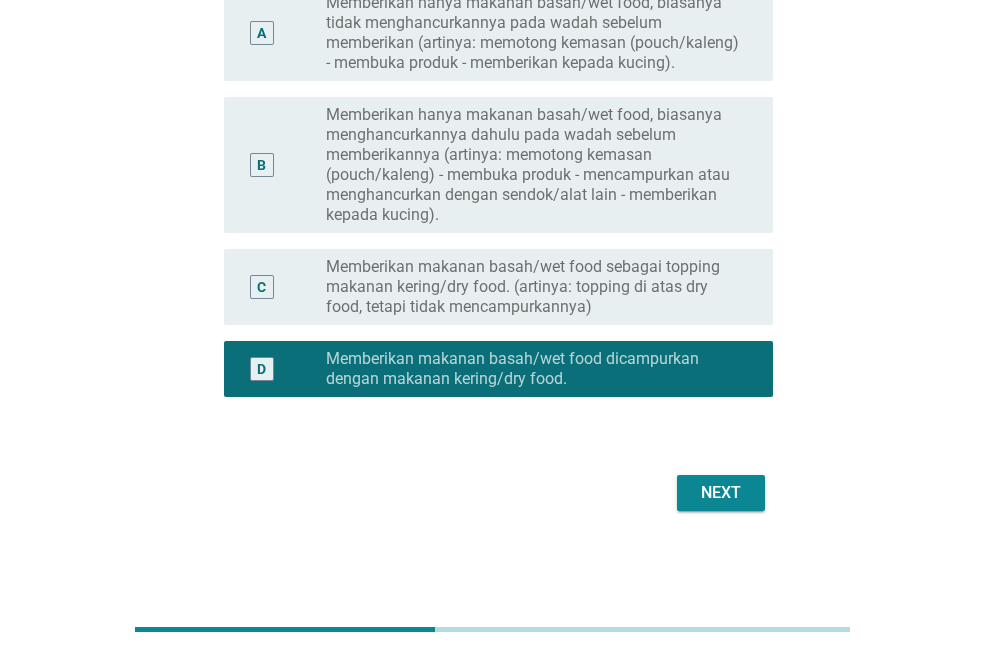 click on "Next" at bounding box center [721, 493] 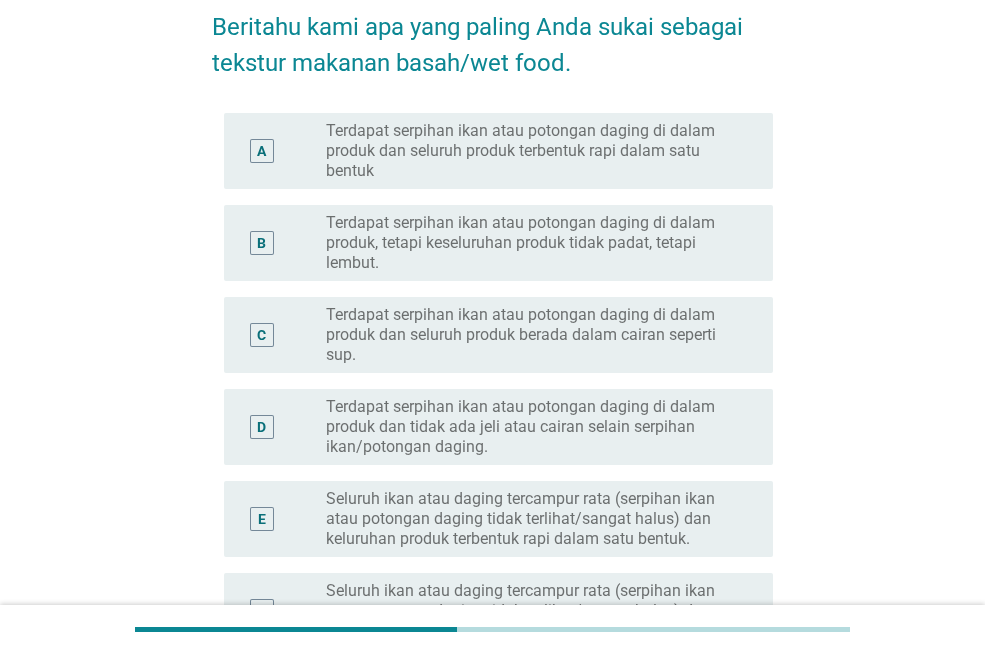 scroll, scrollTop: 200, scrollLeft: 0, axis: vertical 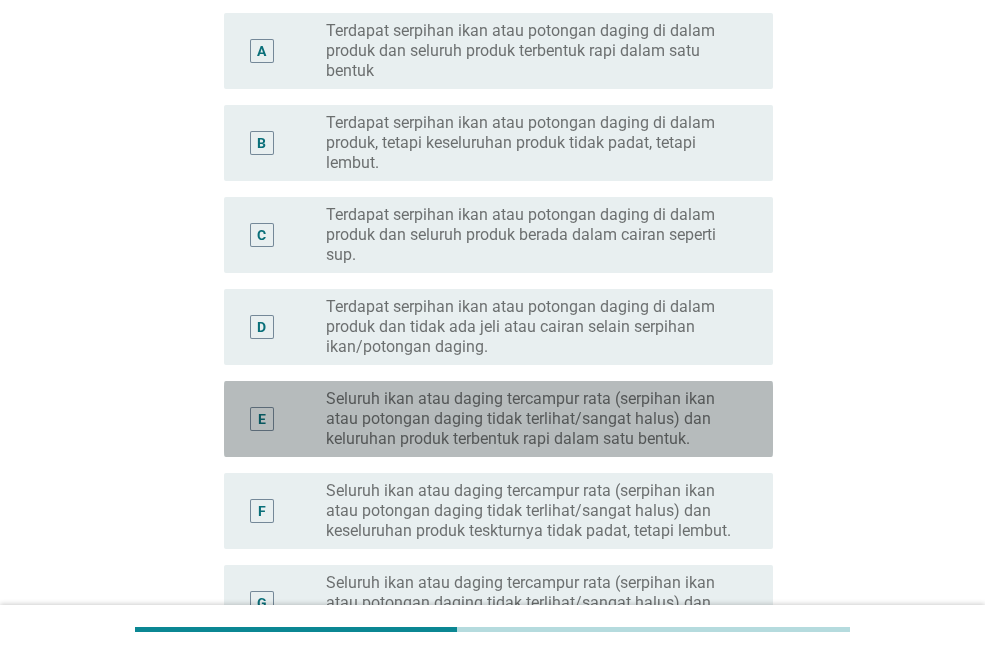 click on "Seluruh ikan atau daging tercampur rata (serpihan ikan atau potongan daging tidak terlihat/sangat halus) dan keluruhan produk terbentuk rapi dalam satu bentuk." at bounding box center (533, 419) 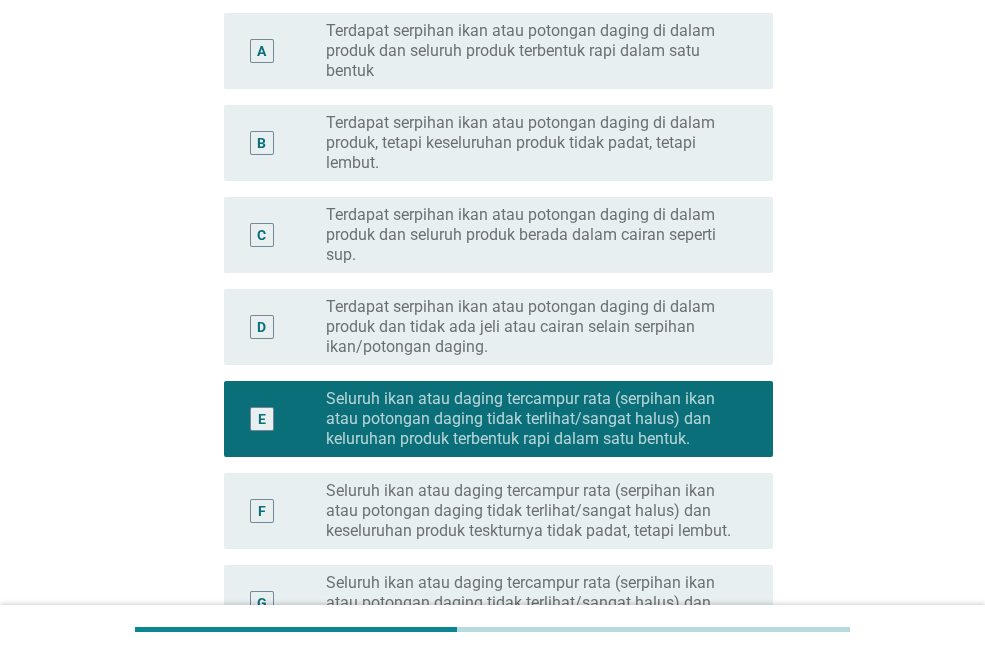 click on "Seluruh ikan atau daging tercampur rata (serpihan ikan atau potongan daging tidak terlihat/sangat halus) dan keseluruhan produk teskturnya tidak padat, tetapi lembut." at bounding box center (533, 511) 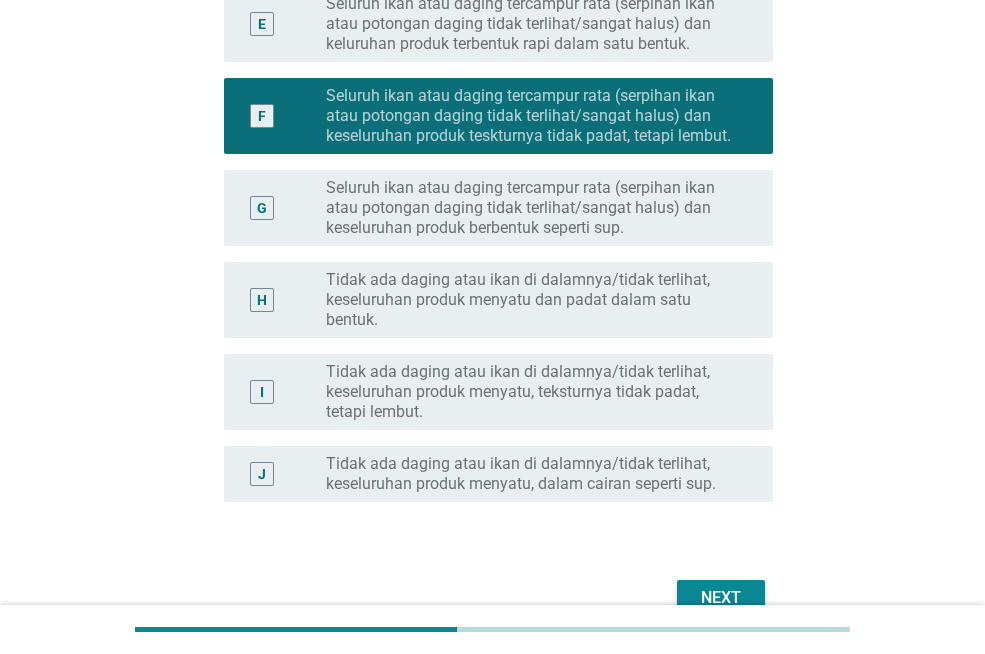 scroll, scrollTop: 700, scrollLeft: 0, axis: vertical 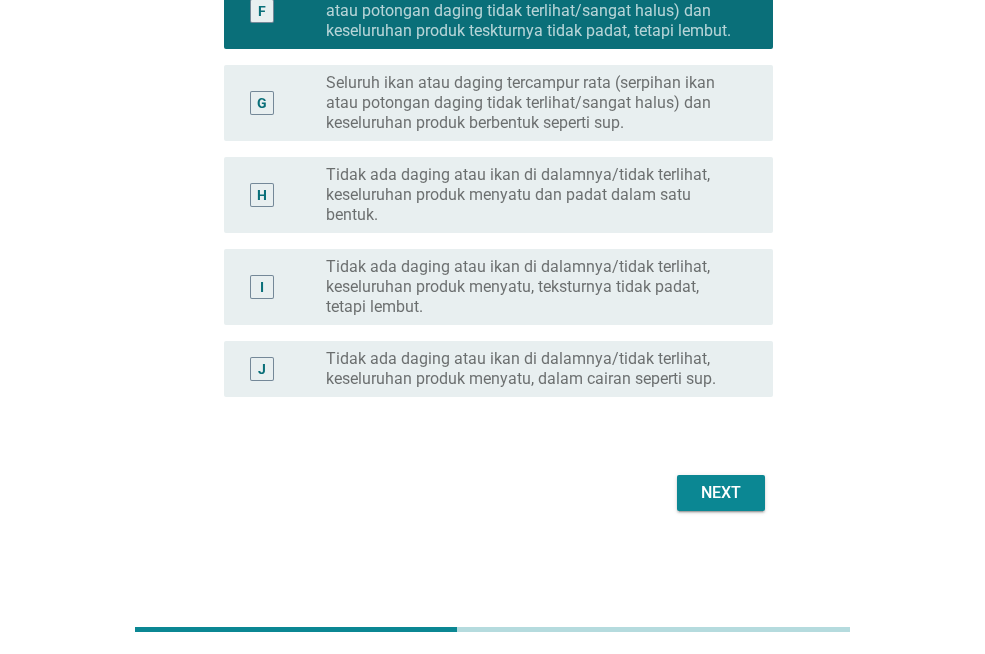 click on "Next" at bounding box center (721, 493) 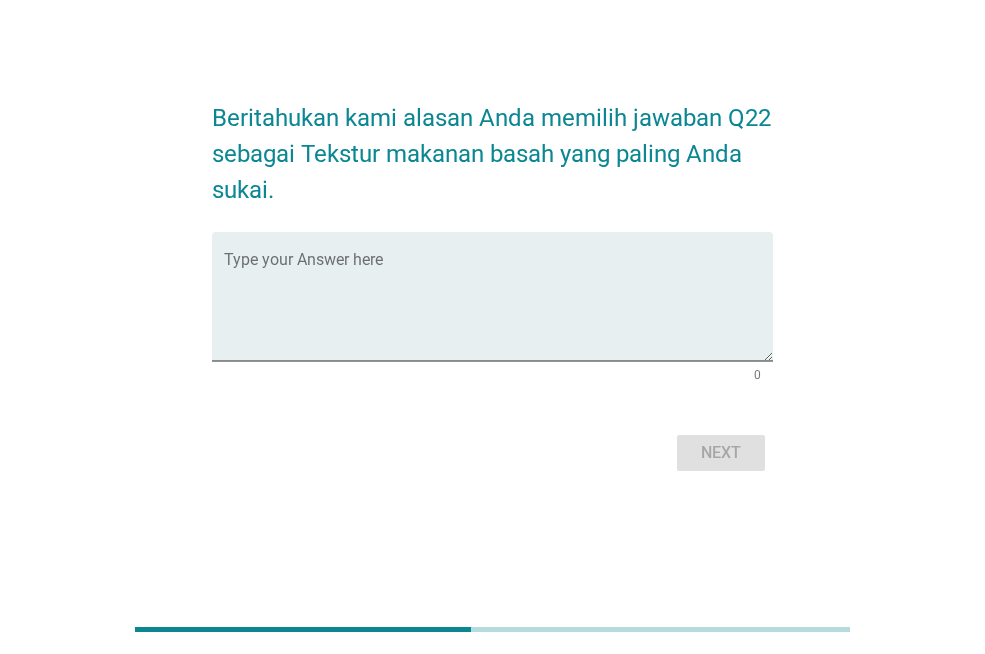 scroll, scrollTop: 0, scrollLeft: 0, axis: both 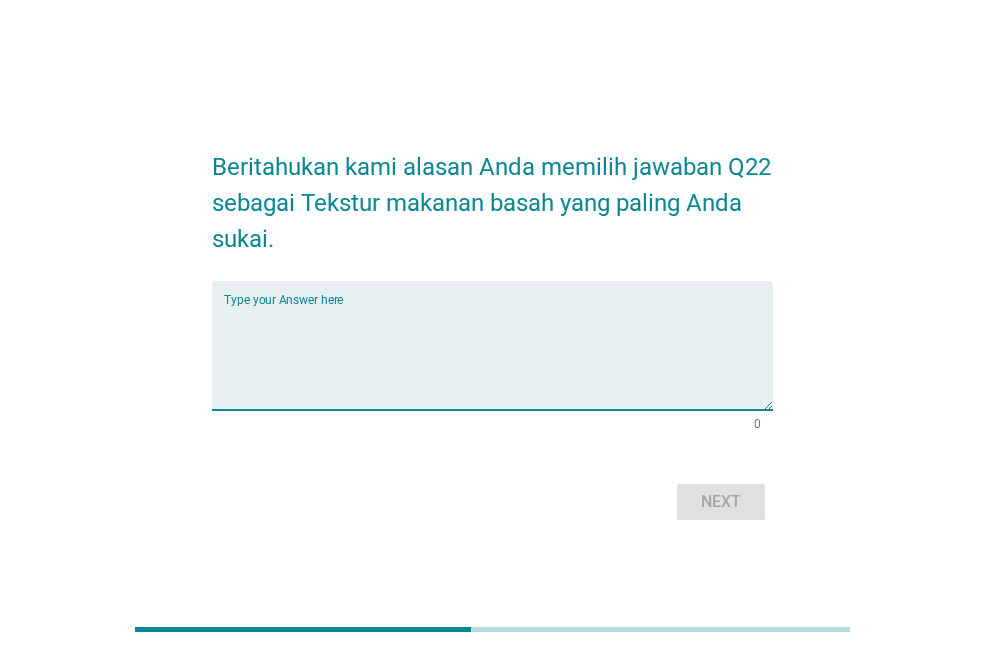 click at bounding box center (498, 357) 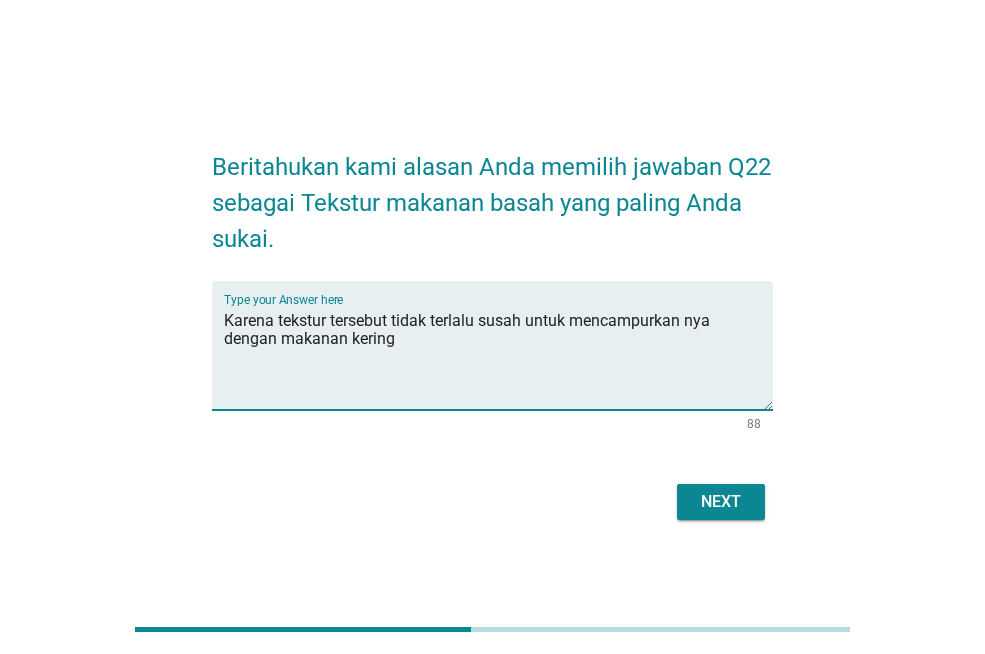type on "Karena tekstur tersebut tidak terlalu susah untuk mencampurkan nya dengan makanan kering" 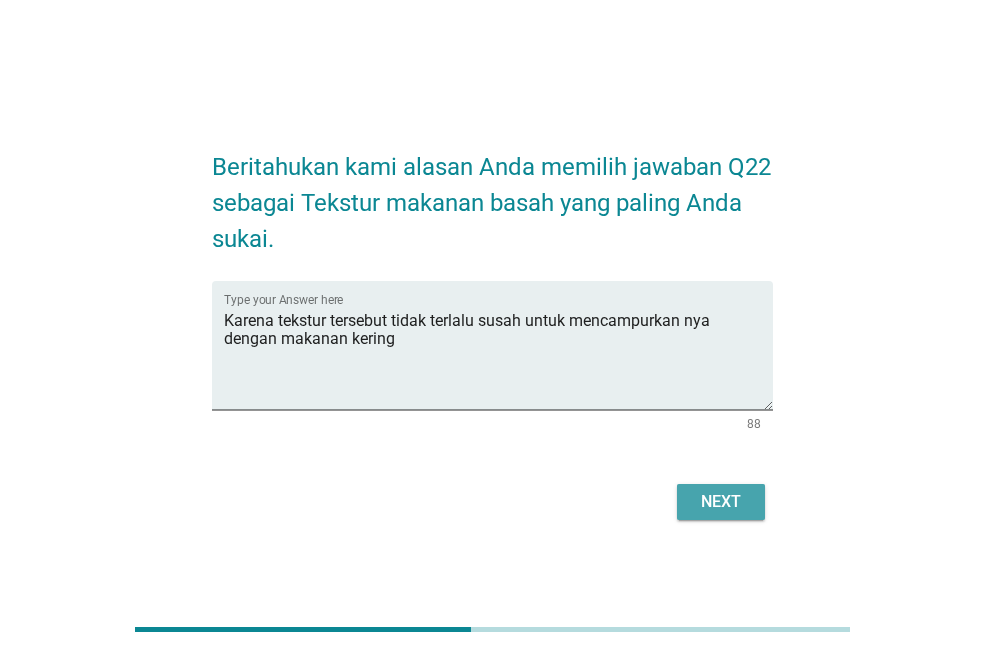 click on "Next" at bounding box center [721, 502] 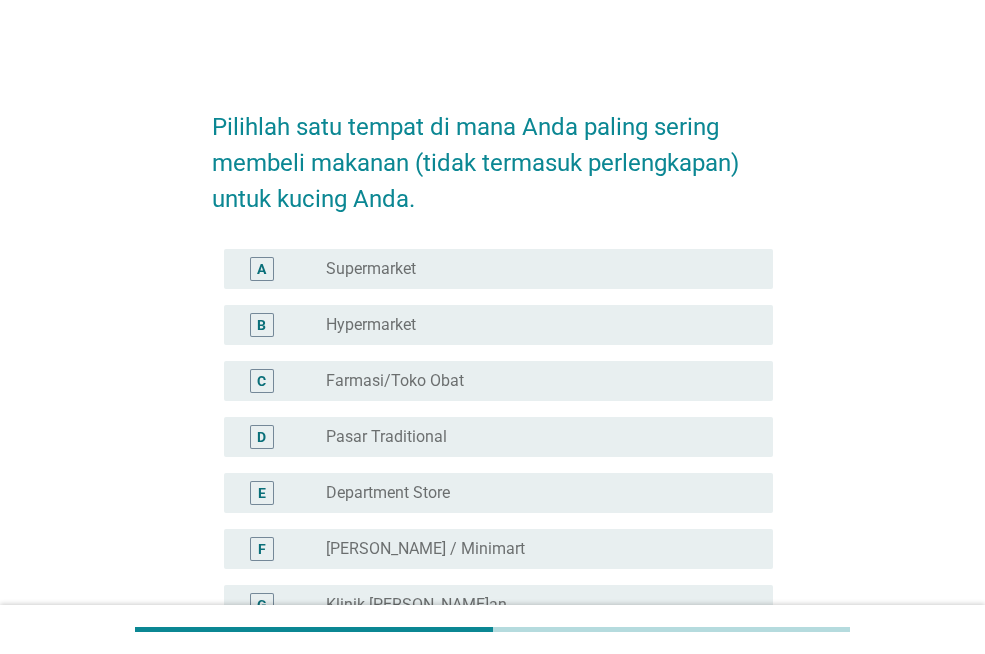 click on "radio_button_unchecked Supermarket" at bounding box center [533, 269] 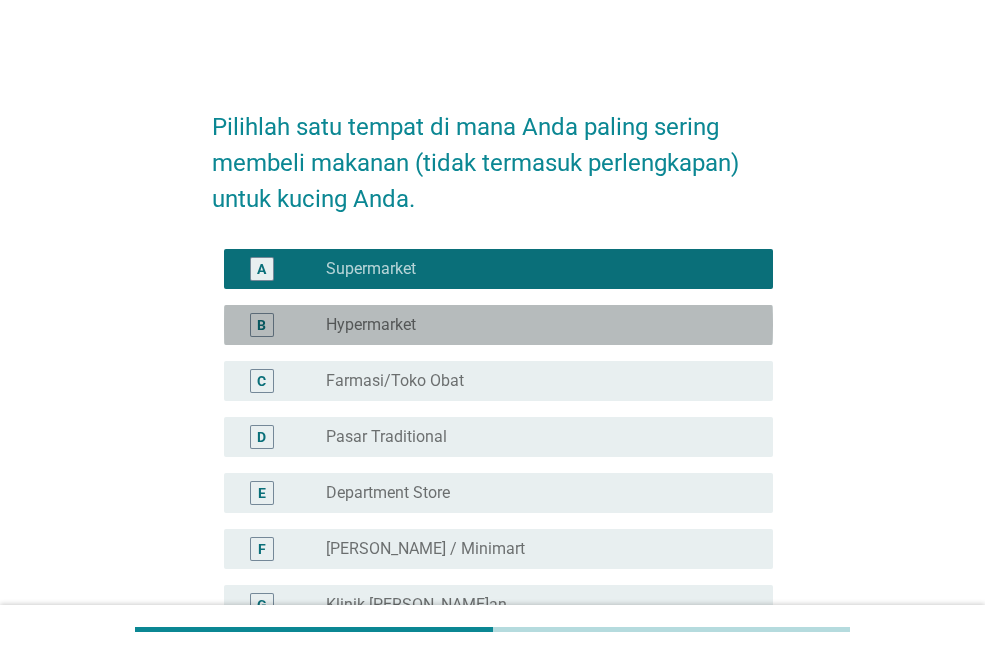 click on "radio_button_unchecked Hypermarket" at bounding box center (533, 325) 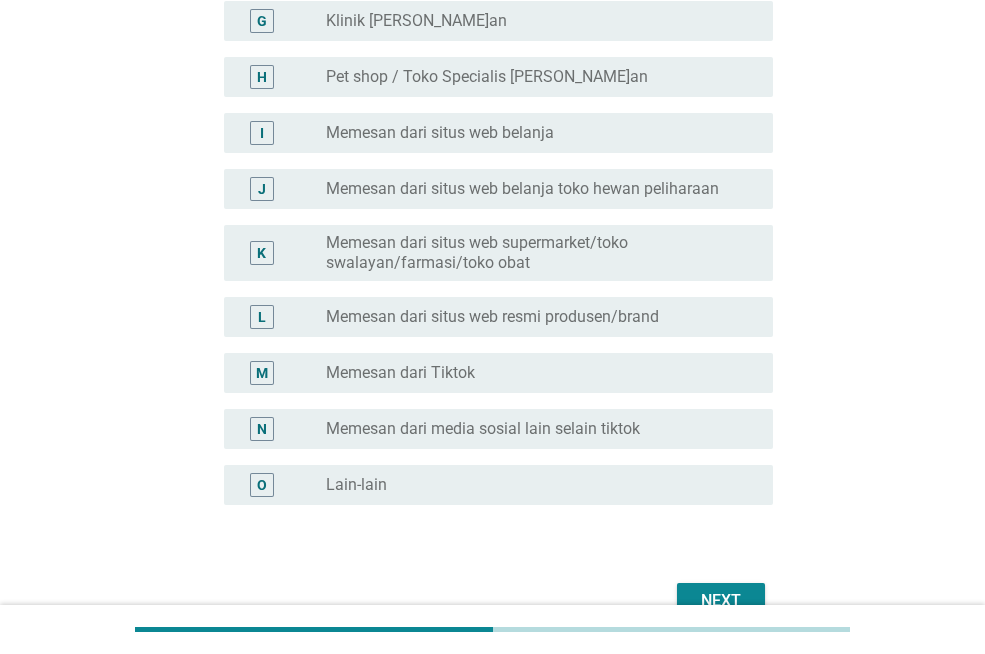 scroll, scrollTop: 692, scrollLeft: 0, axis: vertical 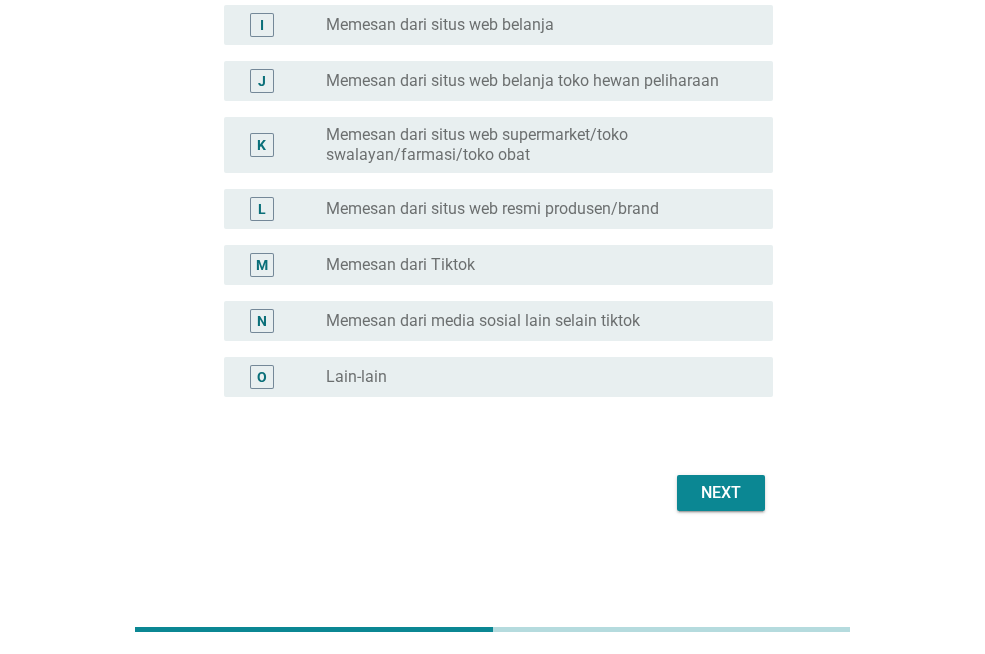 click on "Next" at bounding box center (721, 493) 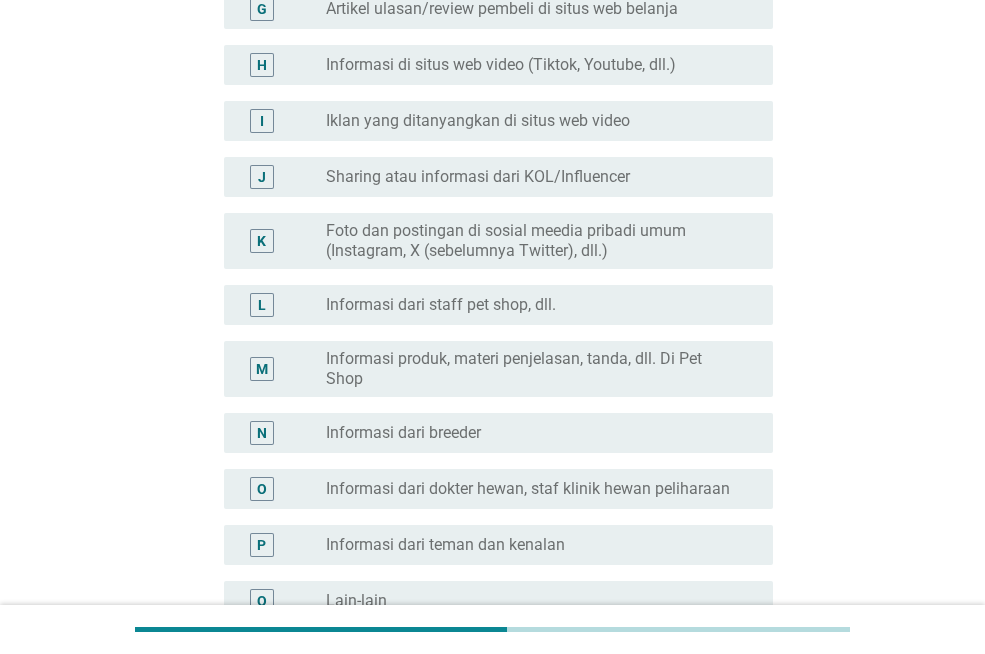 scroll, scrollTop: 700, scrollLeft: 0, axis: vertical 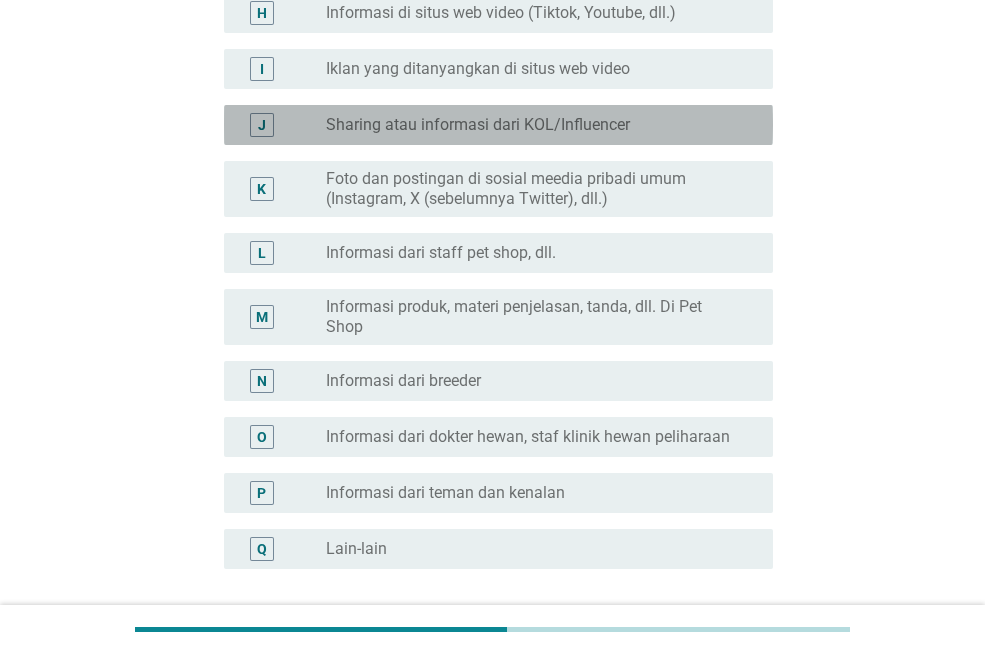 click on "Sharing atau informasi dari KOL/Influencer" at bounding box center (478, 125) 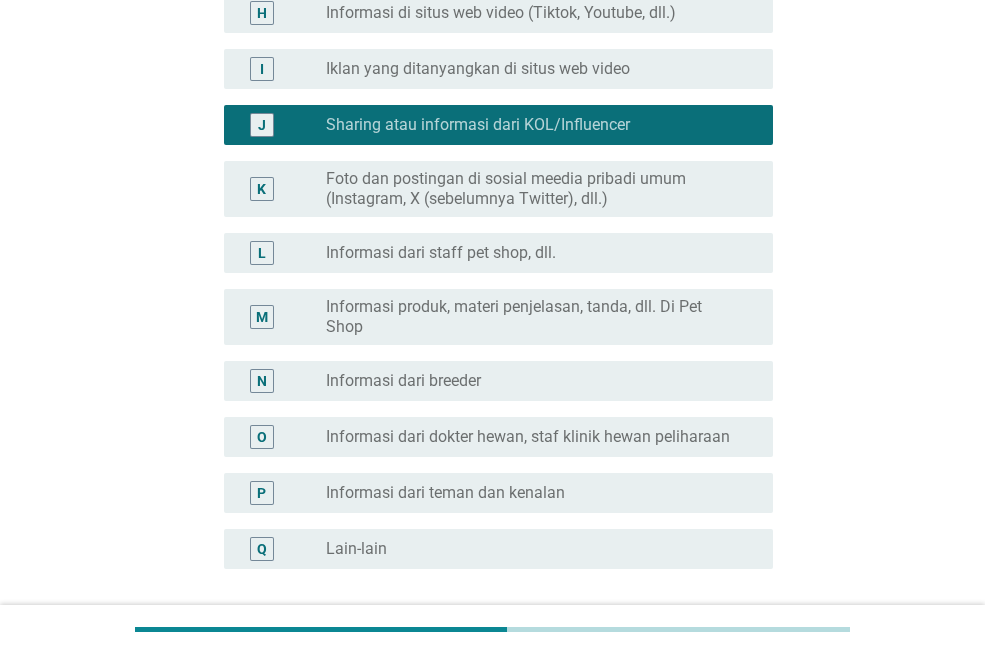 click on "Foto dan postingan di sosial meedia pribadi umum (Instagram, X (sebelumnya Twitter), dll.)" at bounding box center (533, 189) 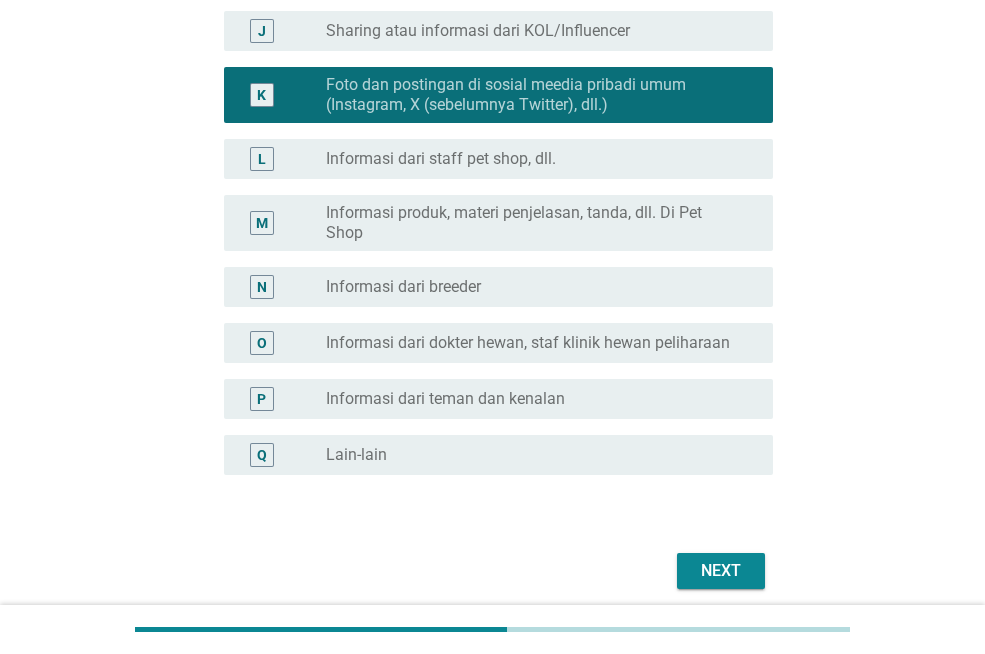 scroll, scrollTop: 872, scrollLeft: 0, axis: vertical 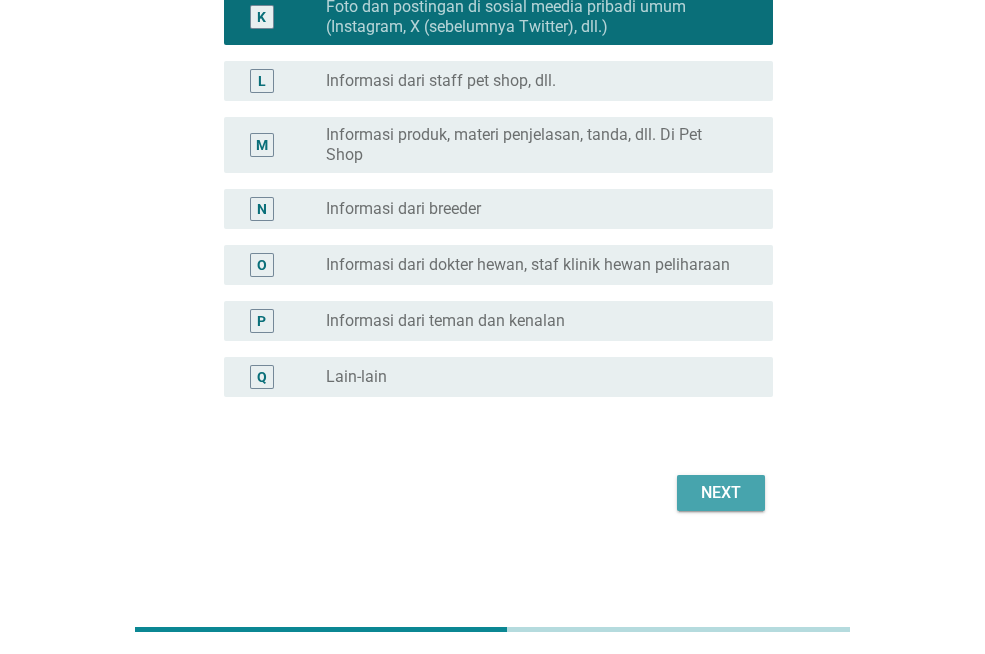 click on "Next" at bounding box center [721, 493] 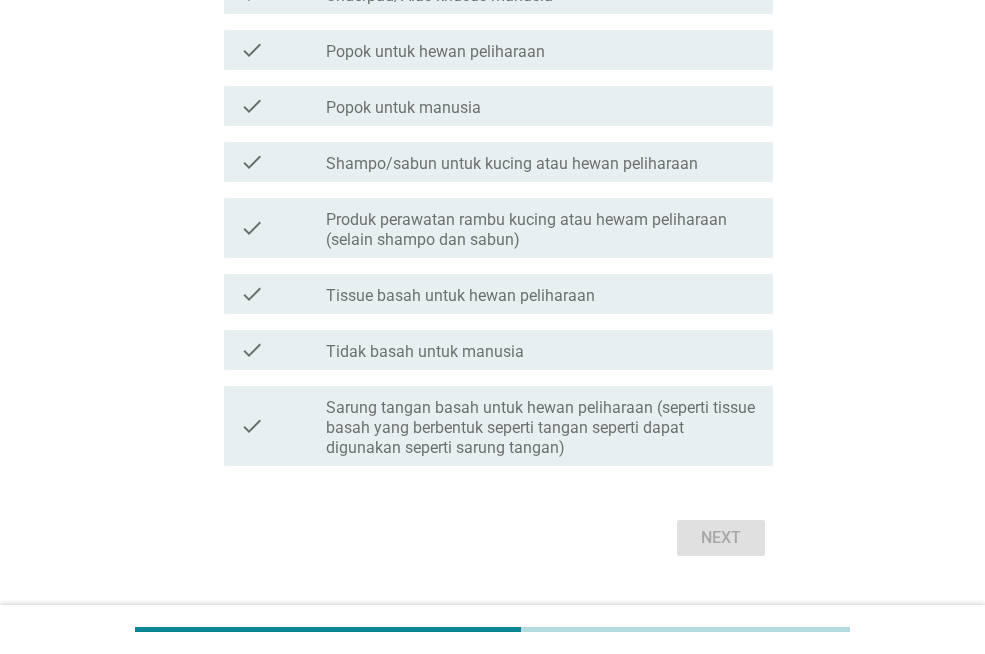 scroll, scrollTop: 0, scrollLeft: 0, axis: both 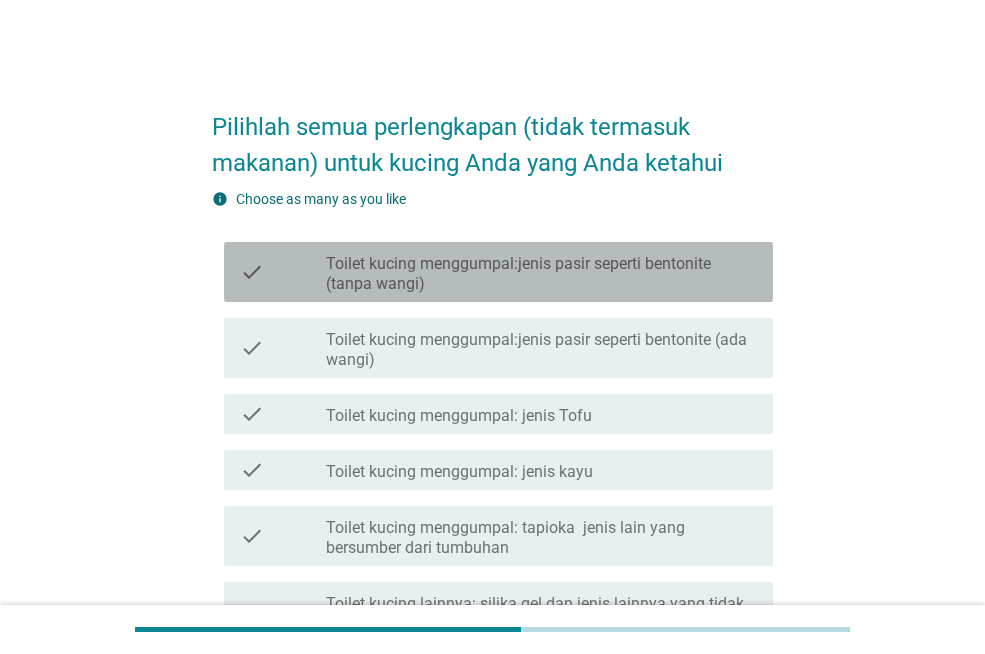 click on "Toilet kucing menggumpal:jenis pasir seperti bentonite (tanpa wangi)" at bounding box center (541, 274) 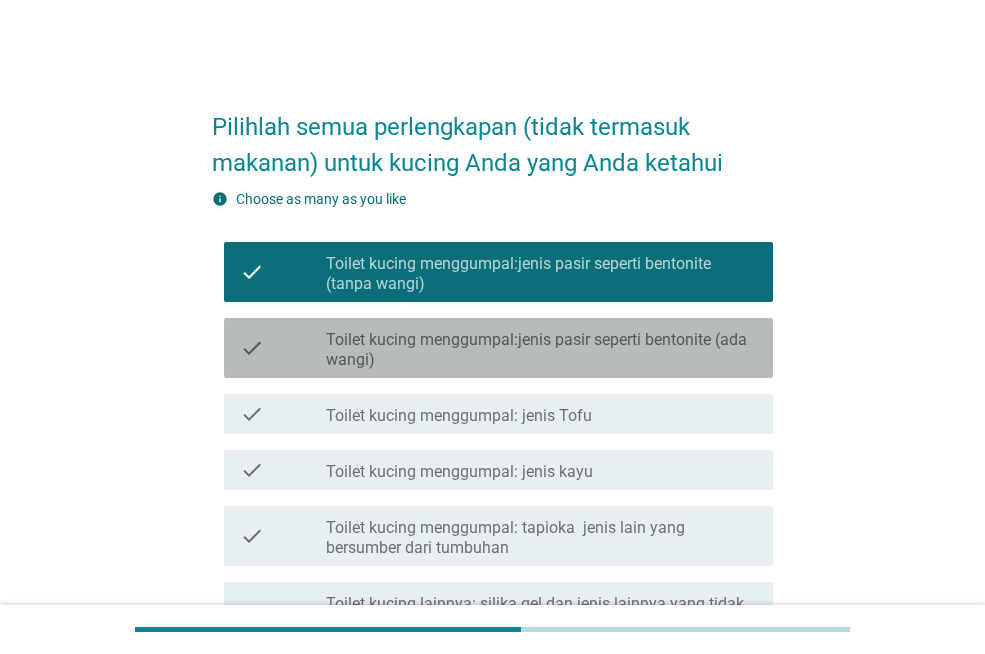 click on "Toilet kucing menggumpal:jenis pasir seperti bentonite (ada wangi)" at bounding box center [541, 350] 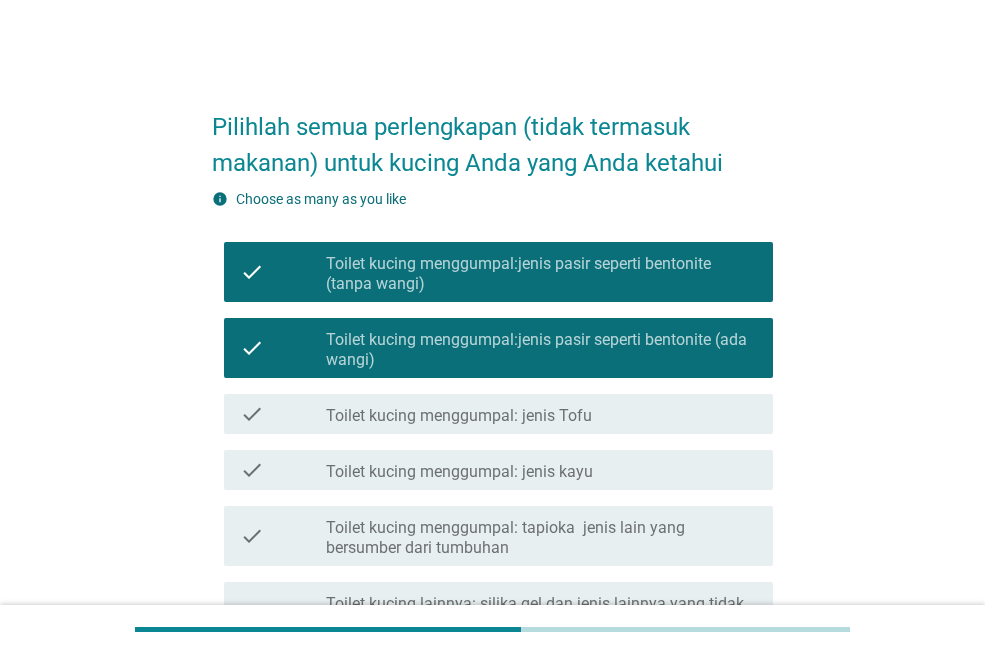 click on "Toilet kucing menggumpal: jenis Tofu" at bounding box center [459, 416] 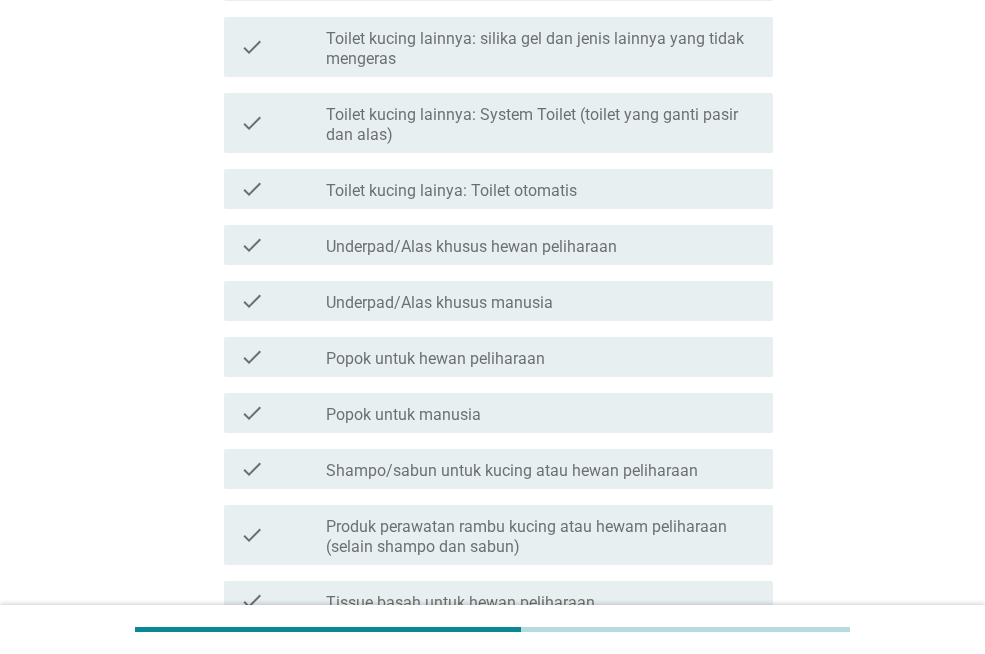 scroll, scrollTop: 600, scrollLeft: 0, axis: vertical 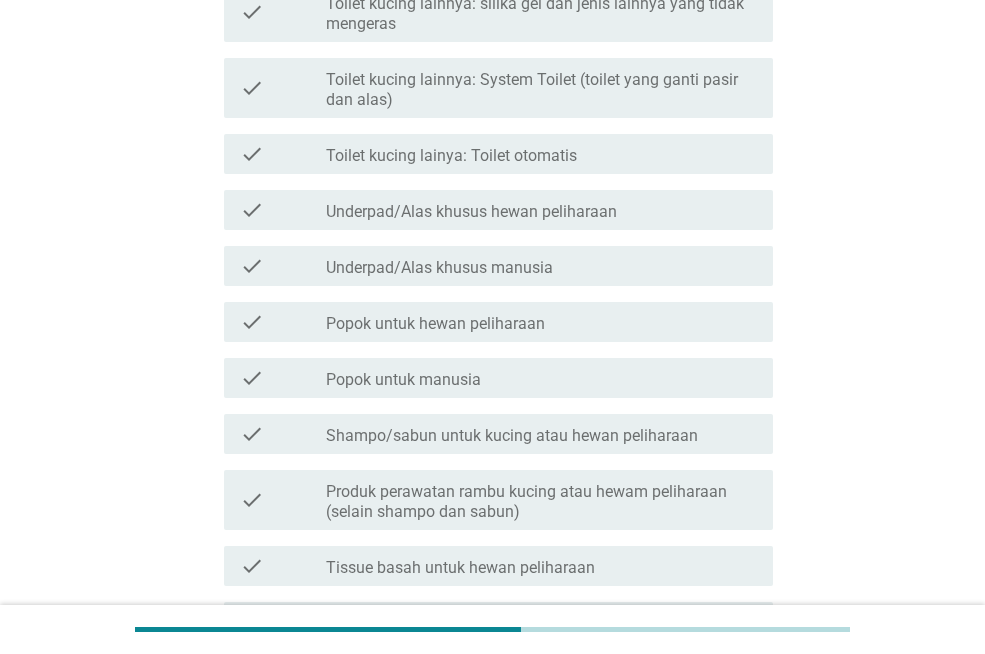 click on "Shampo/sabun untuk kucing atau hewan peliharaan" at bounding box center [512, 436] 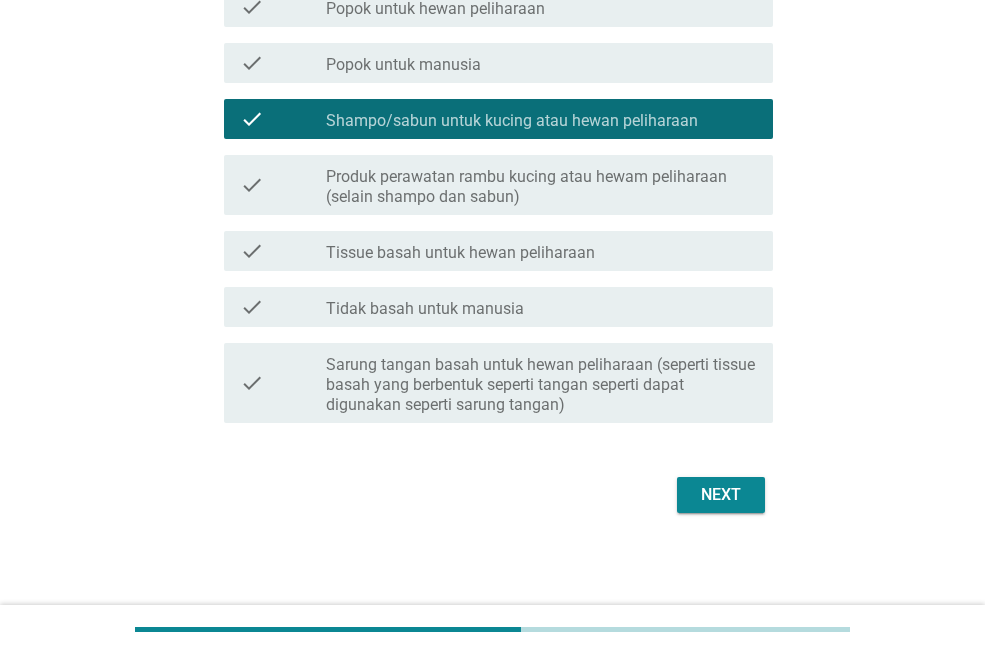 scroll, scrollTop: 917, scrollLeft: 0, axis: vertical 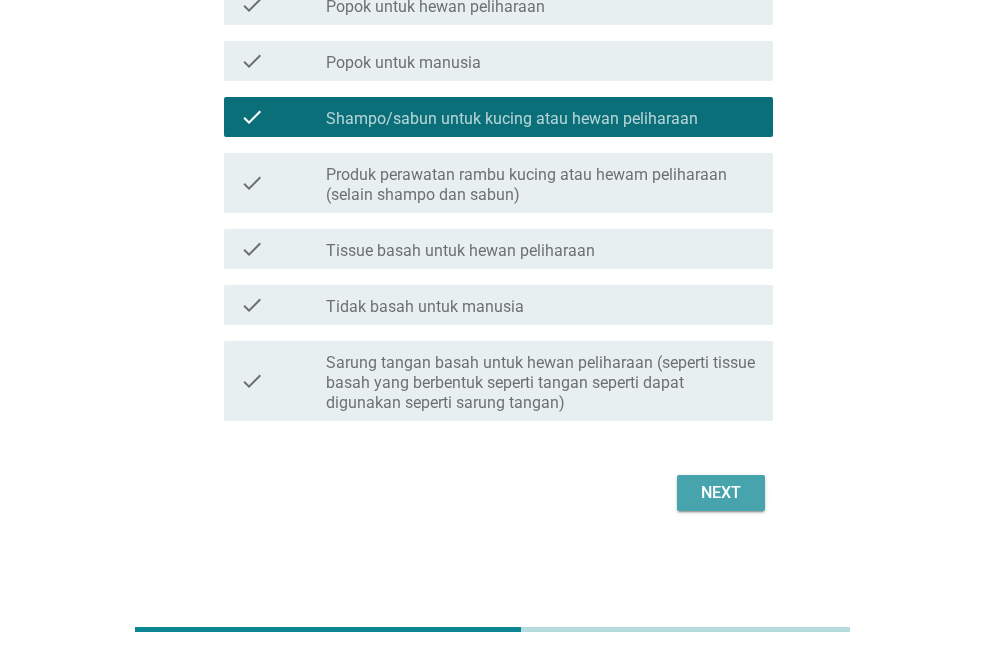 click on "Next" at bounding box center (721, 493) 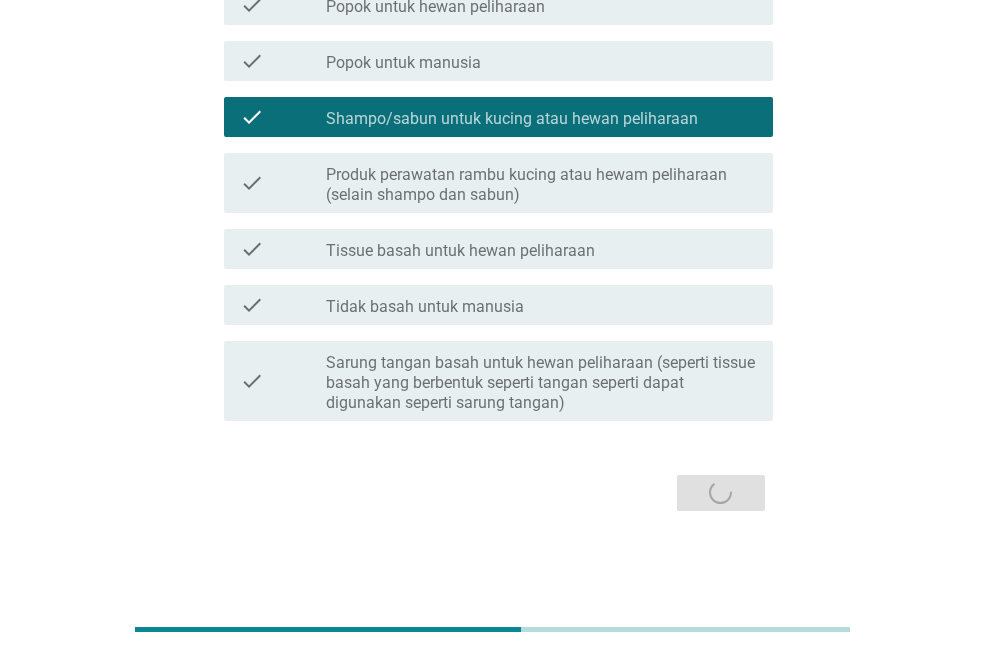 scroll, scrollTop: 0, scrollLeft: 0, axis: both 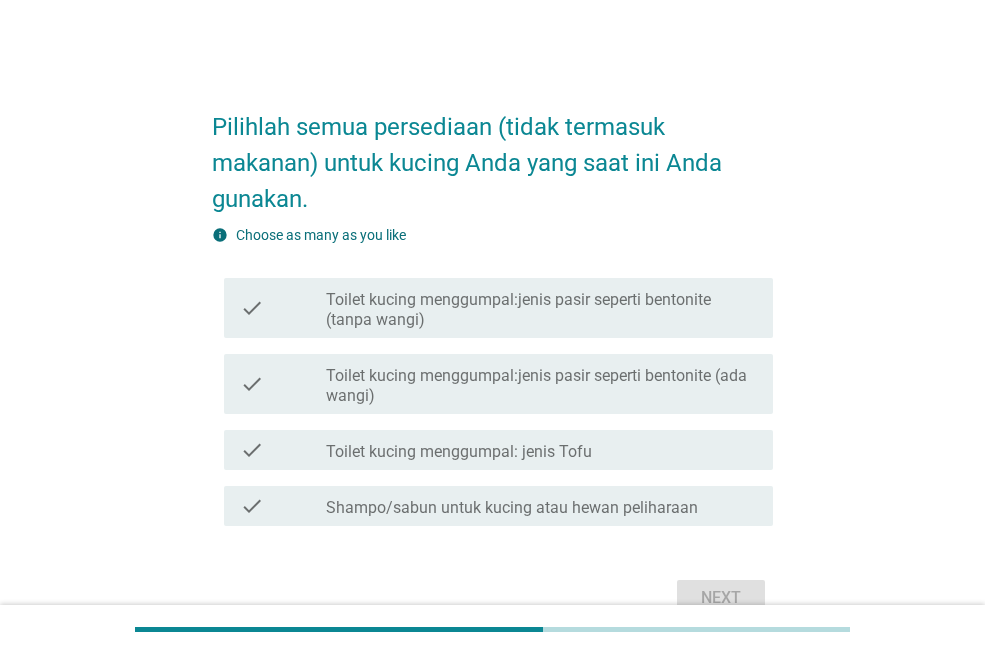 click on "Toilet kucing menggumpal:jenis pasir seperti bentonite (ada wangi)" at bounding box center [541, 386] 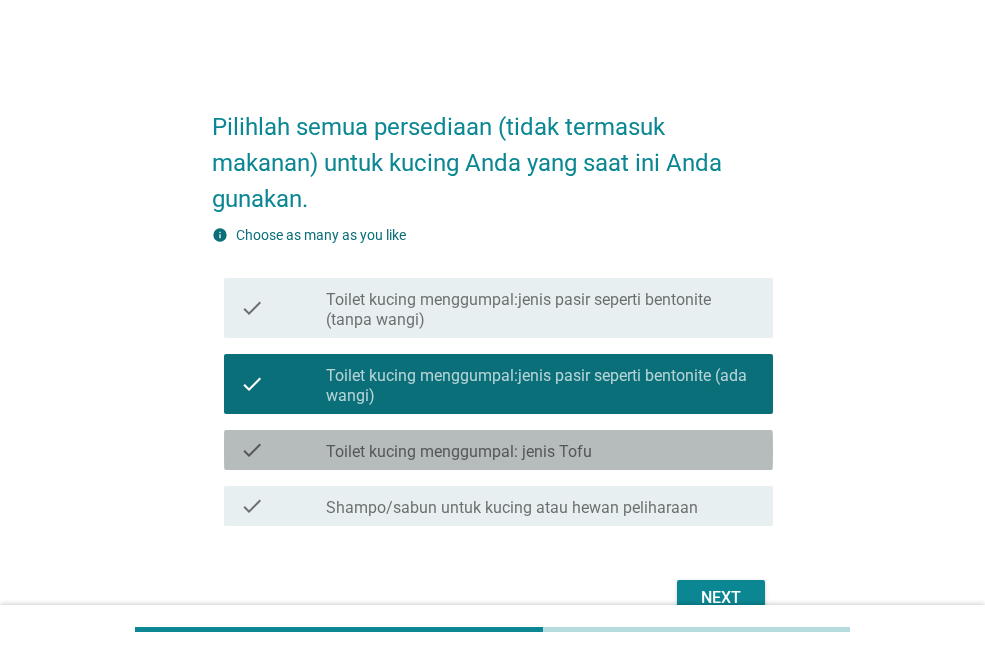 click on "check_box_outline_blank Toilet kucing menggumpal: jenis Tofu" at bounding box center [541, 450] 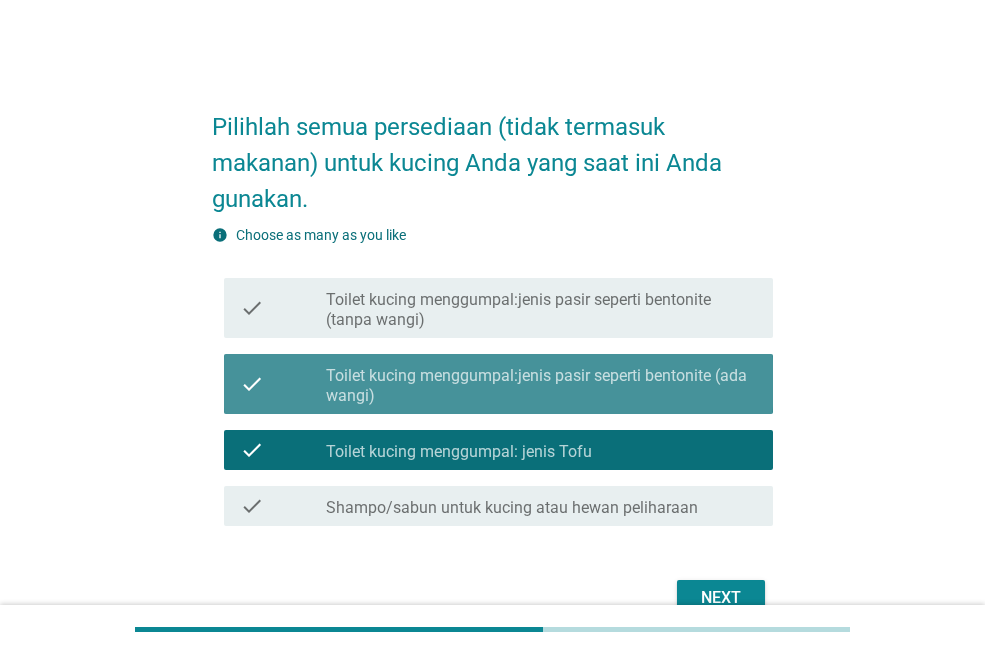 click on "Toilet kucing menggumpal:jenis pasir seperti bentonite (ada wangi)" at bounding box center (541, 386) 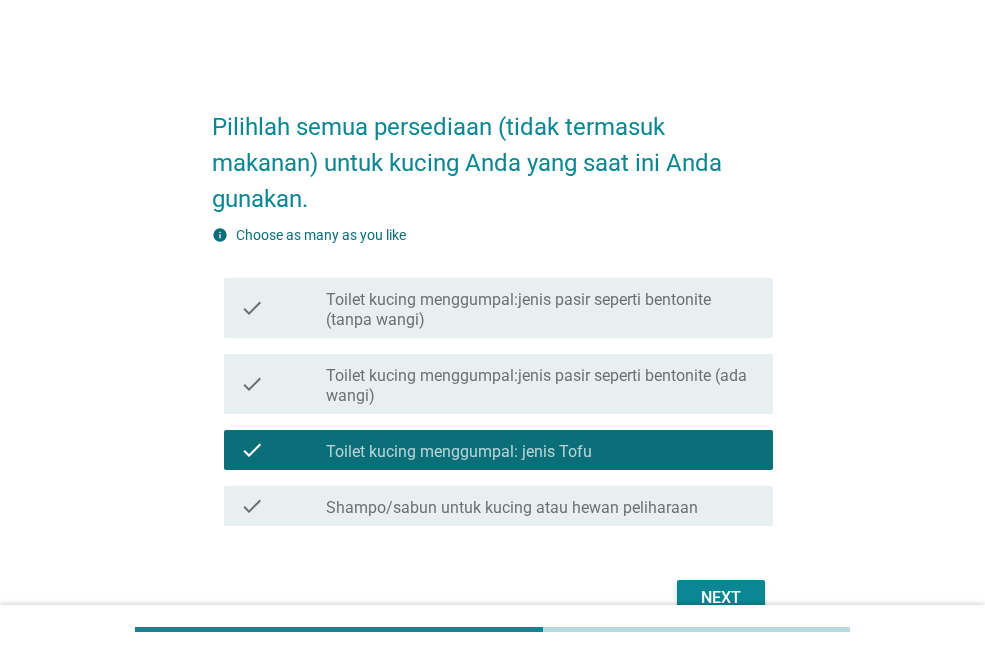 click on "Next" at bounding box center (721, 598) 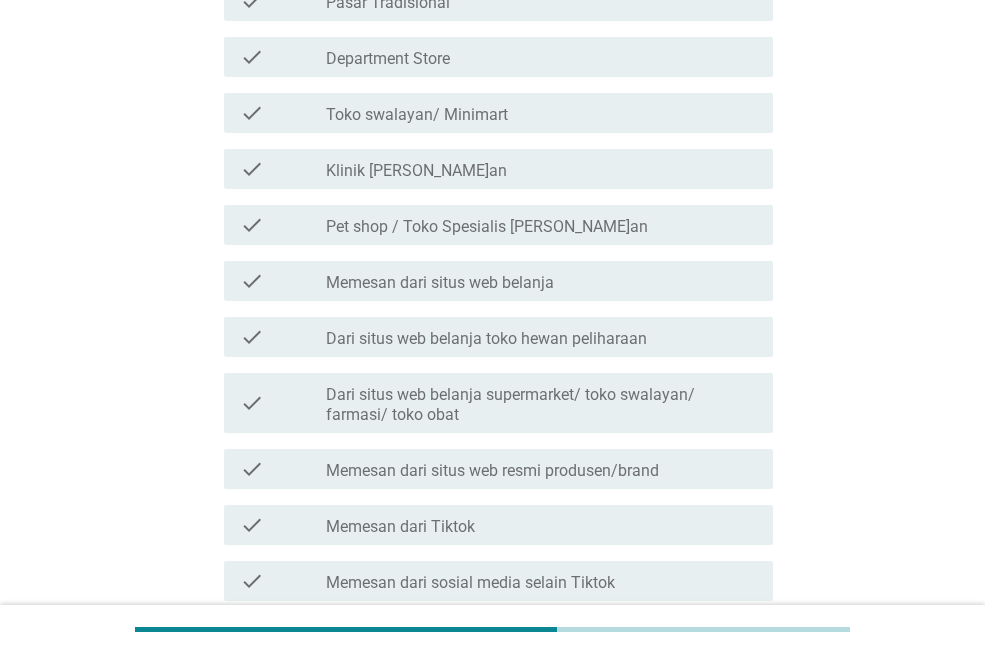 scroll, scrollTop: 500, scrollLeft: 0, axis: vertical 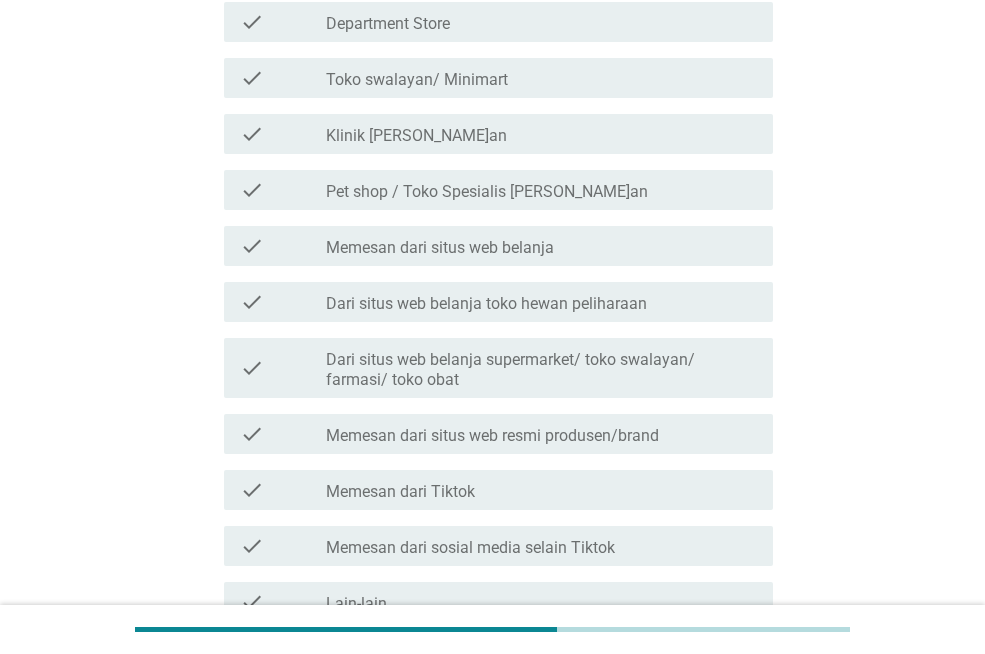 click on "check     check_box_outline_blank Memesan dari Tiktok" at bounding box center (498, 490) 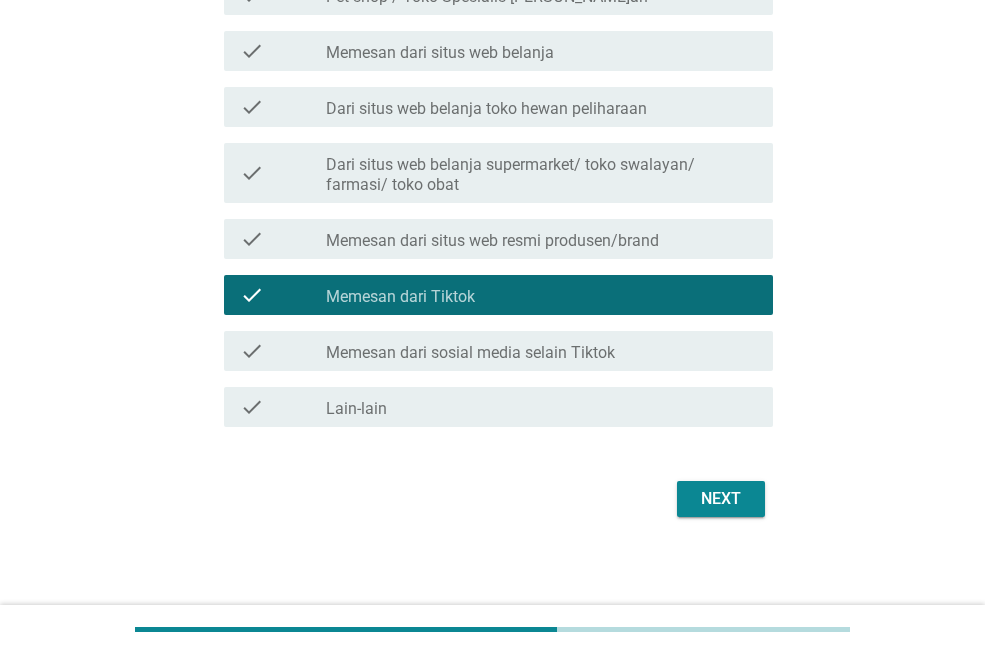 scroll, scrollTop: 700, scrollLeft: 0, axis: vertical 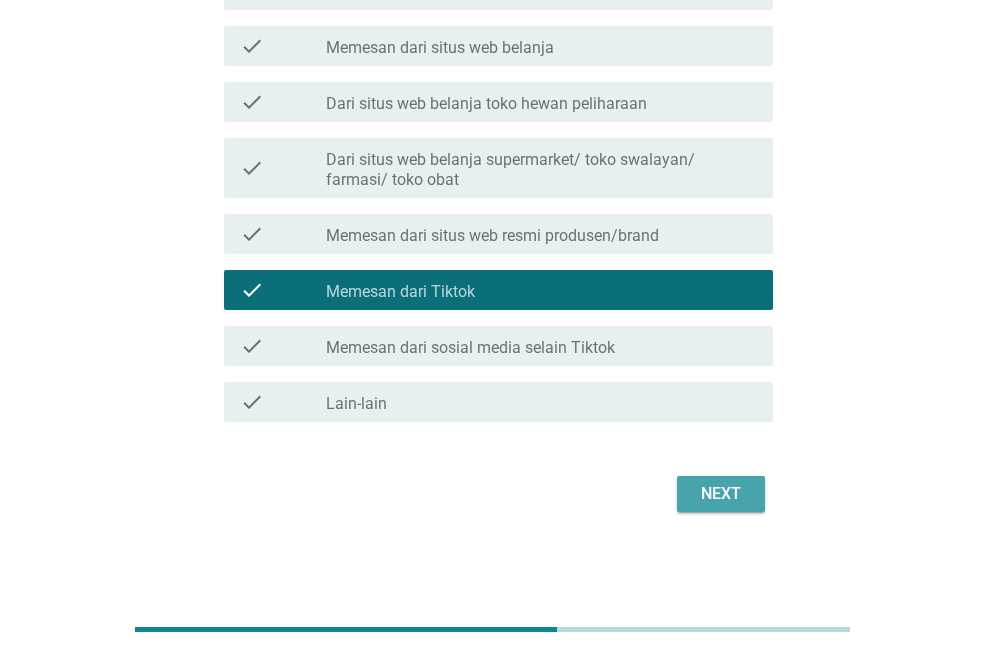 click on "Next" at bounding box center [721, 494] 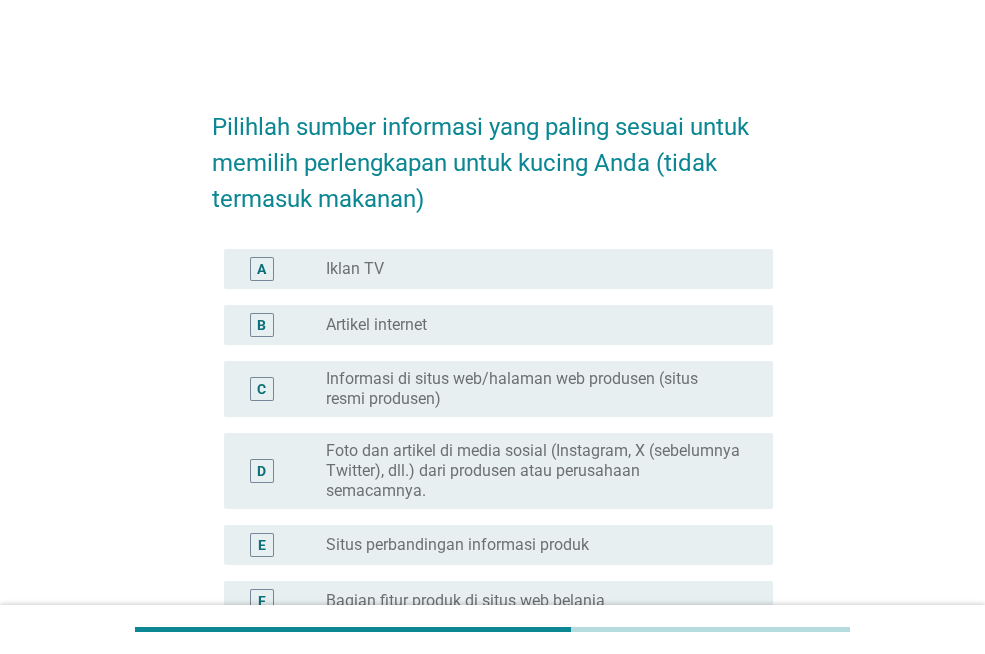 scroll, scrollTop: 200, scrollLeft: 0, axis: vertical 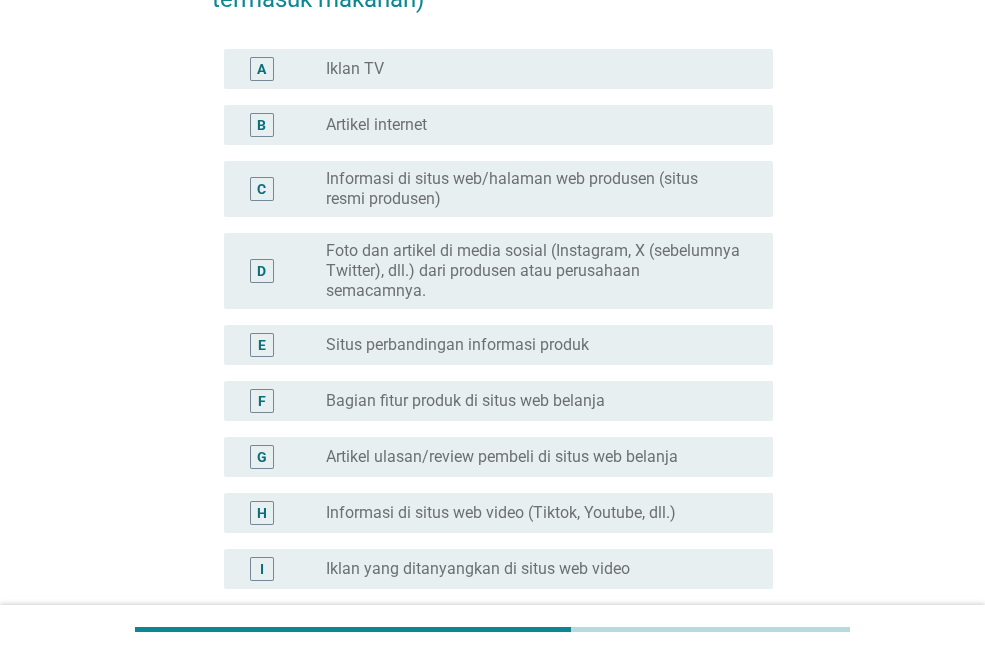 click on "Informasi di situs web video (Tiktok, Youtube, dll.)" at bounding box center (501, 513) 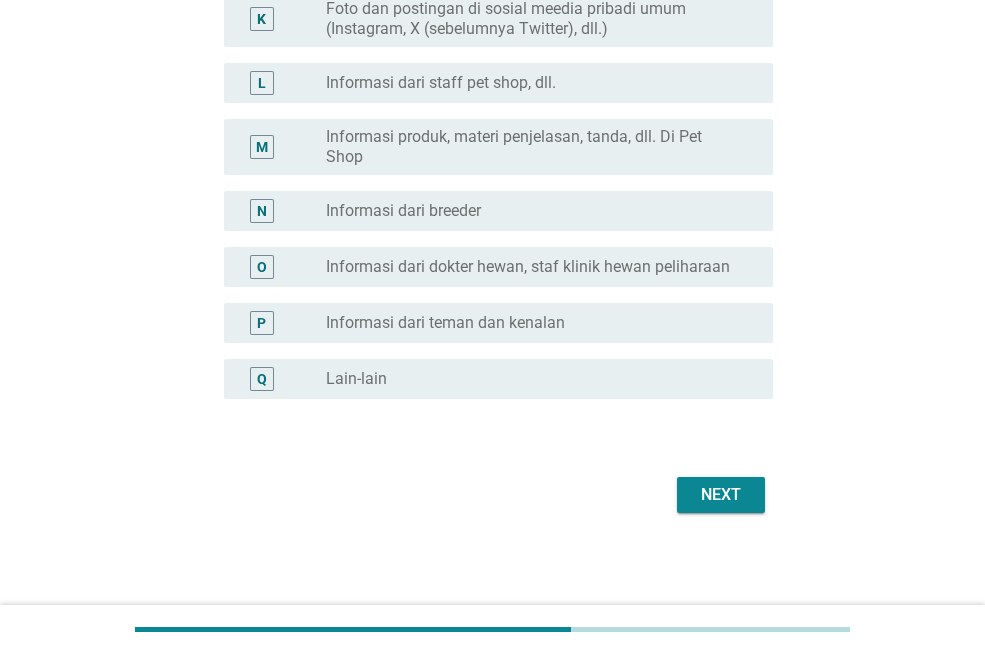 scroll, scrollTop: 872, scrollLeft: 0, axis: vertical 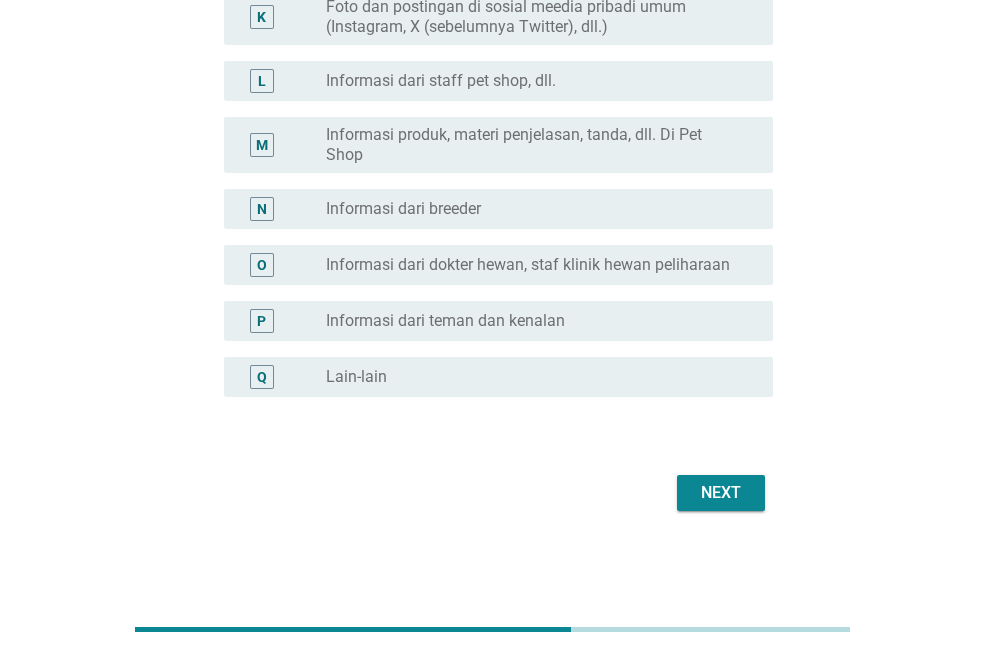 click on "Next" at bounding box center [721, 493] 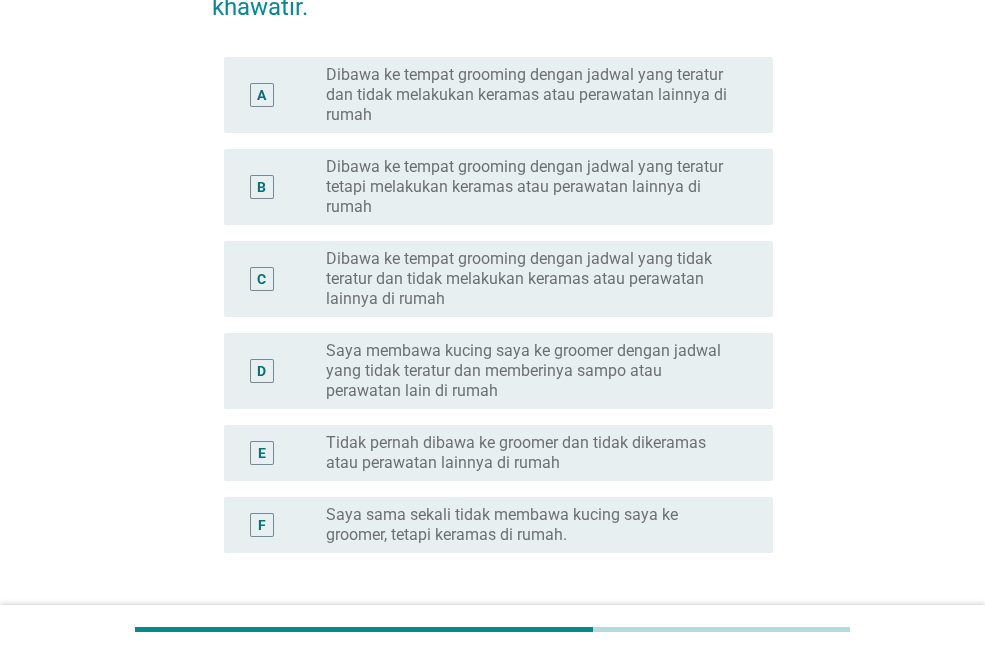scroll, scrollTop: 400, scrollLeft: 0, axis: vertical 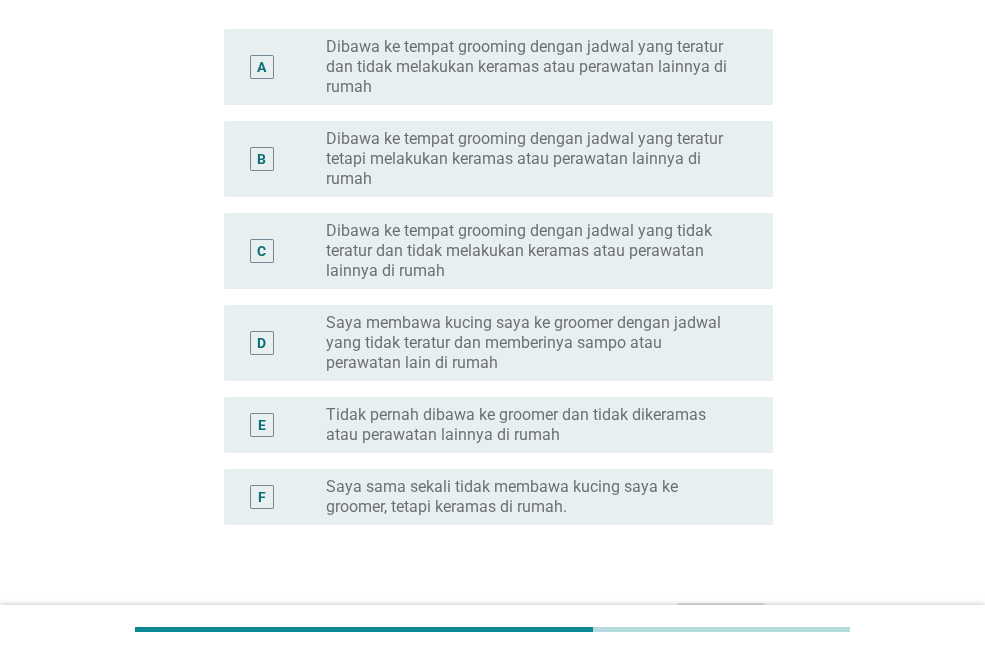 click on "Saya sama sekali tidak membawa kucing saya ke groomer, tetapi keramas di rumah." at bounding box center (533, 497) 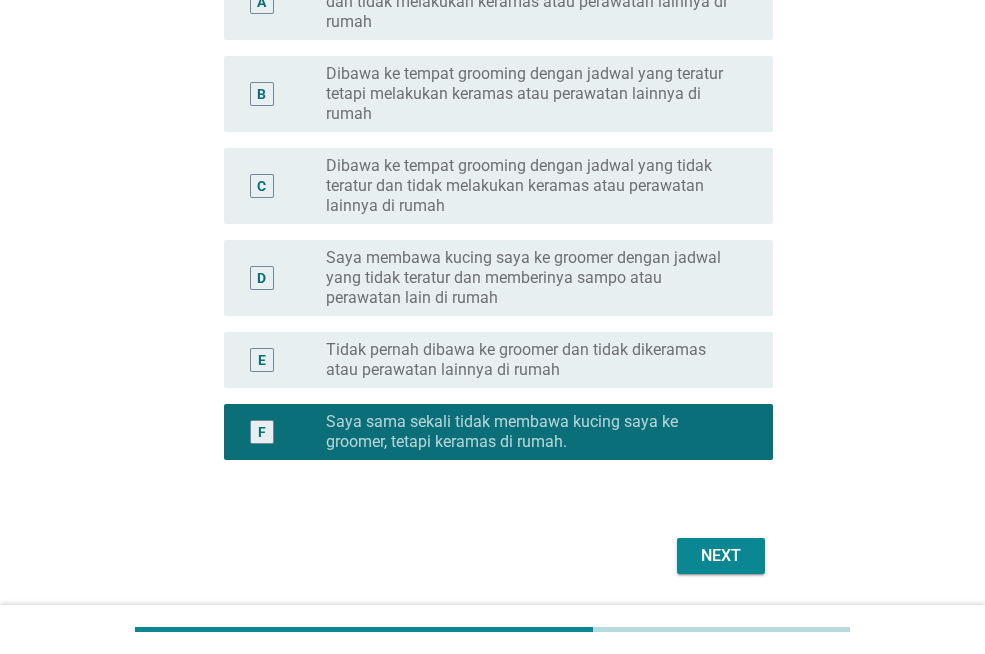 scroll, scrollTop: 500, scrollLeft: 0, axis: vertical 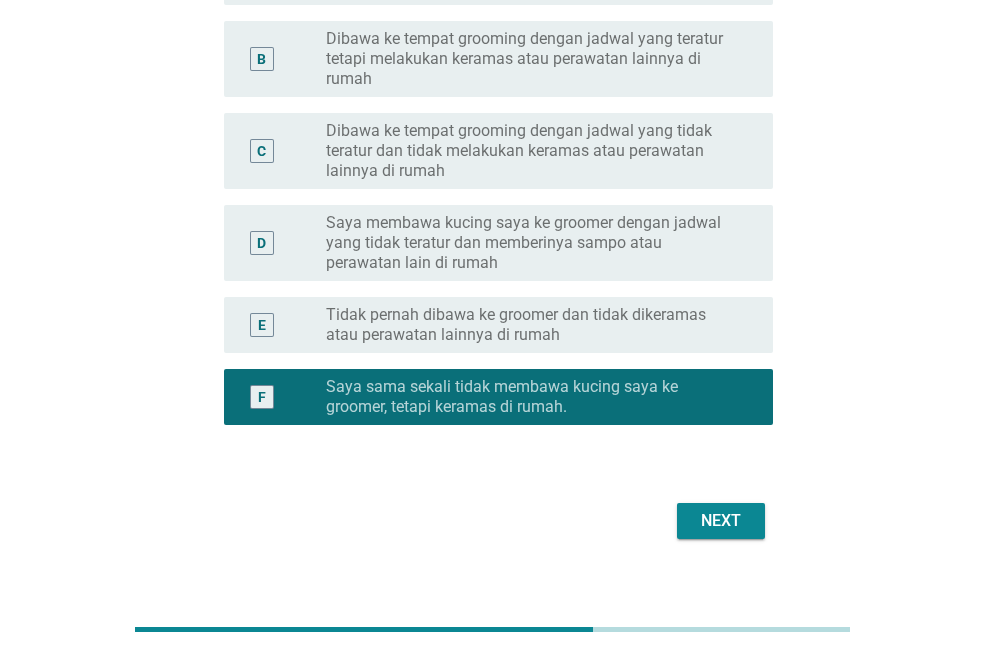 click on "Next" at bounding box center (721, 521) 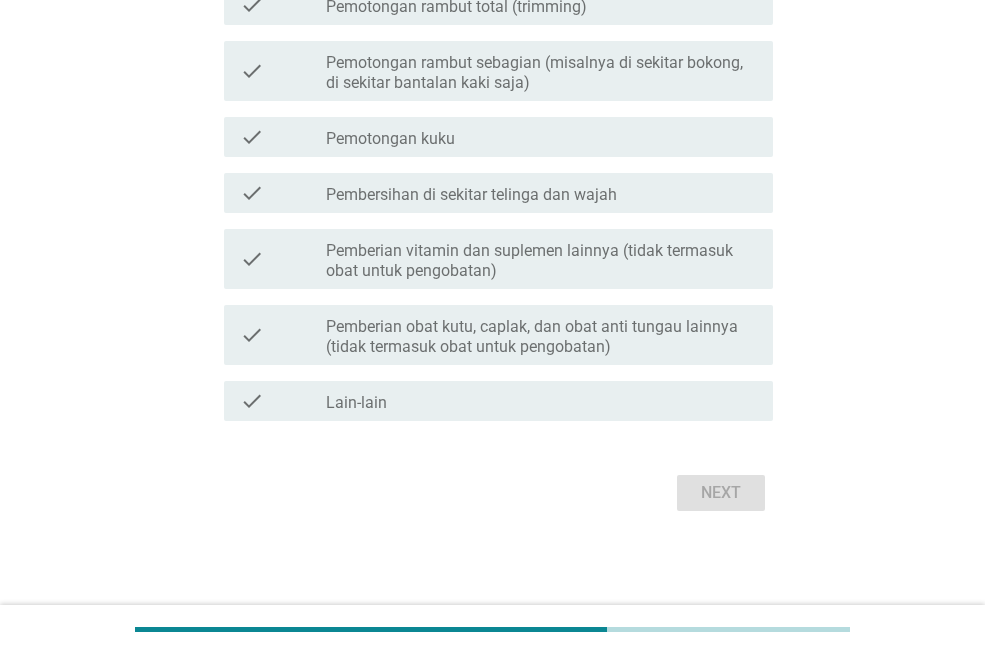 scroll, scrollTop: 0, scrollLeft: 0, axis: both 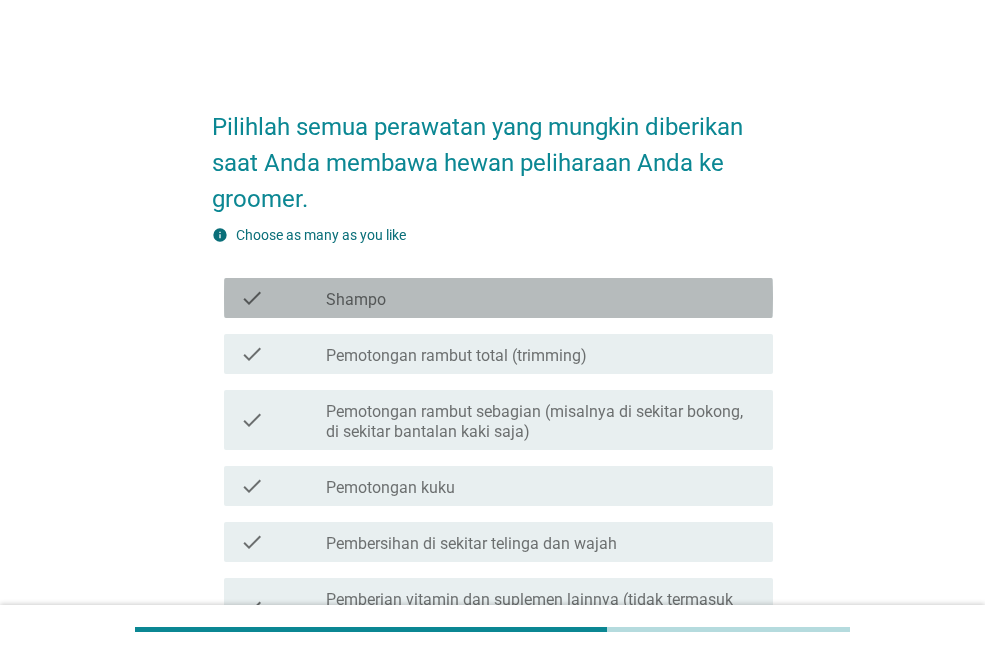 click on "check_box_outline_blank Shampo" at bounding box center [541, 298] 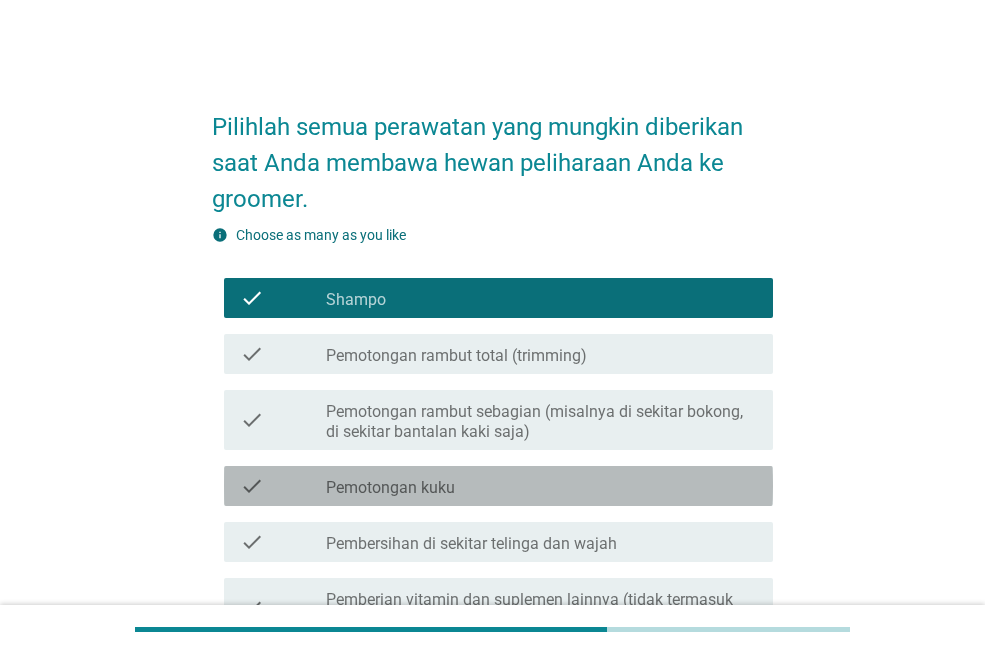 click on "check_box_outline_blank Pemotongan kuku" at bounding box center [541, 486] 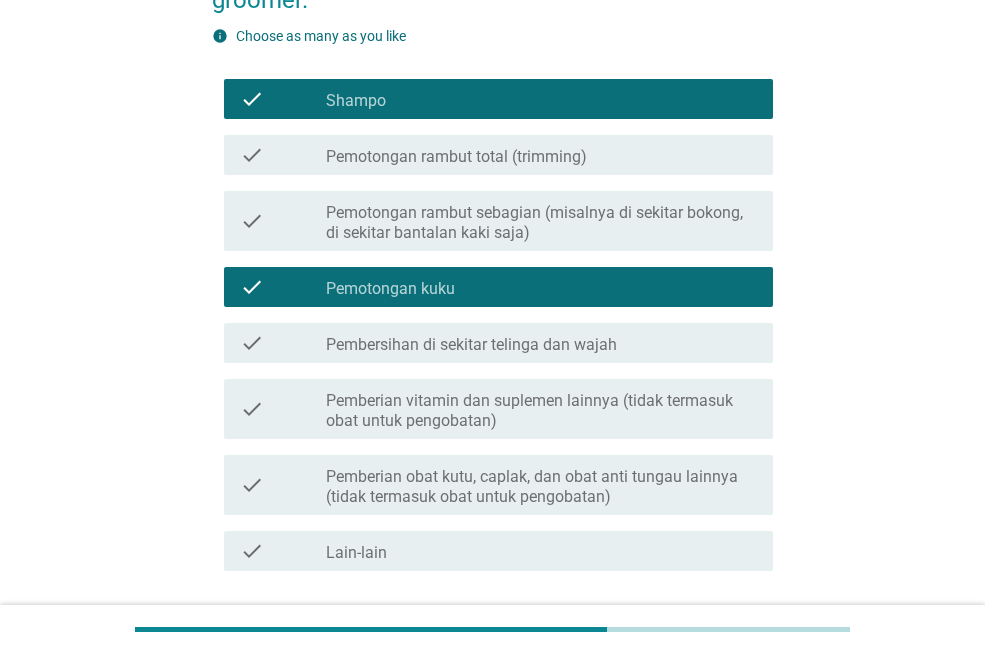 scroll, scrollTop: 200, scrollLeft: 0, axis: vertical 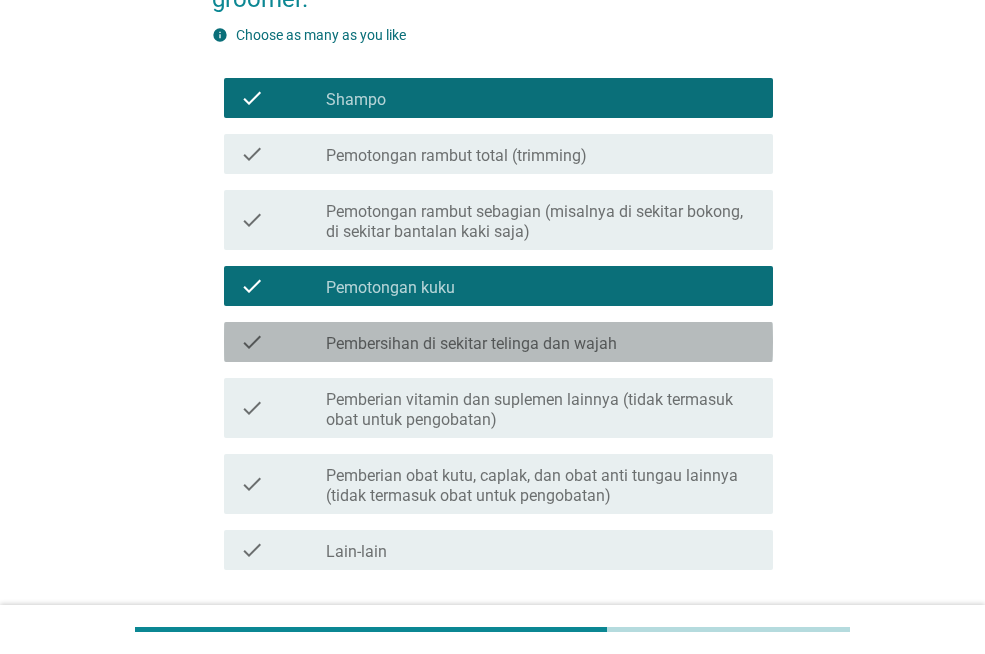 click on "check_box_outline_blank Pembersihan di sekitar telinga dan wajah" at bounding box center [541, 342] 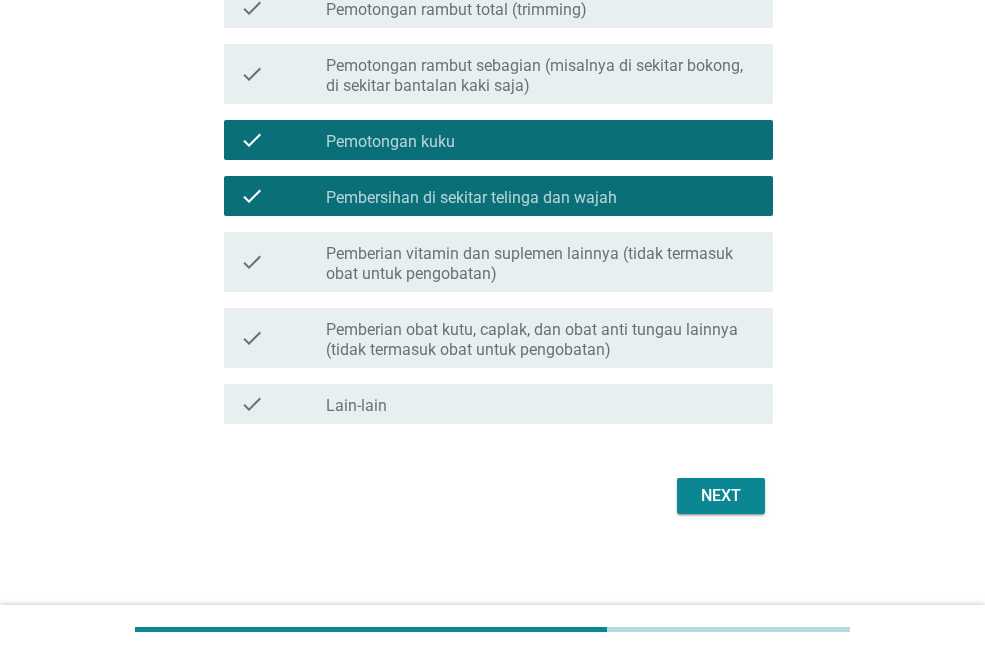 scroll, scrollTop: 349, scrollLeft: 0, axis: vertical 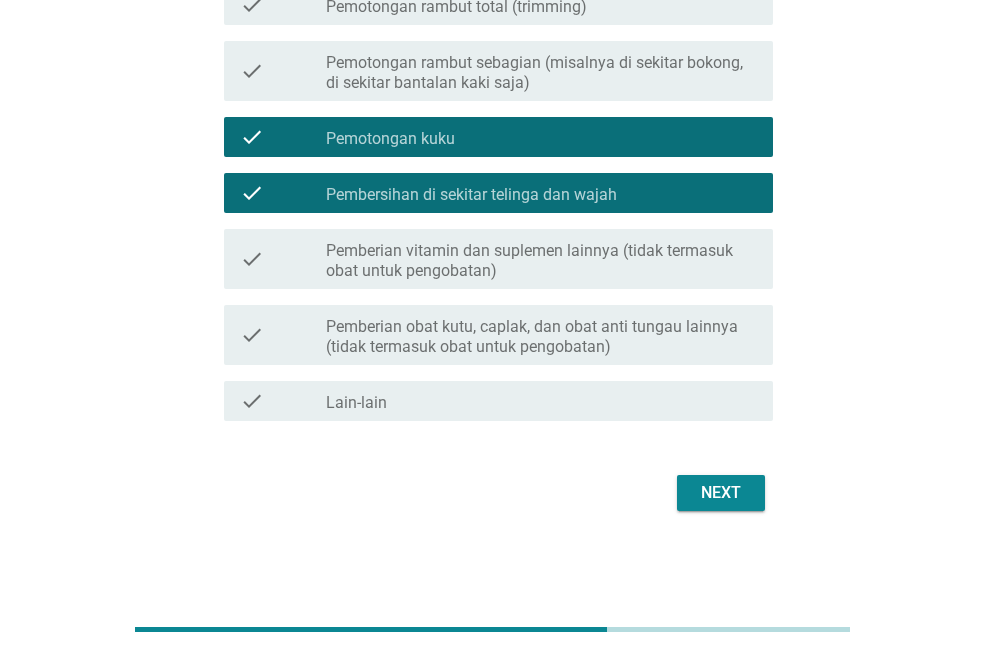 click on "Next" at bounding box center [721, 493] 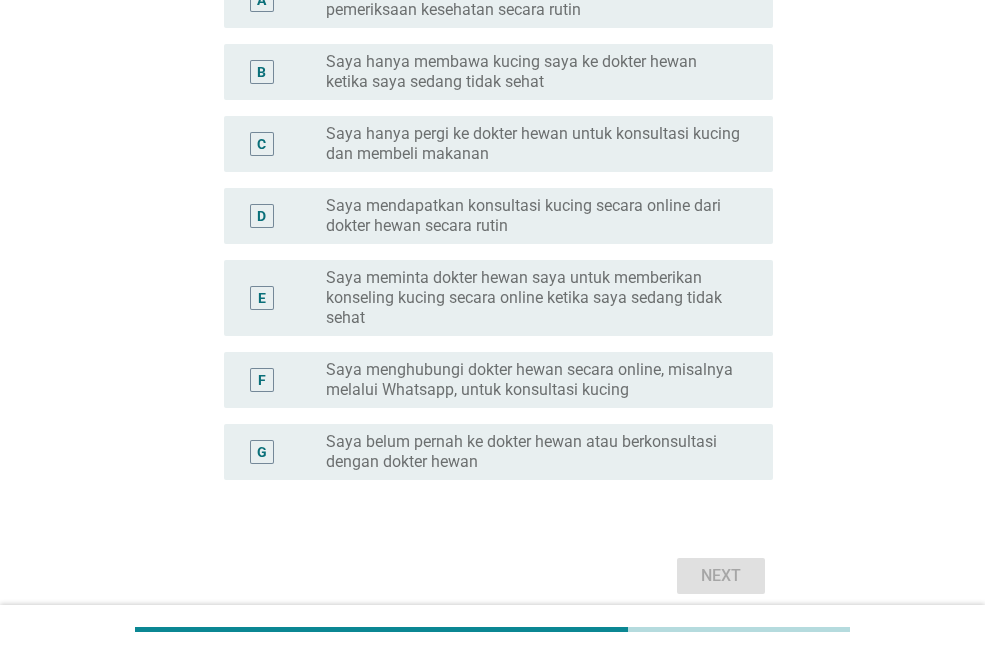 scroll, scrollTop: 0, scrollLeft: 0, axis: both 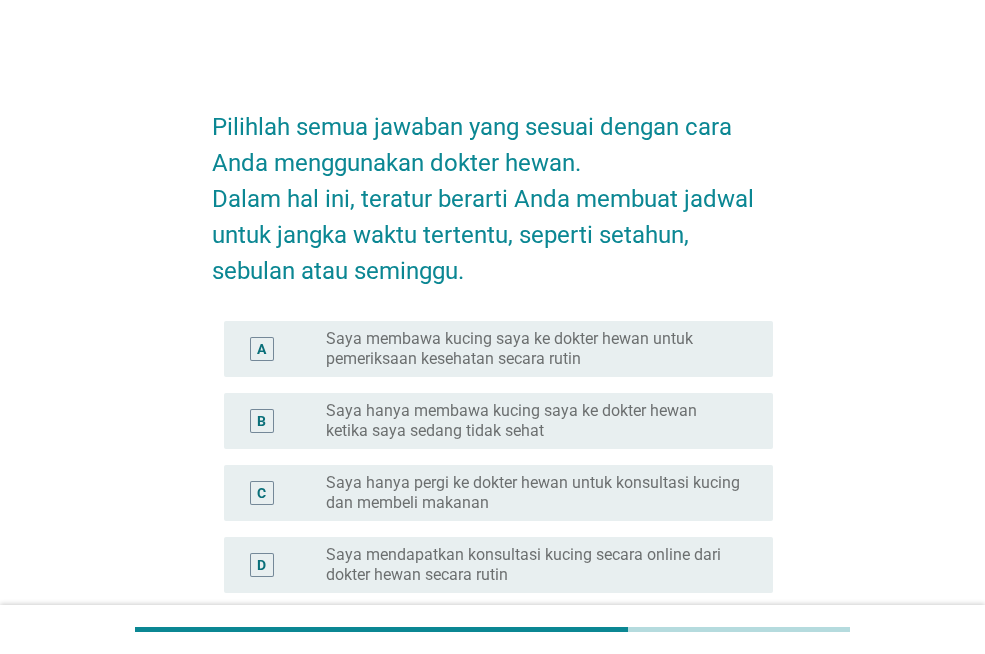 click on "Saya hanya membawa kucing saya ke dokter hewan ketika saya sedang tidak sehat" at bounding box center (533, 421) 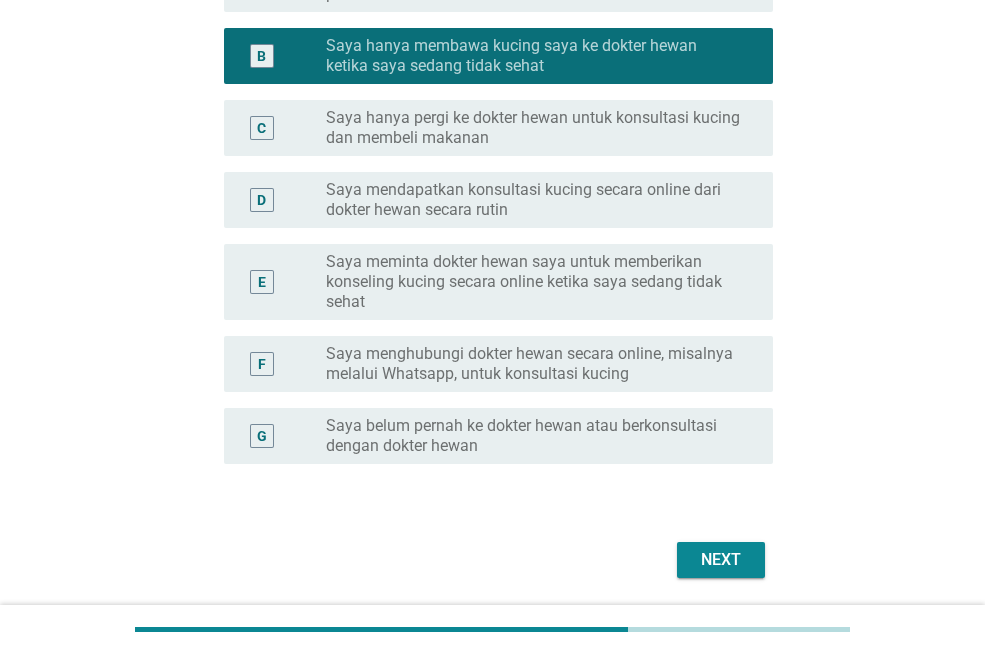 scroll, scrollTop: 400, scrollLeft: 0, axis: vertical 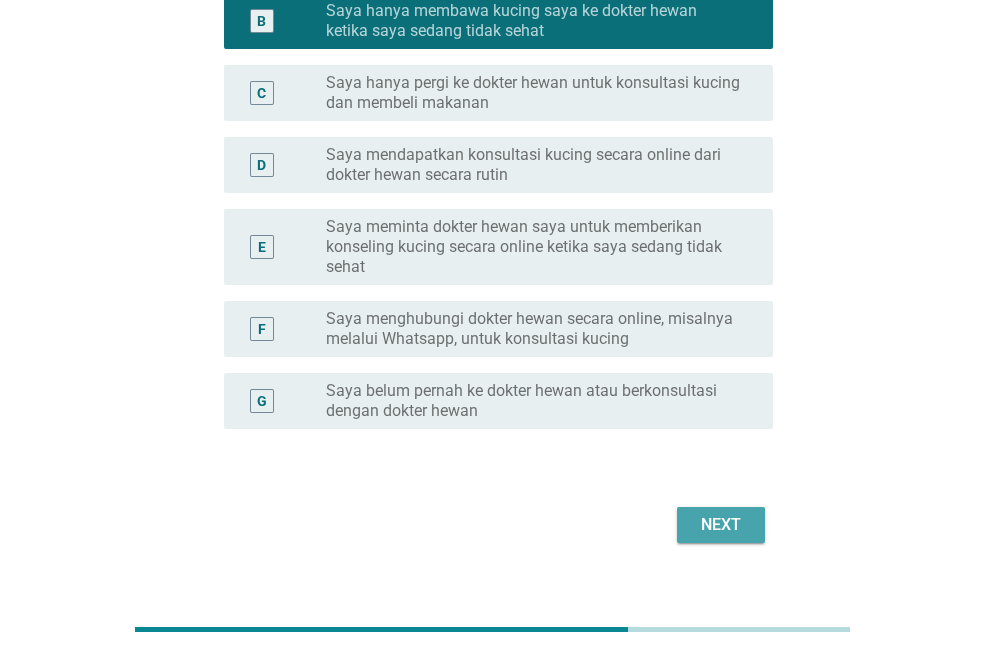 click on "Next" at bounding box center [721, 525] 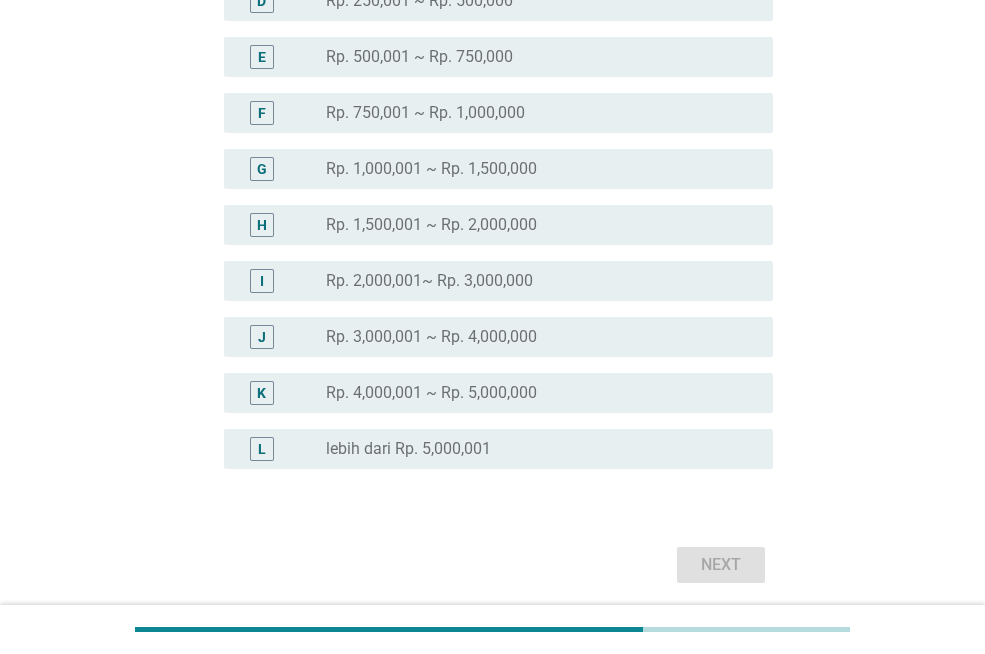 scroll, scrollTop: 0, scrollLeft: 0, axis: both 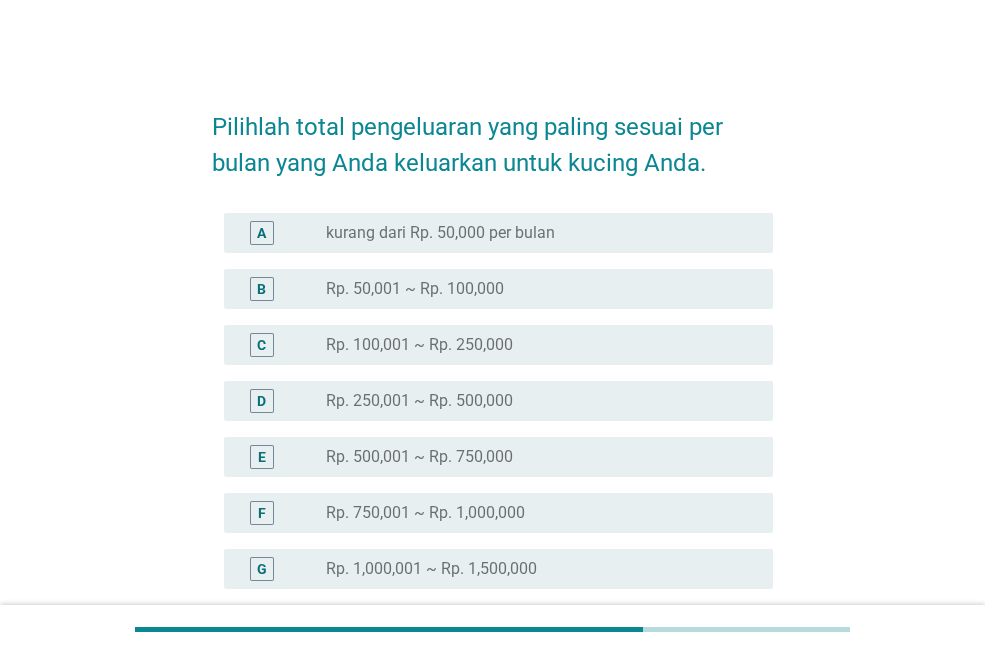 click on "radio_button_unchecked Rp. 50,001 ~ Rp. 100,000" at bounding box center (533, 289) 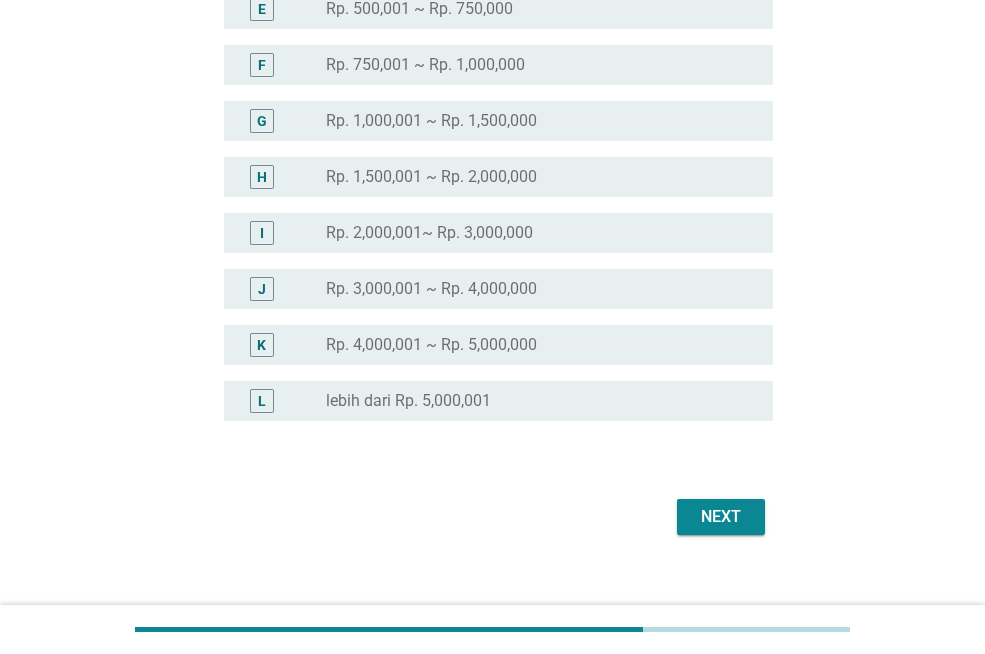 scroll, scrollTop: 472, scrollLeft: 0, axis: vertical 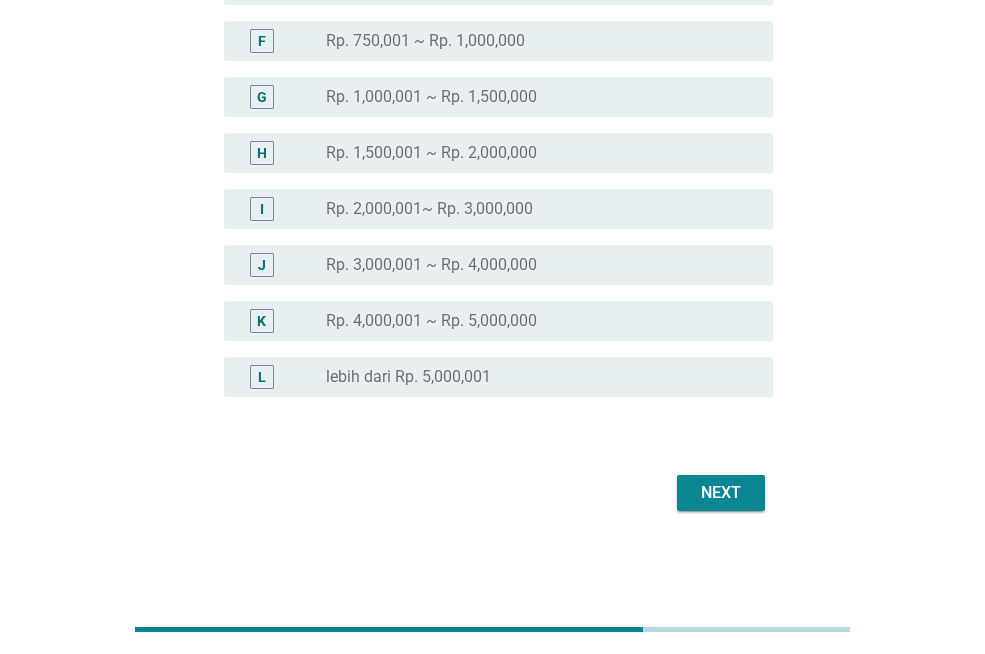 click on "Next" at bounding box center (721, 493) 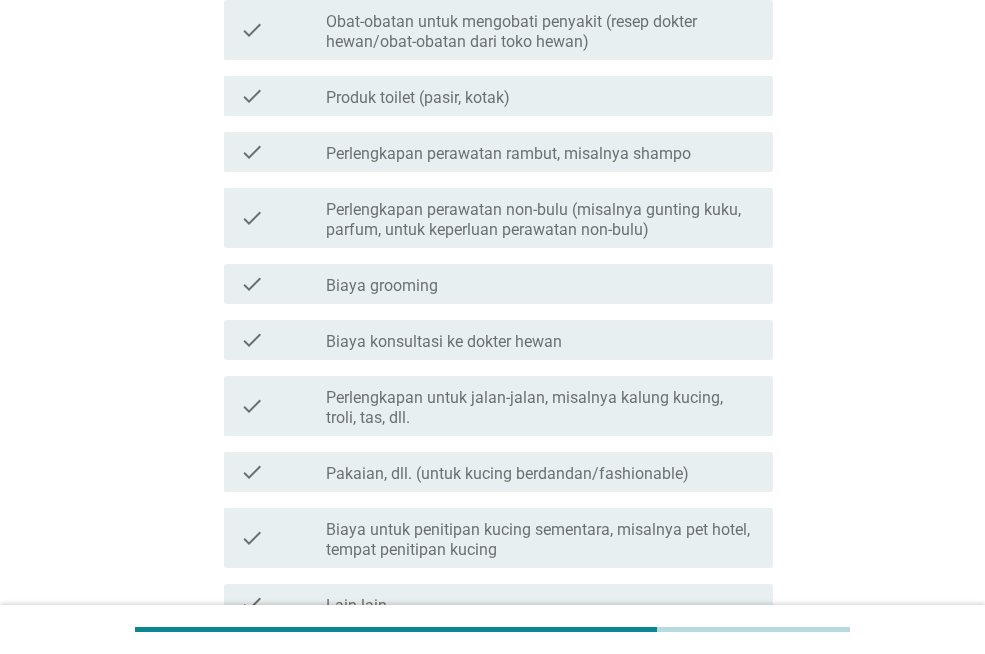 scroll, scrollTop: 500, scrollLeft: 0, axis: vertical 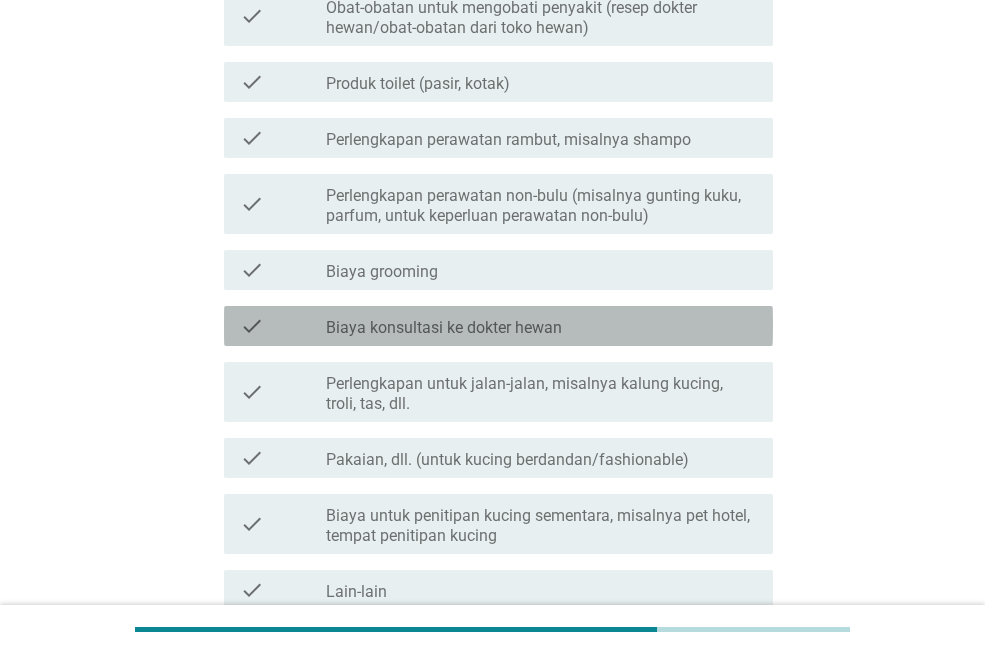 click on "Biaya konsultasi ke dokter hewan" at bounding box center (444, 328) 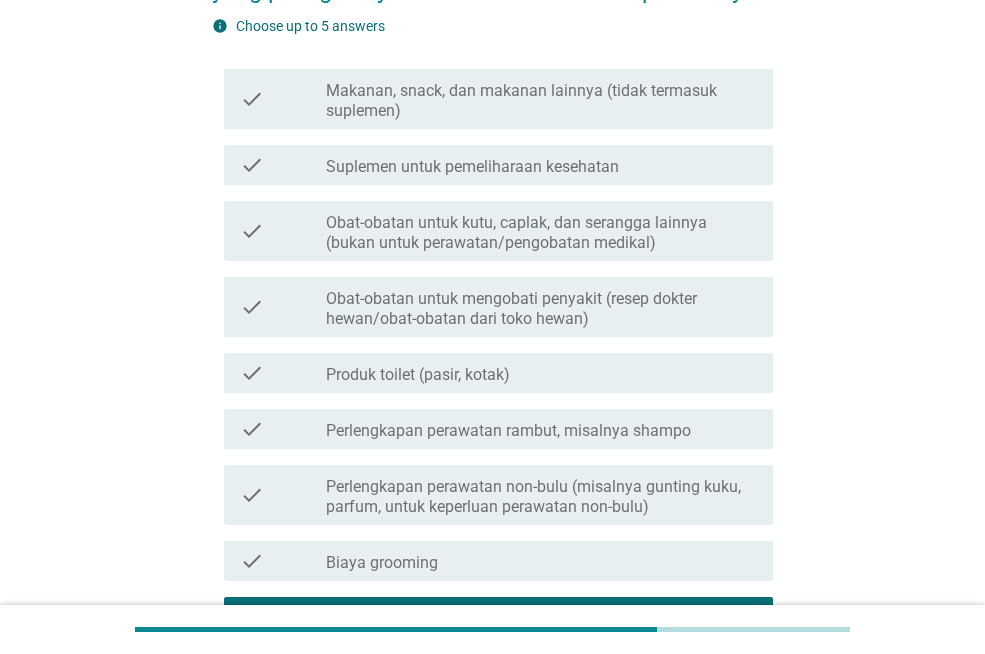 scroll, scrollTop: 100, scrollLeft: 0, axis: vertical 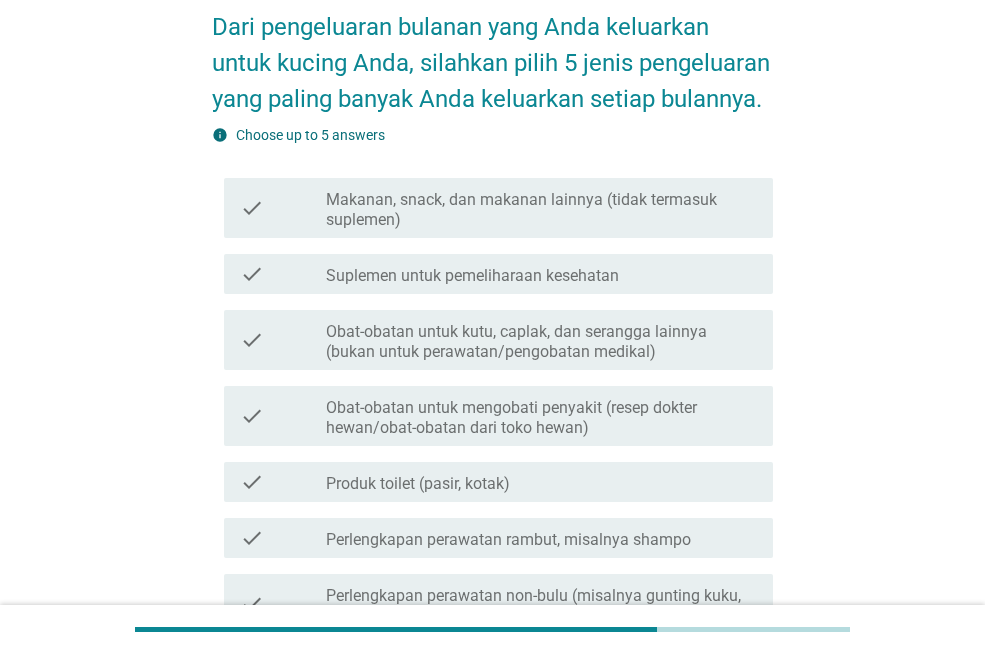 click on "Obat-obatan untuk mengobati penyakit (resep dokter hewan/obat-obatan dari toko hewan)" at bounding box center [541, 418] 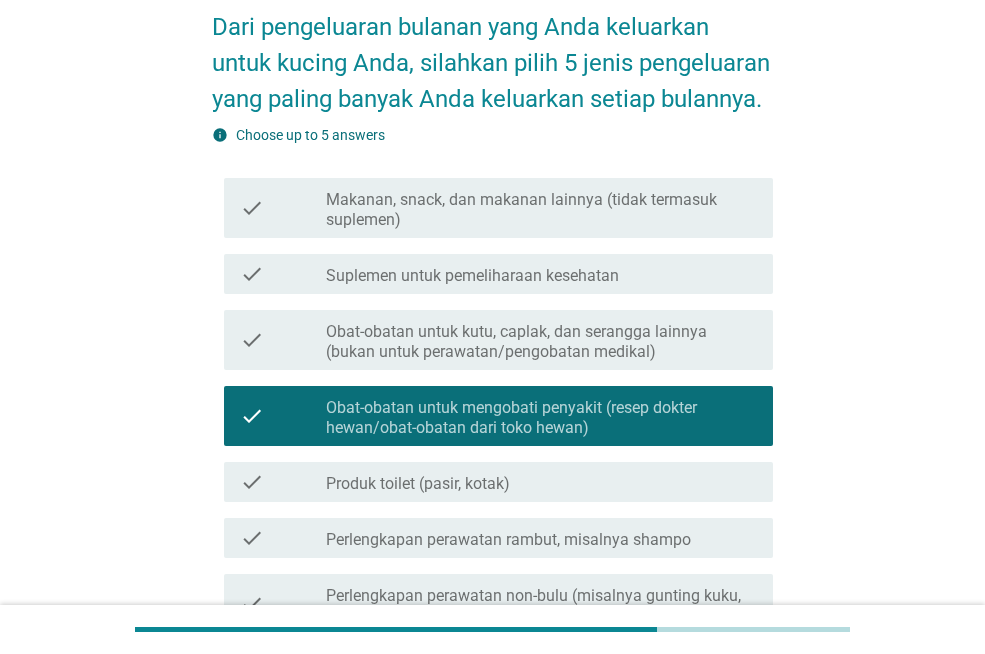 click on "check" at bounding box center [283, 208] 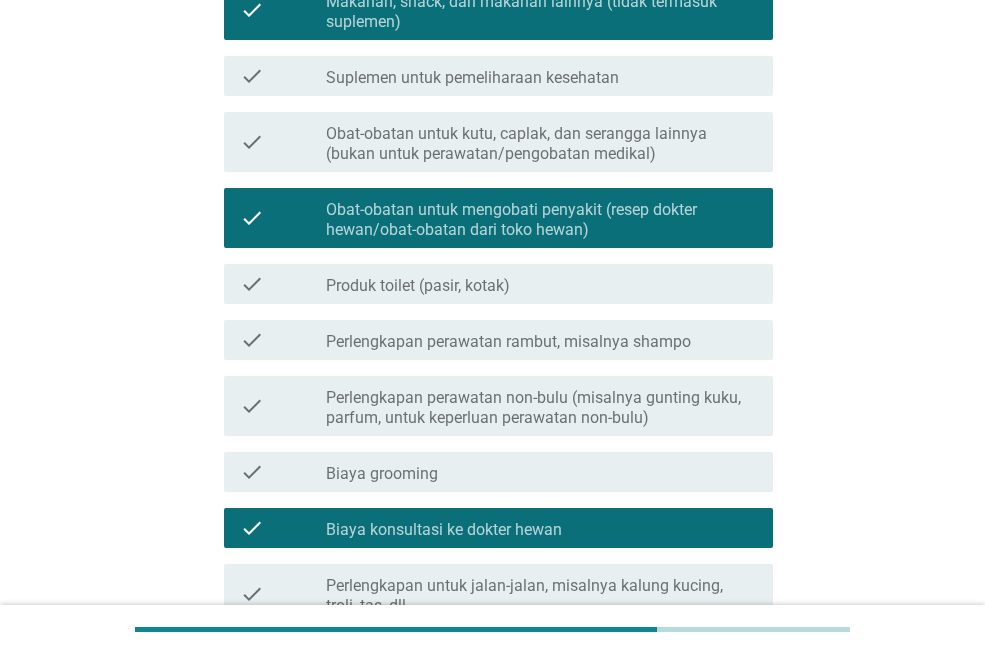 scroll, scrollTop: 300, scrollLeft: 0, axis: vertical 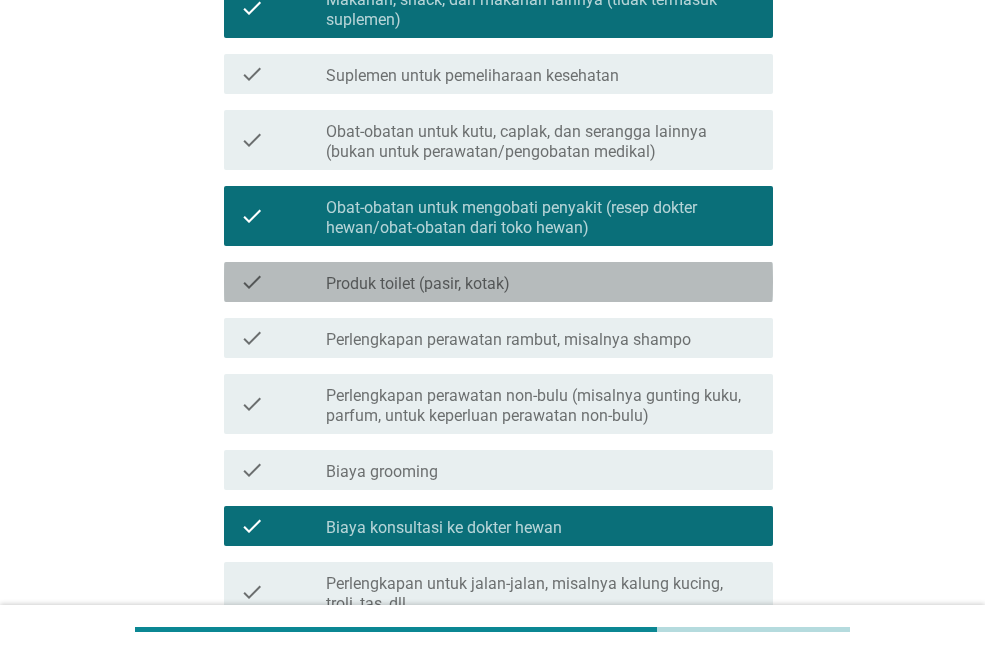 click on "check" at bounding box center [283, 282] 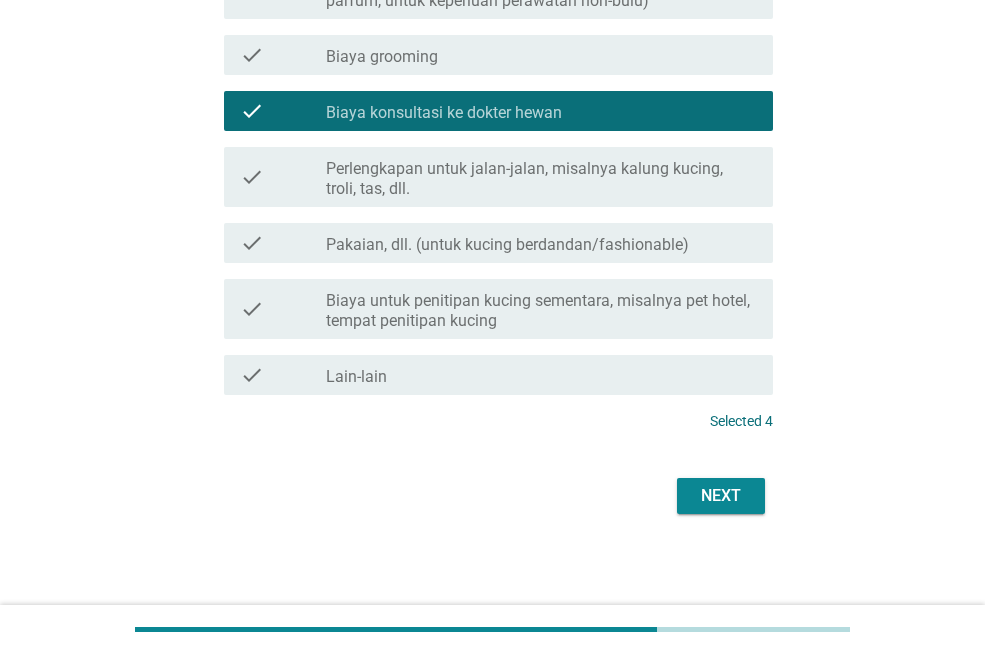 scroll, scrollTop: 718, scrollLeft: 0, axis: vertical 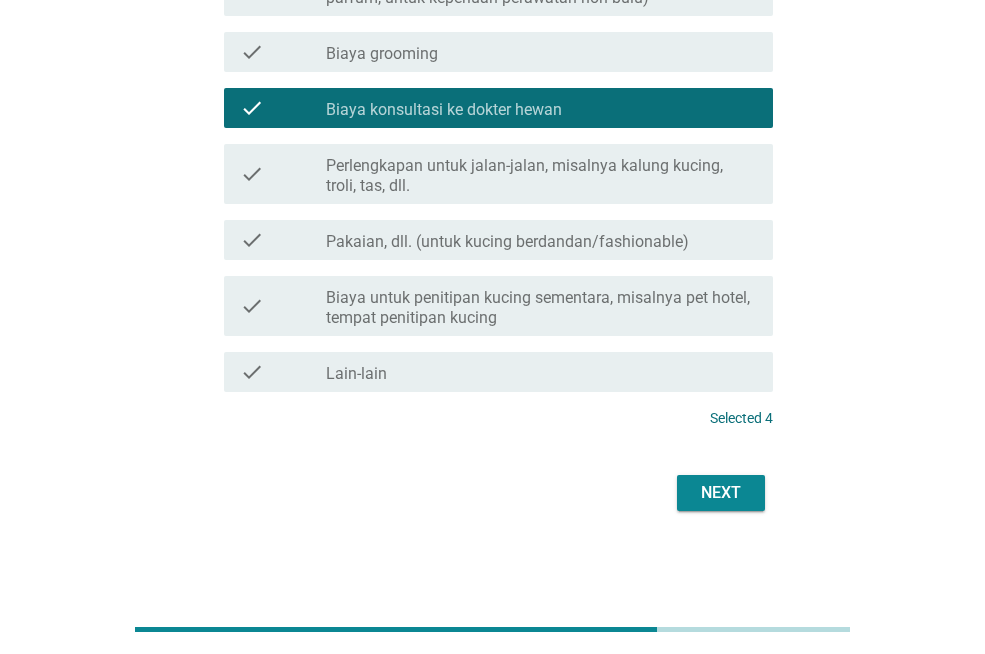 click on "Perlengkapan untuk jalan-jalan, misalnya kalung kucing, troli, tas, dll." at bounding box center [541, 176] 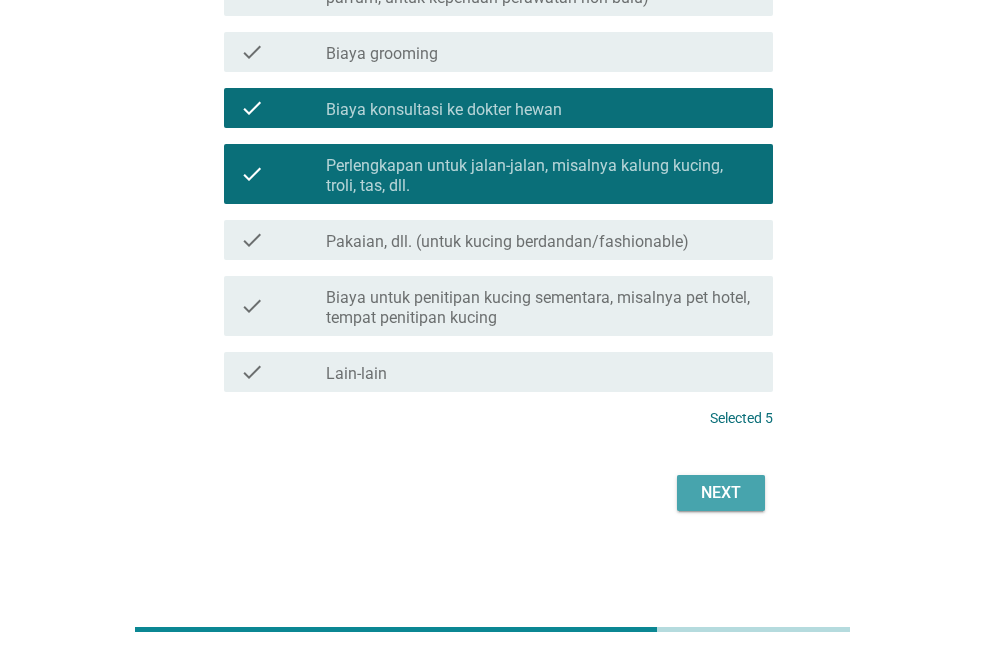 click on "Next" at bounding box center (721, 493) 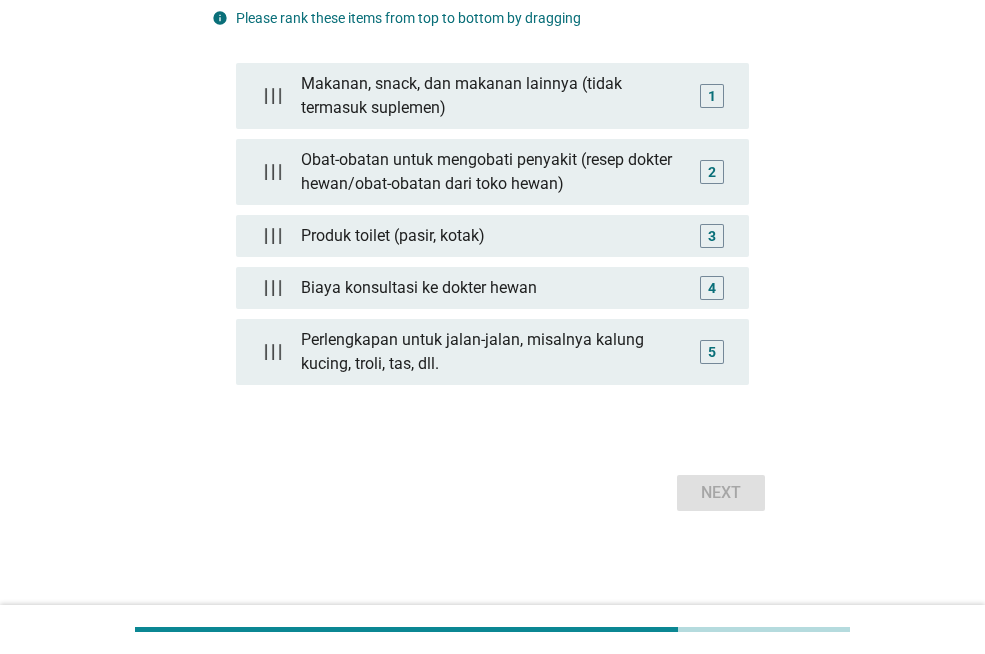 scroll, scrollTop: 0, scrollLeft: 0, axis: both 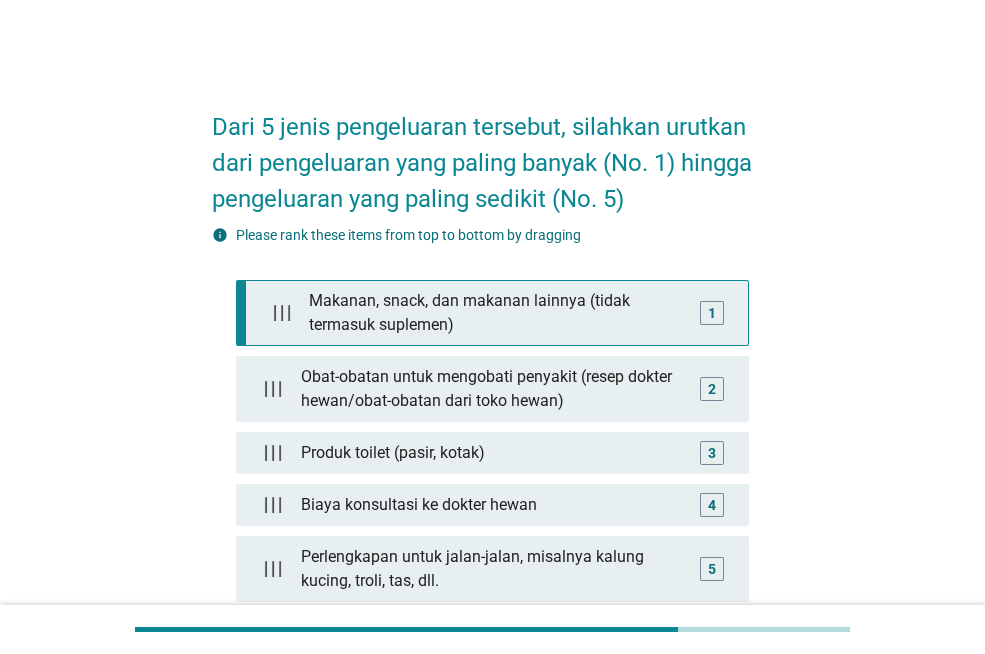 click on "Makanan, snack, dan makanan lainnya (tidak termasuk suplemen)" at bounding box center (496, 313) 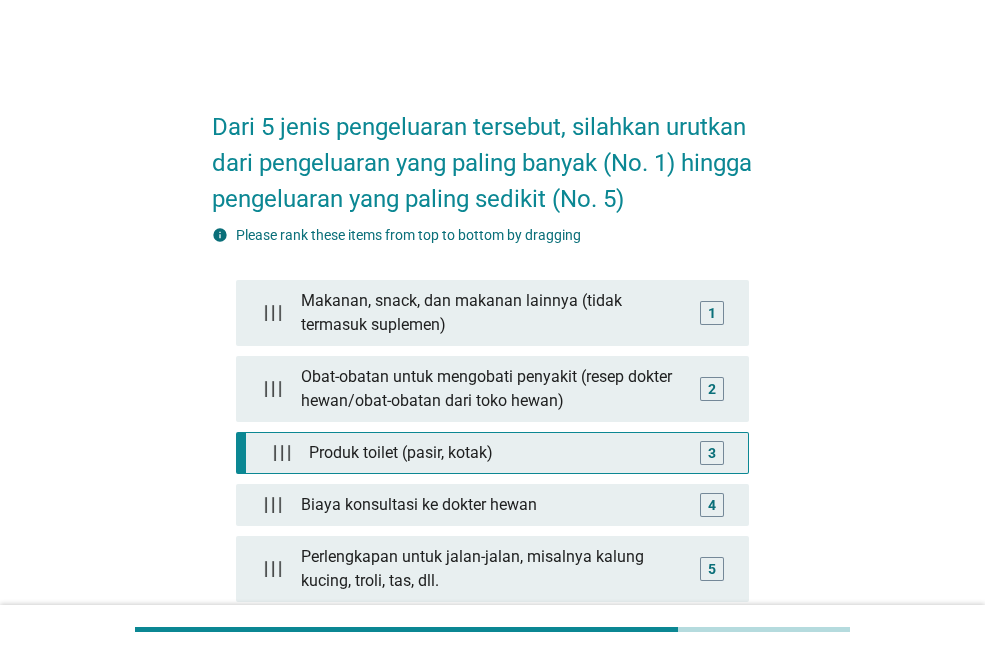 click on "Produk toilet (pasir, kotak)" at bounding box center [496, 453] 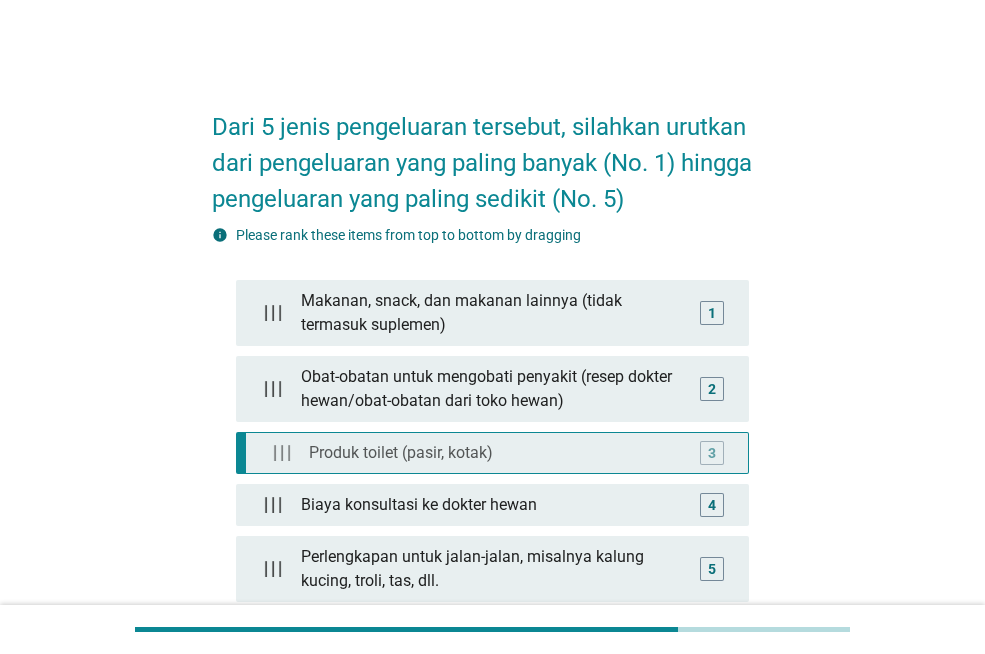 type 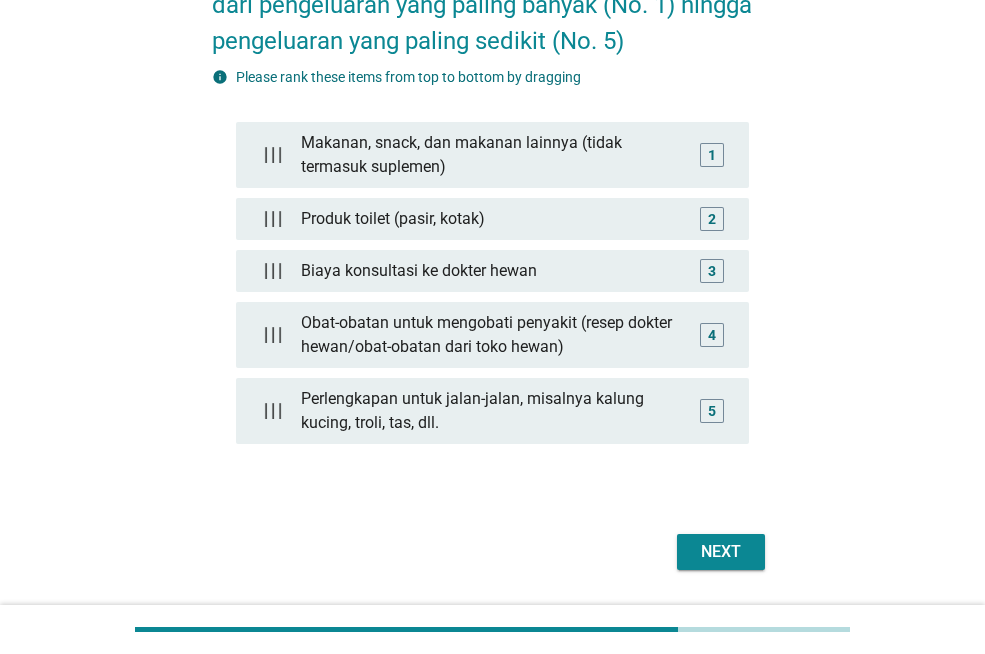 scroll, scrollTop: 217, scrollLeft: 0, axis: vertical 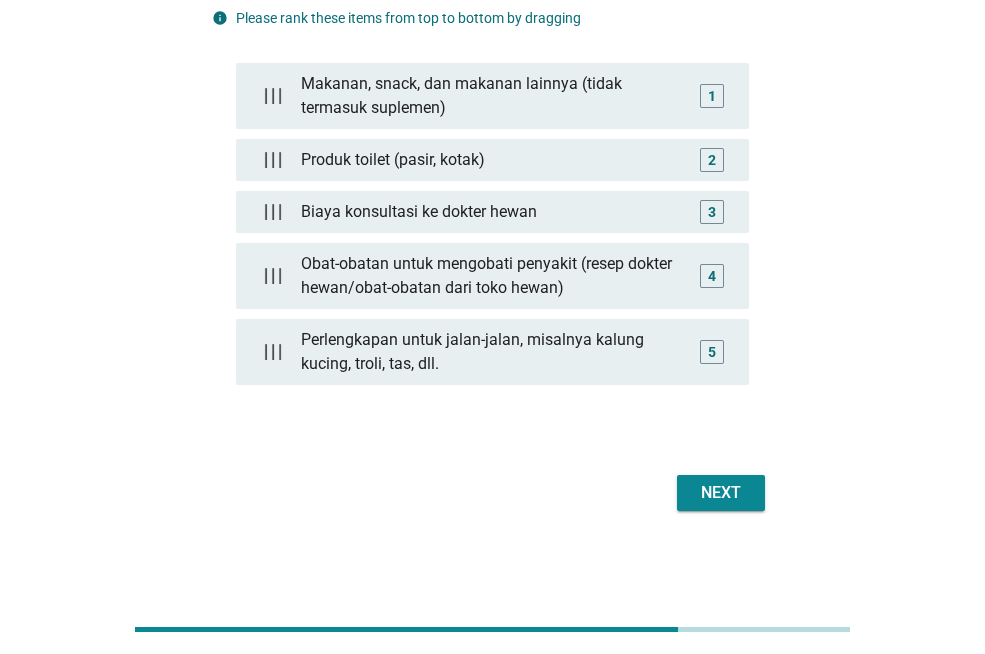click on "Next" at bounding box center (492, 493) 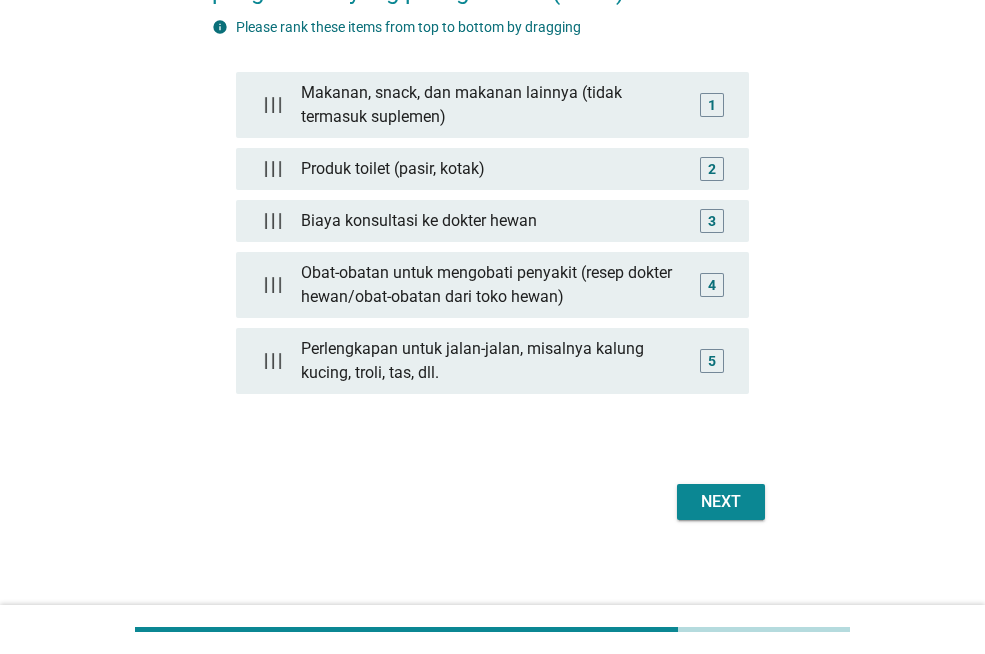 scroll, scrollTop: 217, scrollLeft: 0, axis: vertical 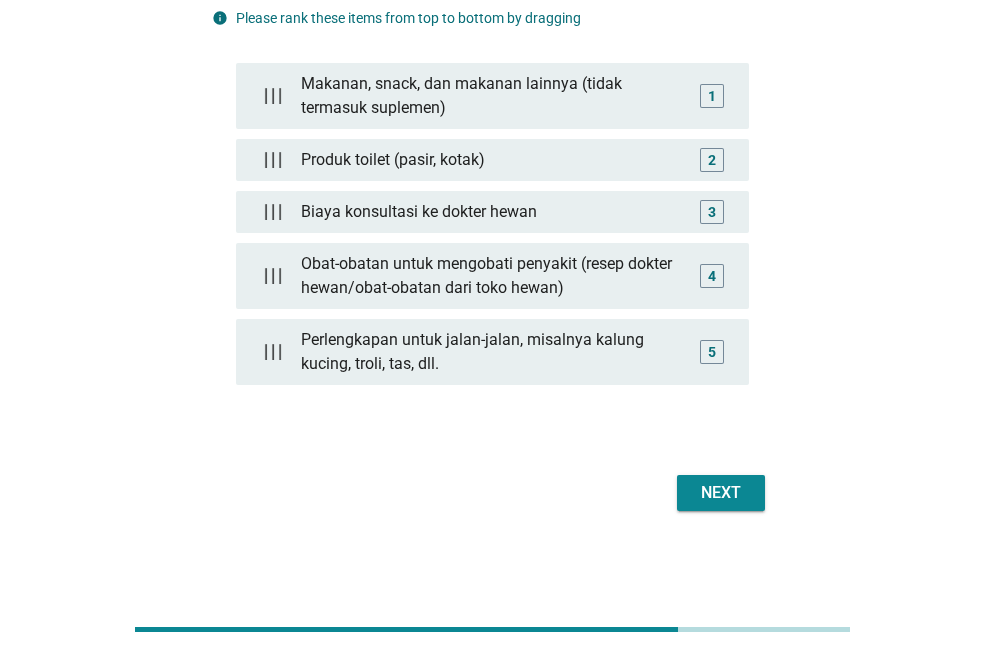 click on "Next" at bounding box center (721, 493) 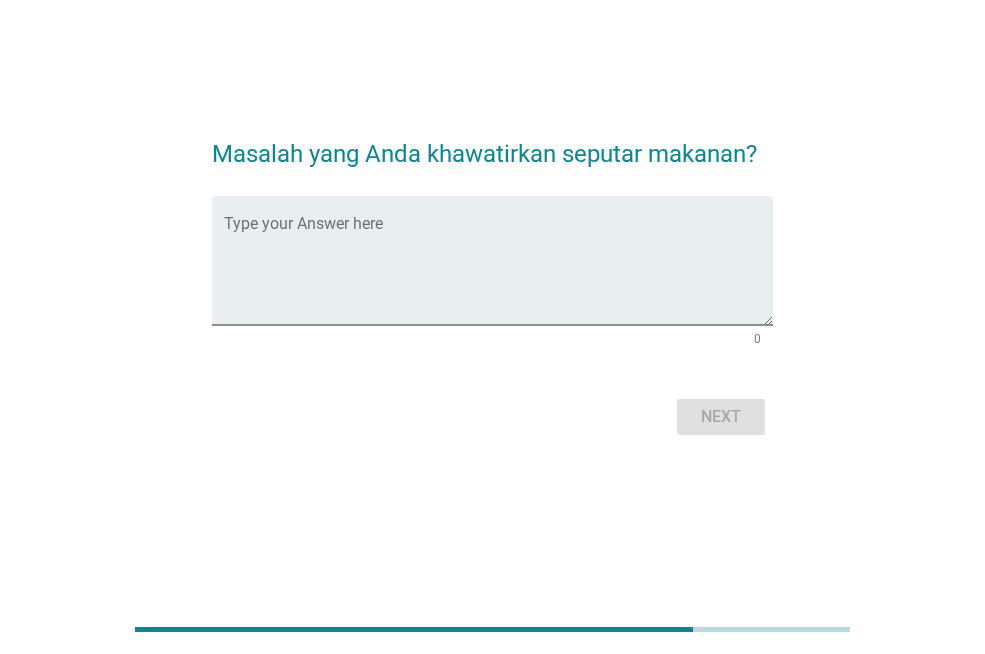 scroll, scrollTop: 0, scrollLeft: 0, axis: both 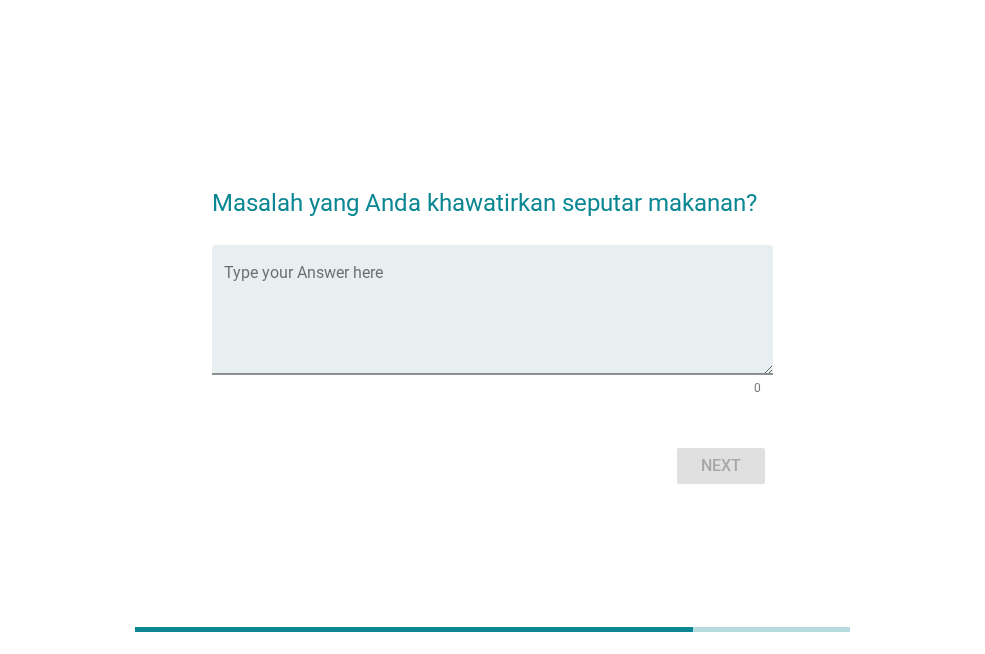 click on "Masalah yang Anda khawatirkan seputar makanan?     Type your Answer here 0   Next" at bounding box center (492, 327) 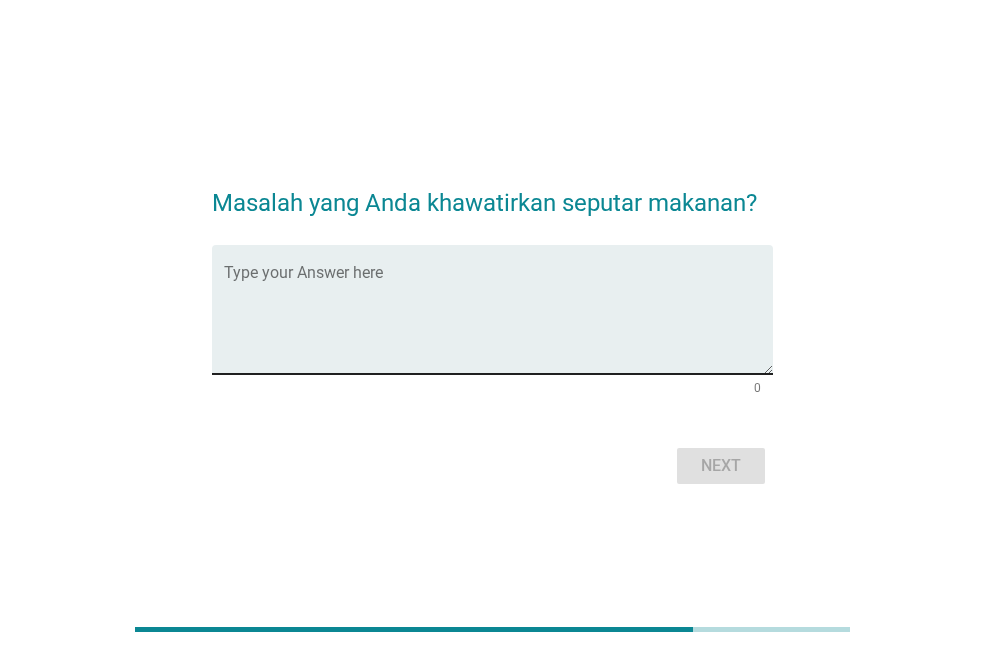 click at bounding box center (498, 321) 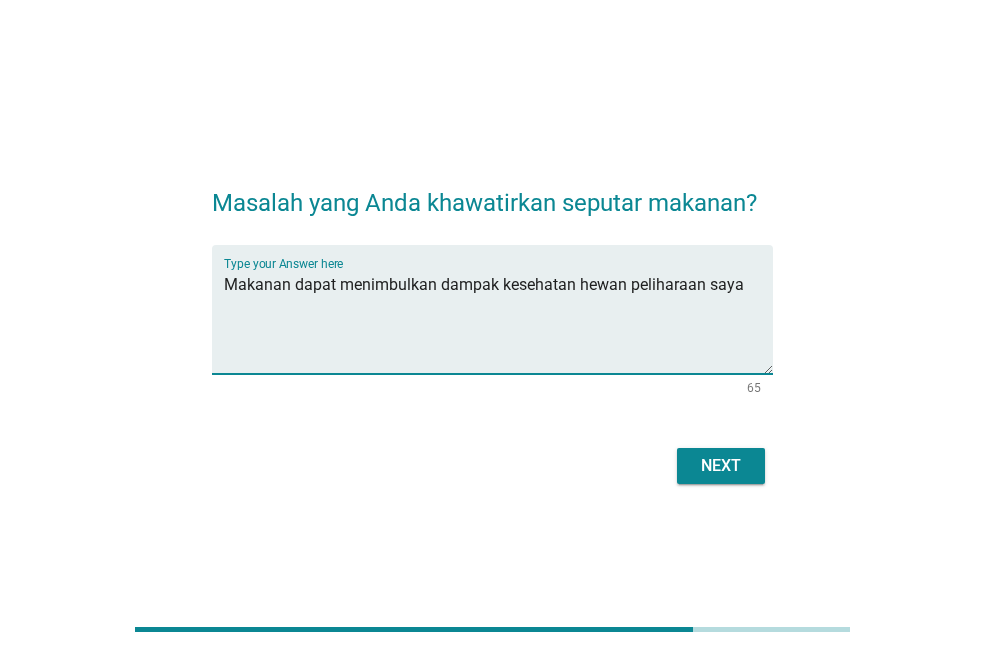 type on "Makanan dapat menimbulkan dampak kesehatan hewan peliharaan saya" 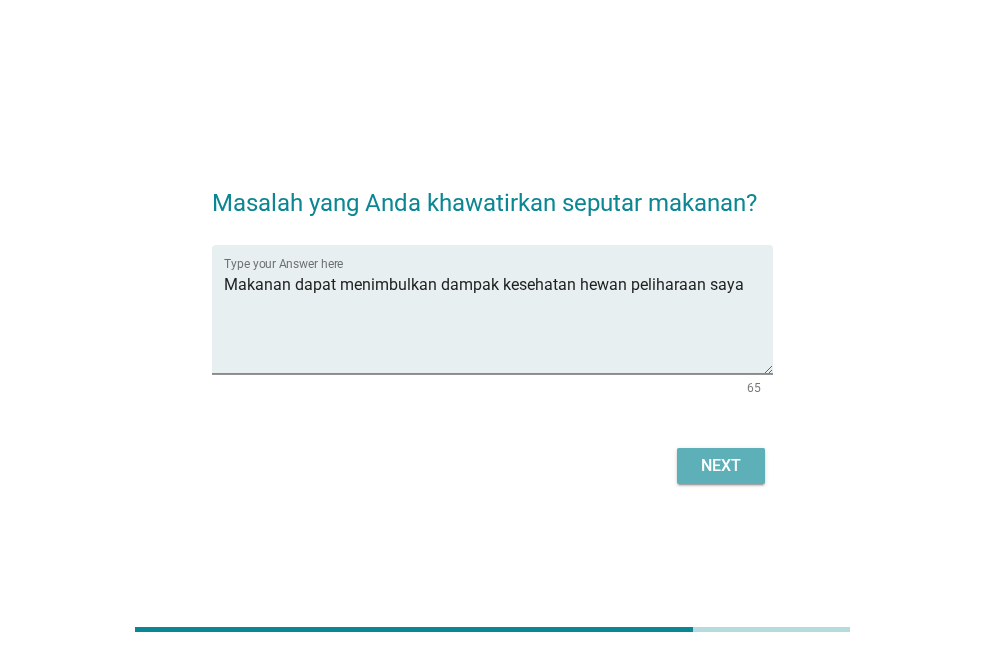 click on "Next" at bounding box center (721, 466) 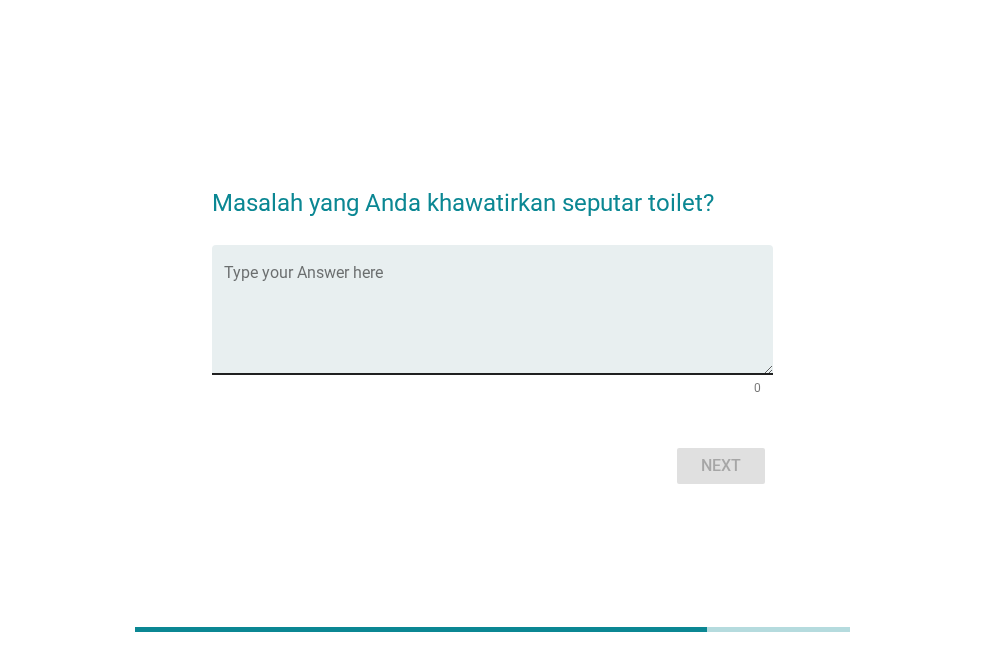 click at bounding box center [498, 321] 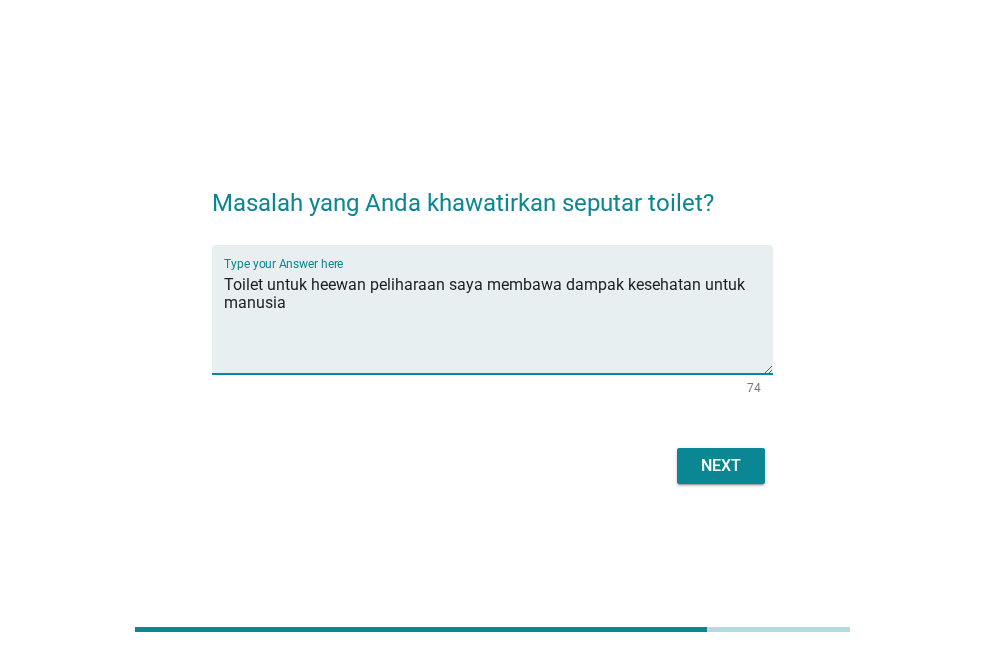 type on "Toilet untuk heewan peliharaan saya membawa dampak kesehatan untuk manusia" 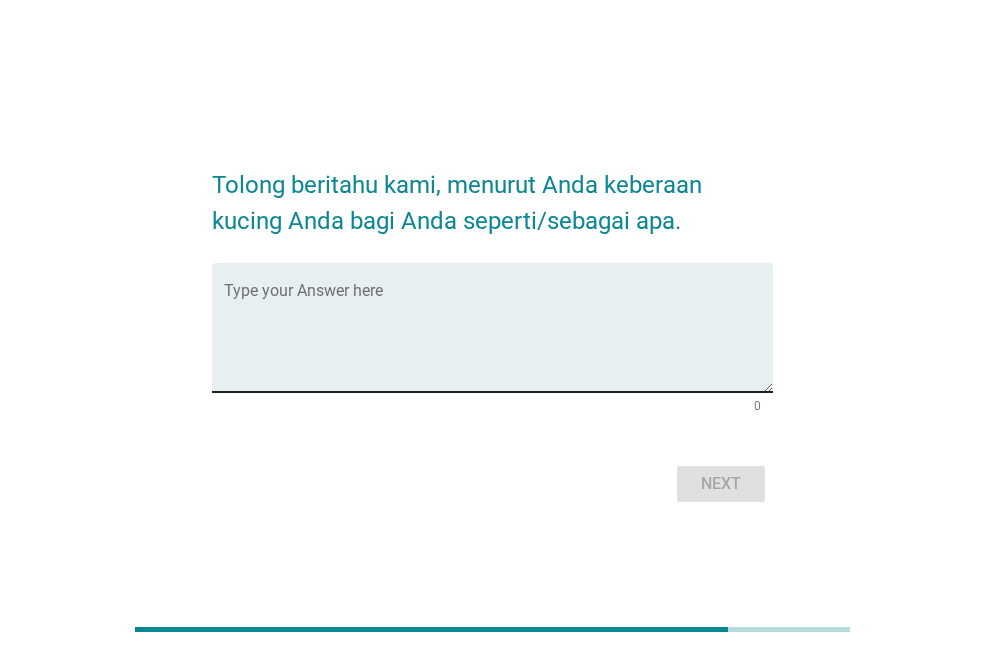 click at bounding box center (498, 339) 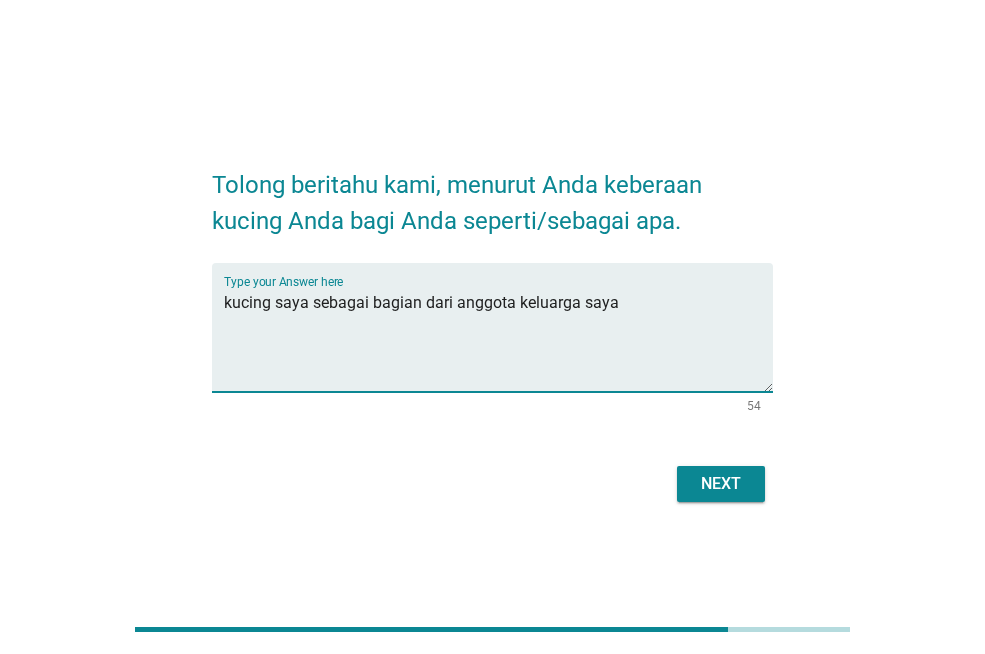 type on "kucing saya sebagai bagian dari anggota keluarga saya" 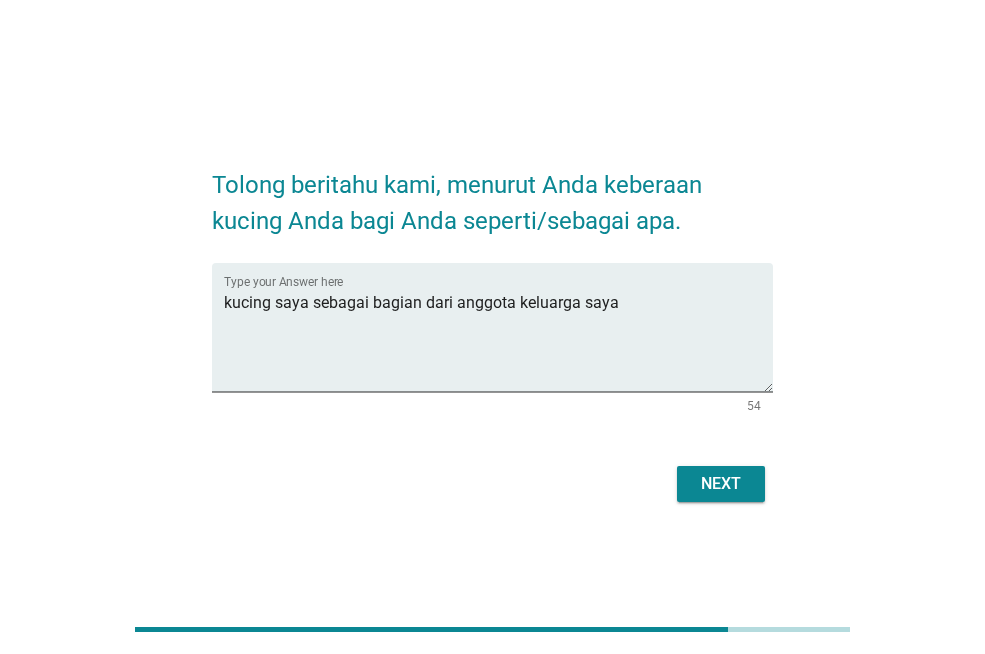 click on "Tolong beritahu kami, menurut Anda keberaan kucing Anda bagi Anda seperti/sebagai apa.     Type your Answer here kucing saya sebagai bagian dari anggota keluarga saya 54   Next" at bounding box center [492, 327] 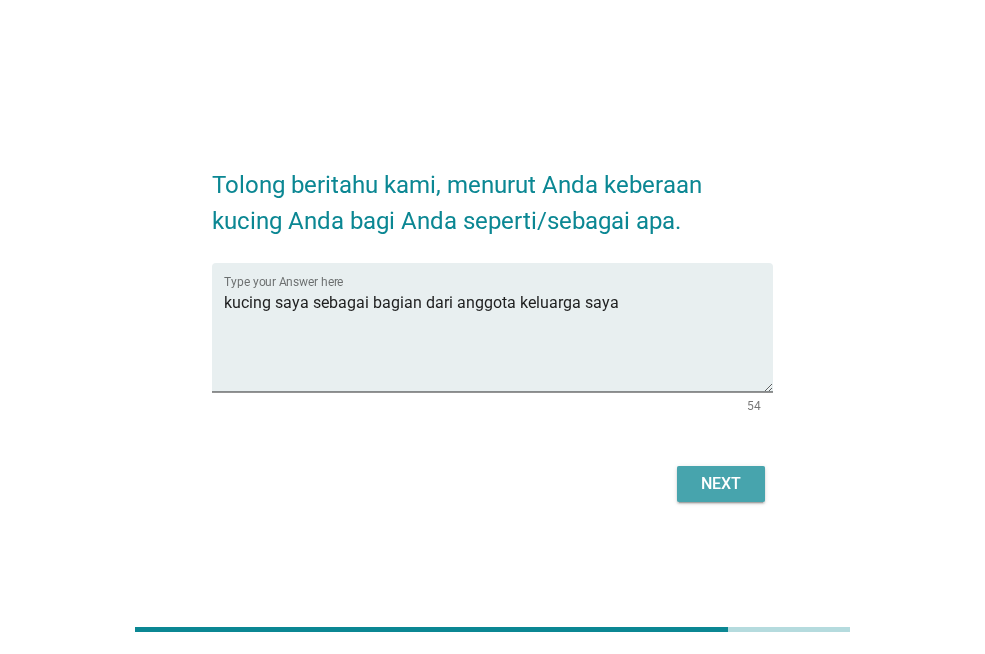 click on "Next" at bounding box center [721, 484] 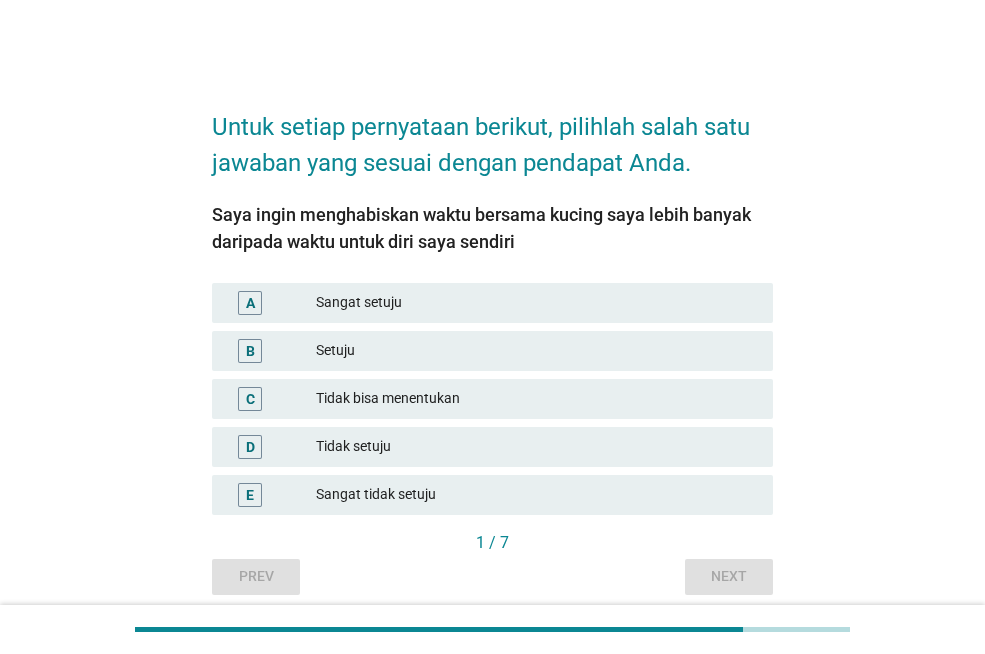 click on "Tidak setuju" at bounding box center [536, 447] 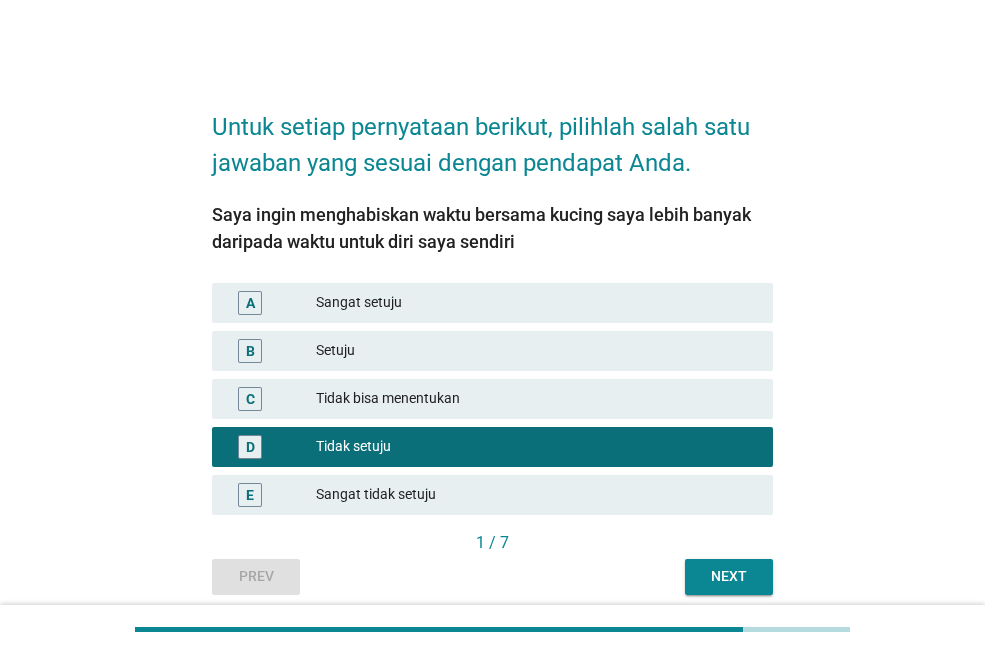 click on "Next" at bounding box center (729, 576) 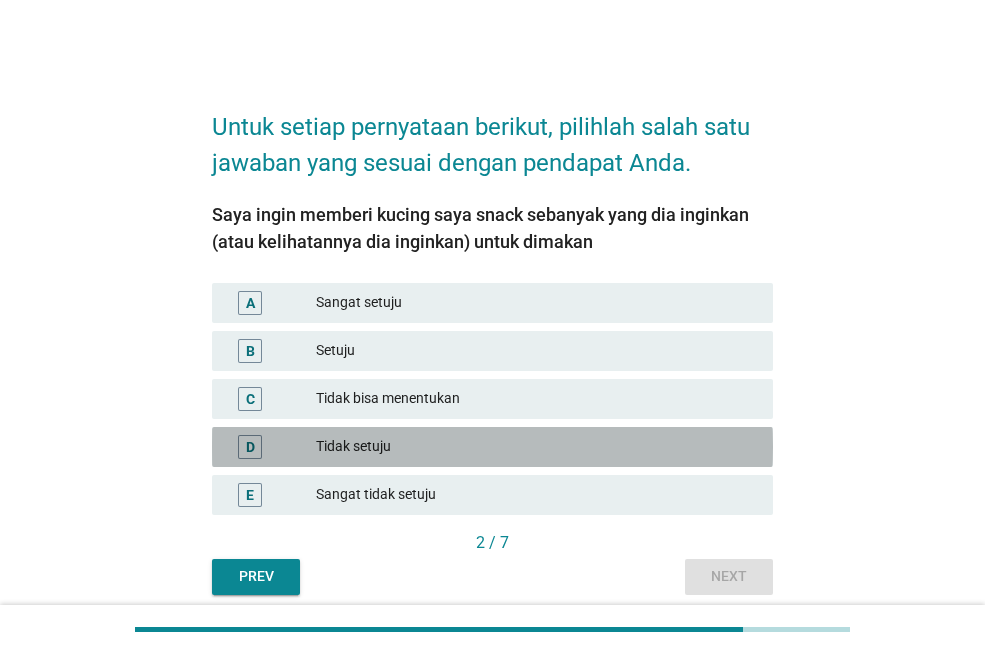 drag, startPoint x: 363, startPoint y: 439, endPoint x: 422, endPoint y: 458, distance: 61.983868 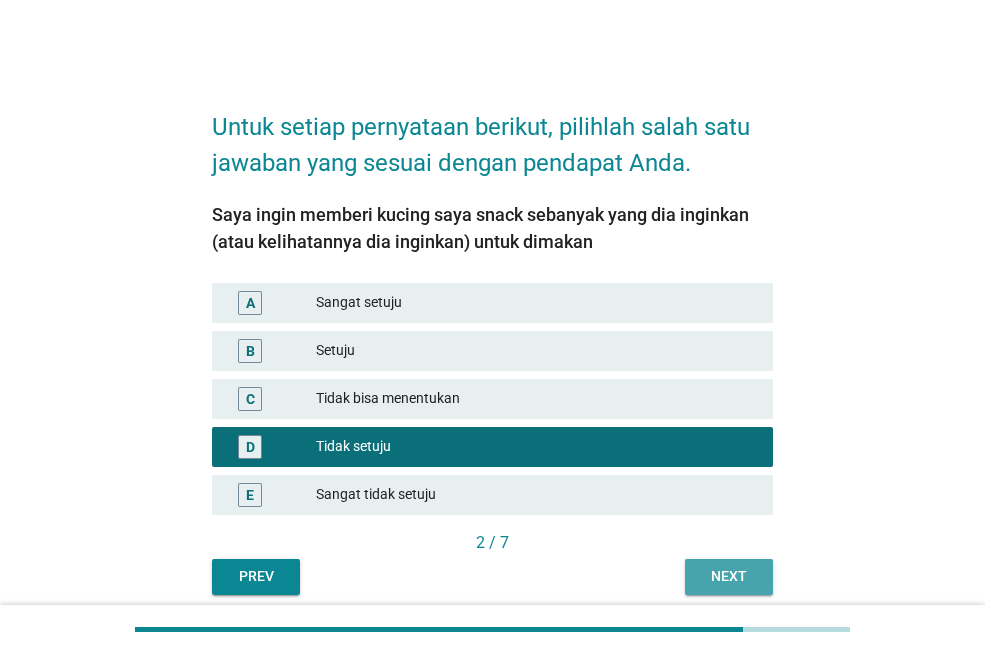 click on "Next" at bounding box center (729, 576) 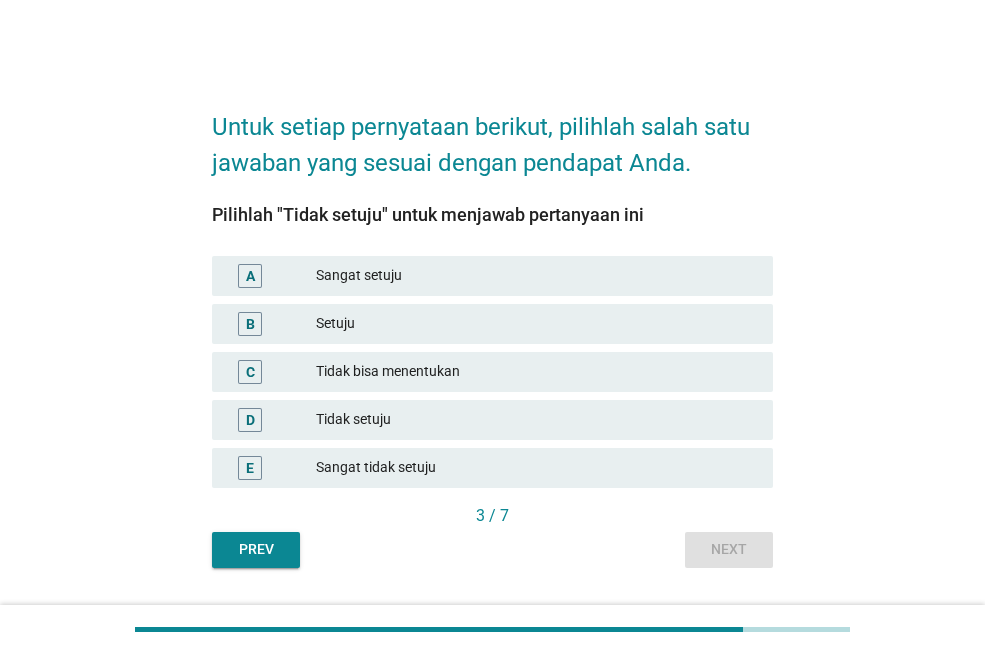 click on "Tidak setuju" at bounding box center [536, 420] 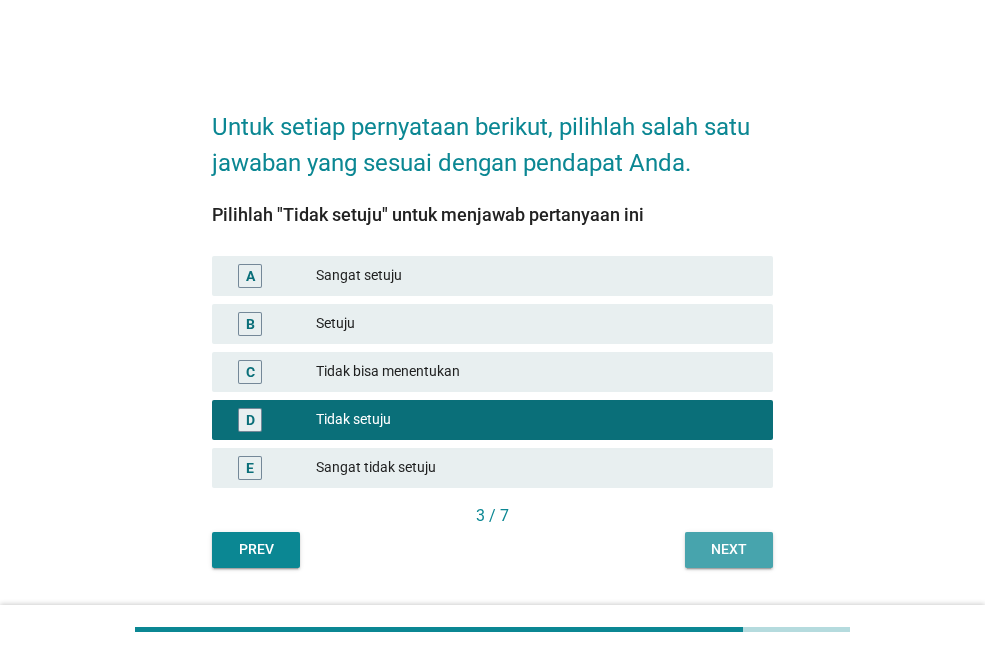 click on "Next" at bounding box center (729, 549) 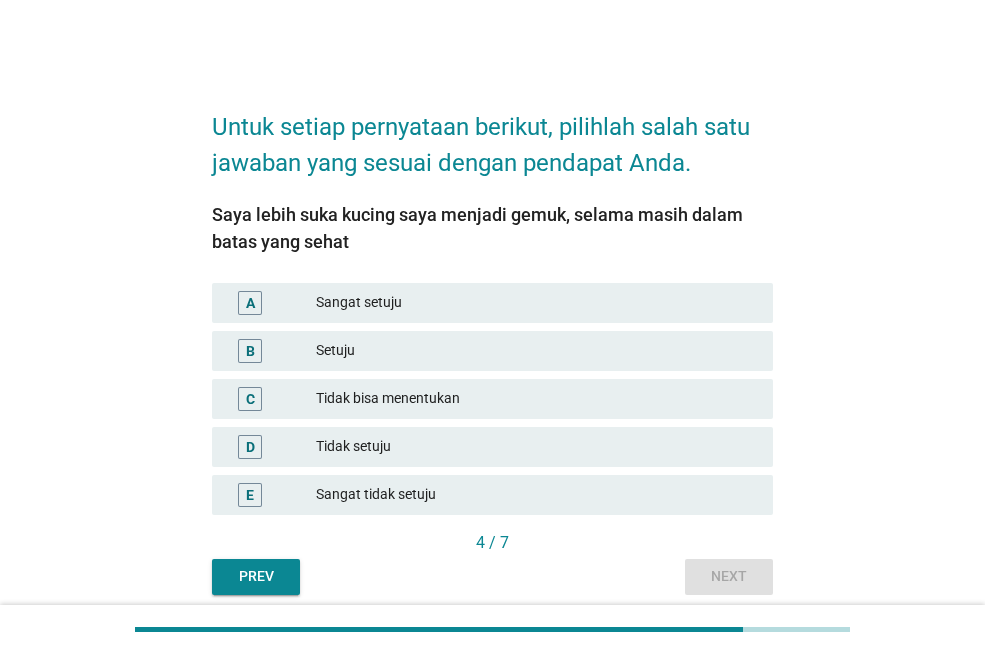 click on "Untuk setiap pernyataan berikut, pilihlah salah satu jawaban yang sesuai dengan pendapat Anda.
Saya lebih suka kucing saya menjadi gemuk, selama masih dalam batas yang sehat
A   Sangat setuju B   Setuju C   Tidak bisa menentukan D   Tidak setuju E   Sangat tidak setuju
4 / 7
Prev   Next" at bounding box center (492, 341) 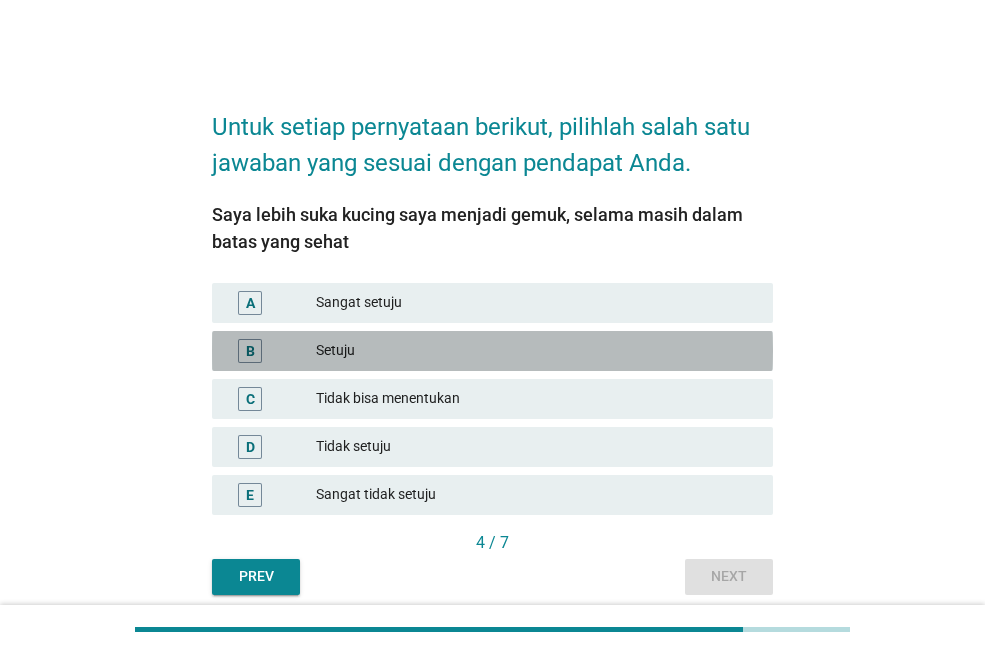 click on "Setuju" at bounding box center [536, 351] 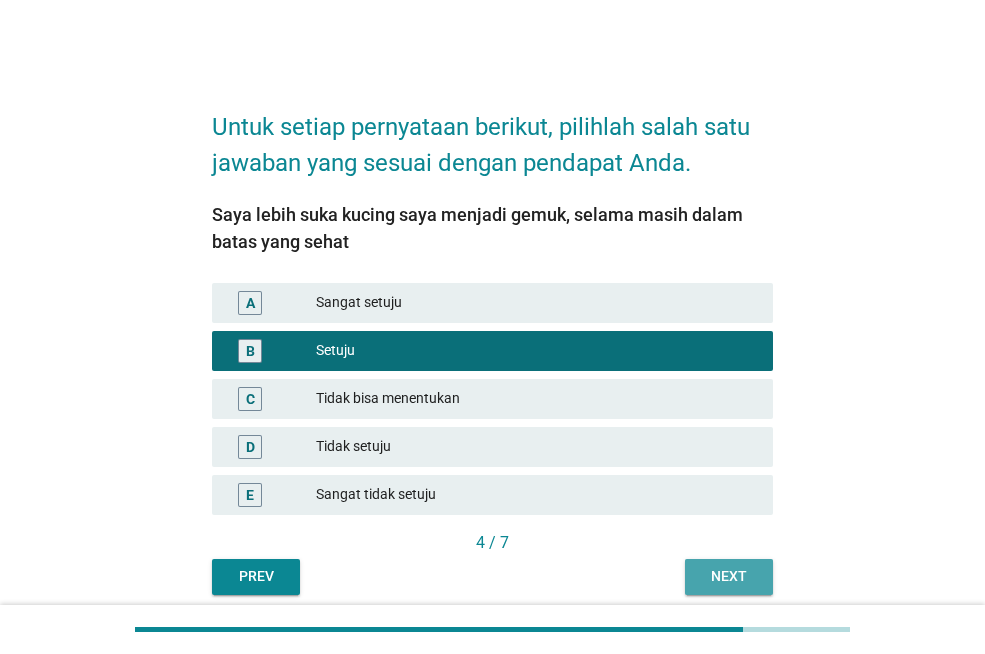 click on "Next" at bounding box center (729, 577) 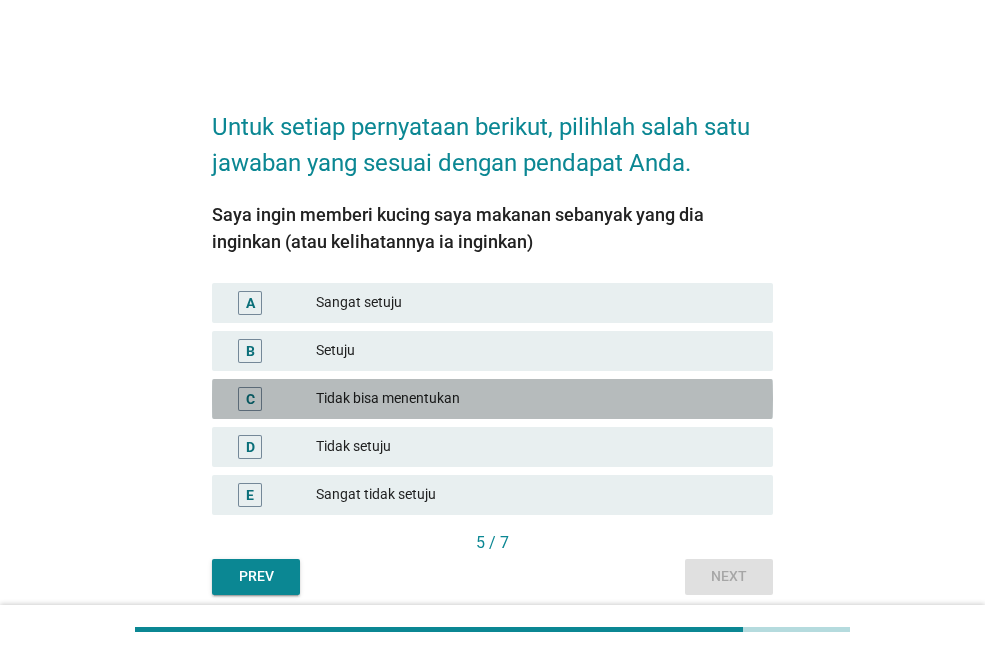 click on "Tidak bisa menentukan" at bounding box center [536, 399] 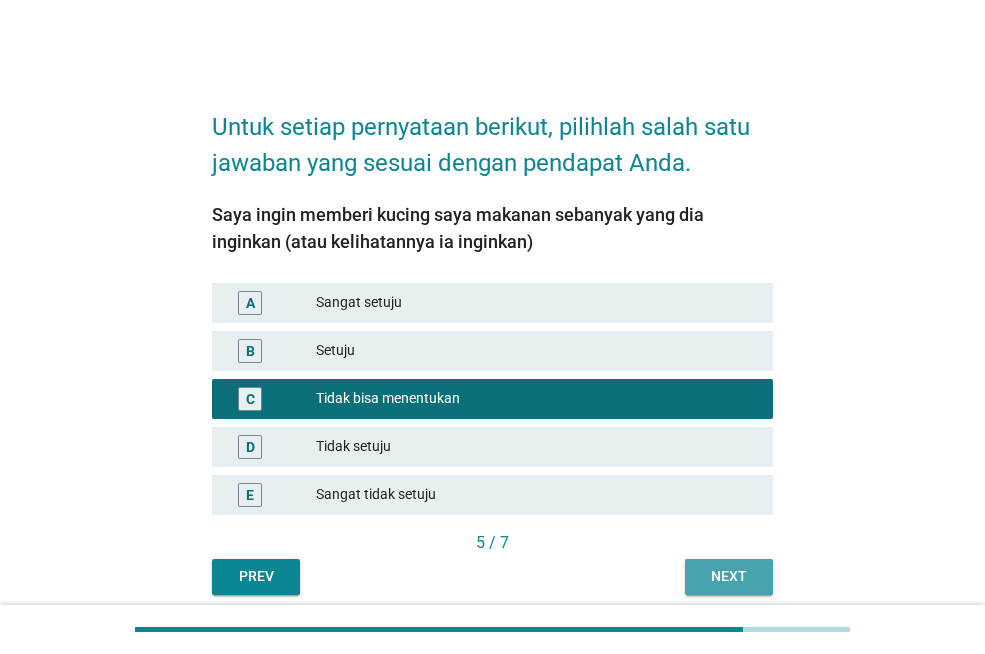click on "Next" at bounding box center (729, 576) 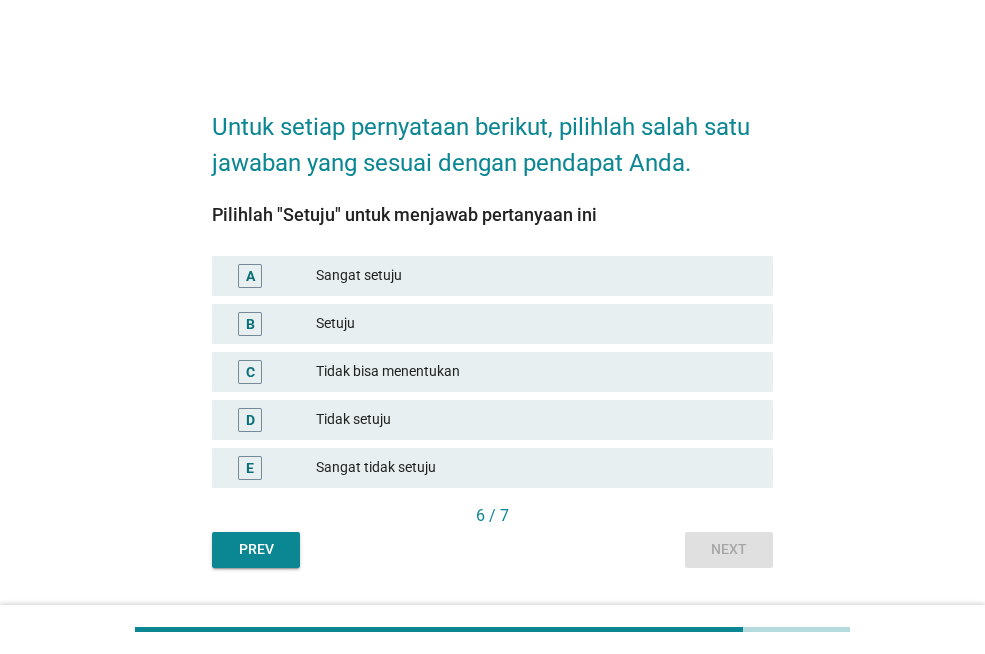 click on "Setuju" at bounding box center (536, 324) 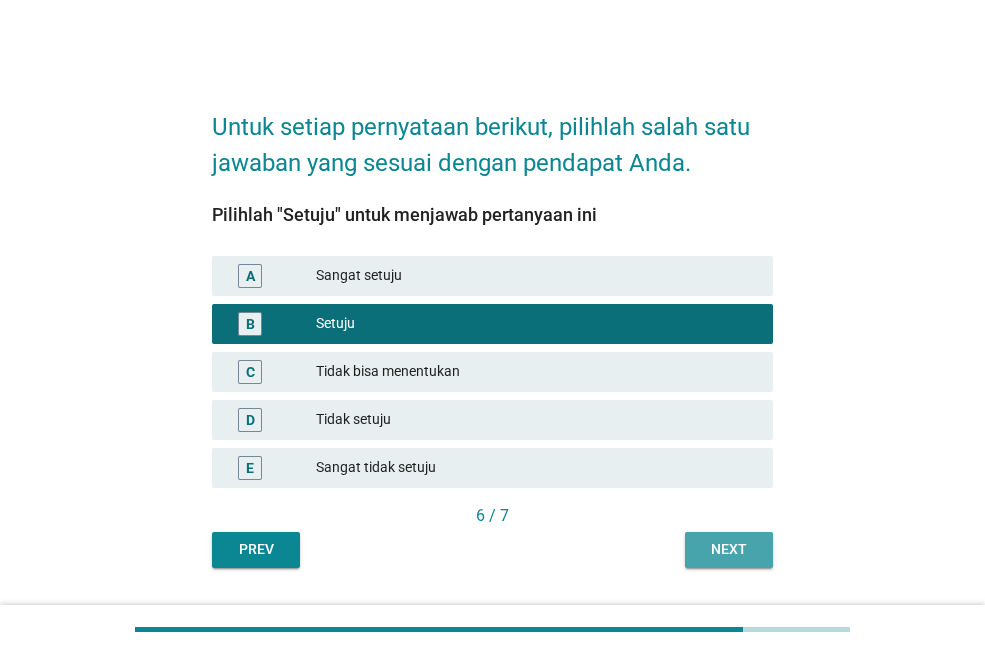 click on "Next" at bounding box center [729, 549] 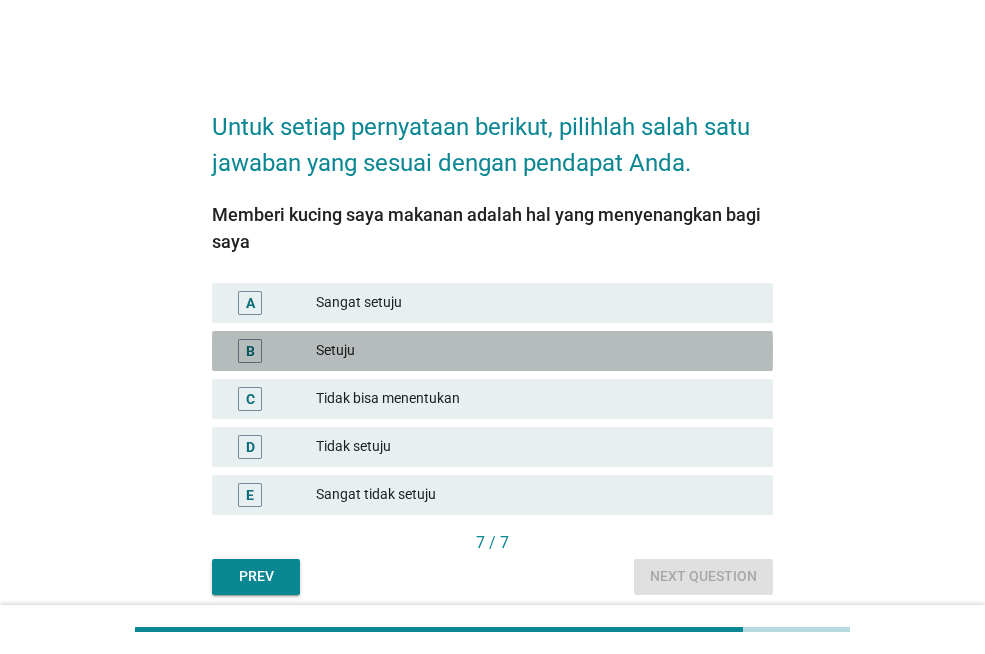click on "Setuju" at bounding box center [536, 351] 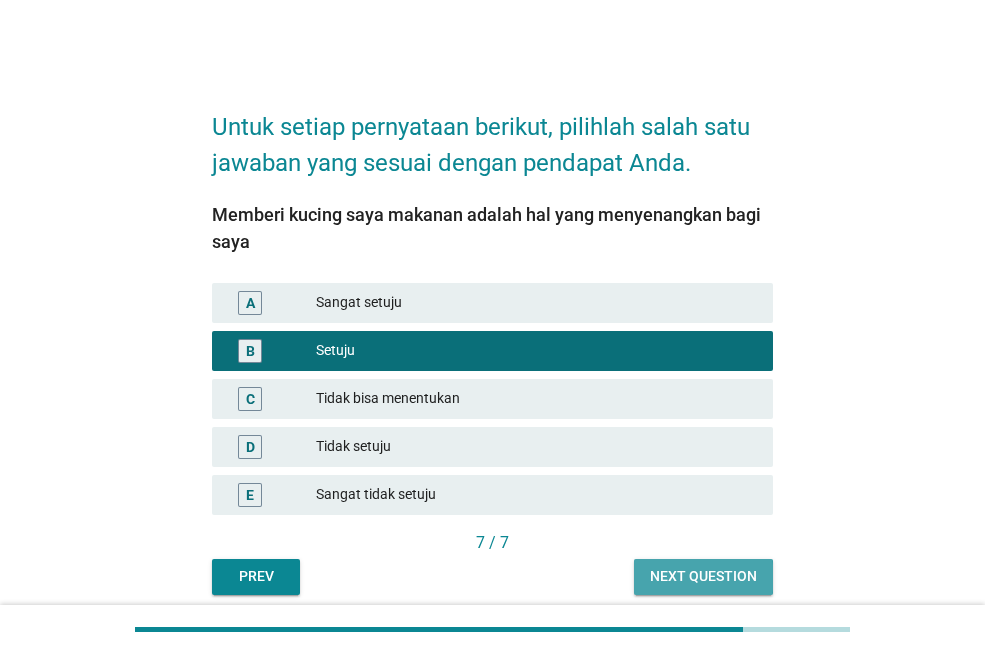 click on "Next question" at bounding box center [703, 576] 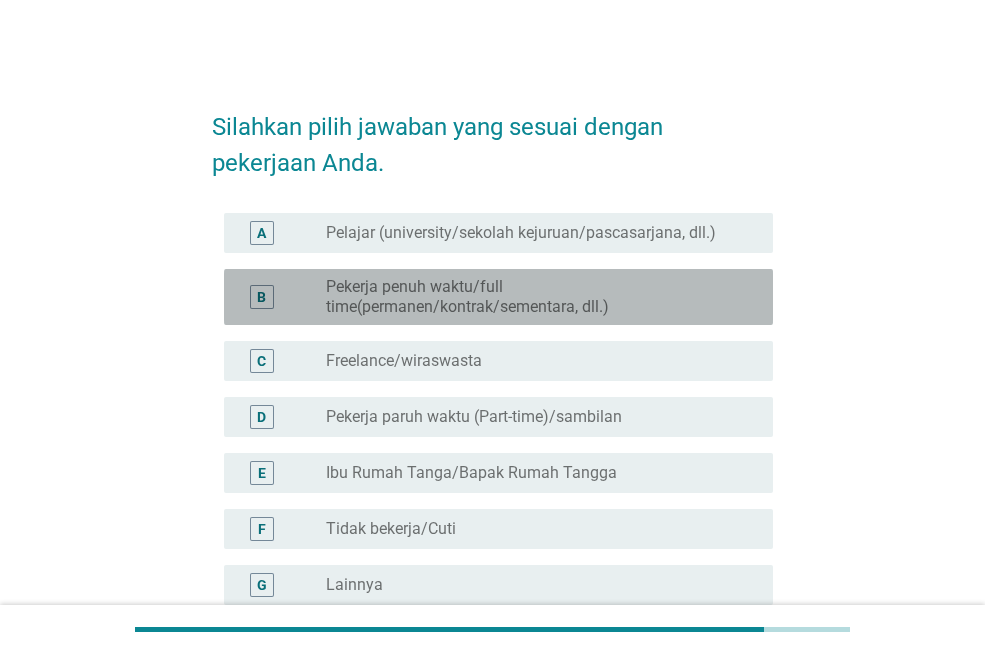 click on "Pekerja penuh waktu/full time(permanen/kontrak/sementara, dll.)" at bounding box center [533, 297] 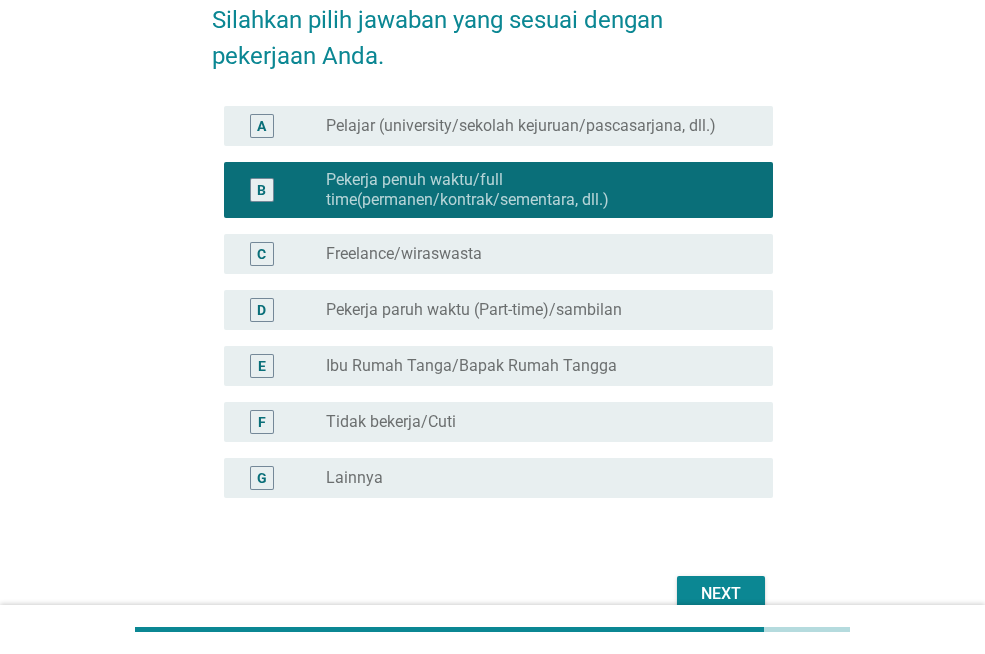 scroll, scrollTop: 200, scrollLeft: 0, axis: vertical 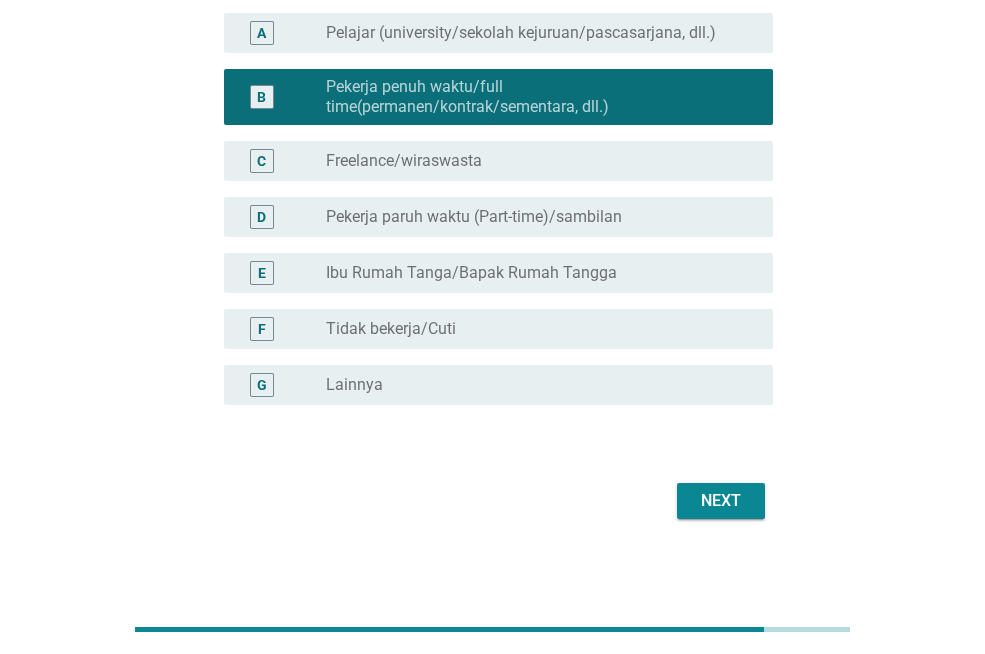 click on "Next" at bounding box center (721, 501) 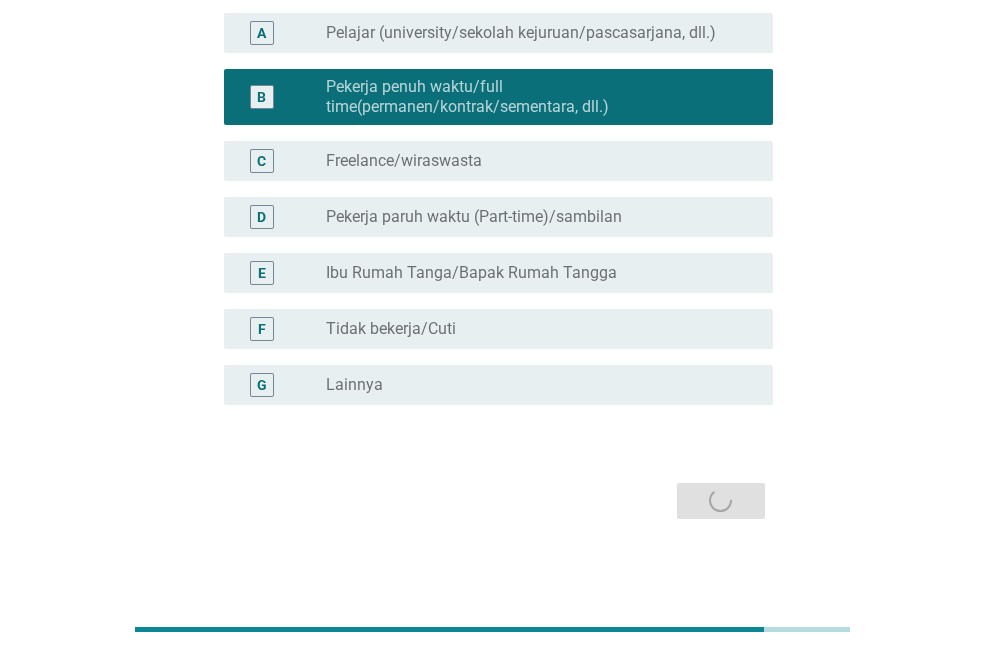 scroll, scrollTop: 0, scrollLeft: 0, axis: both 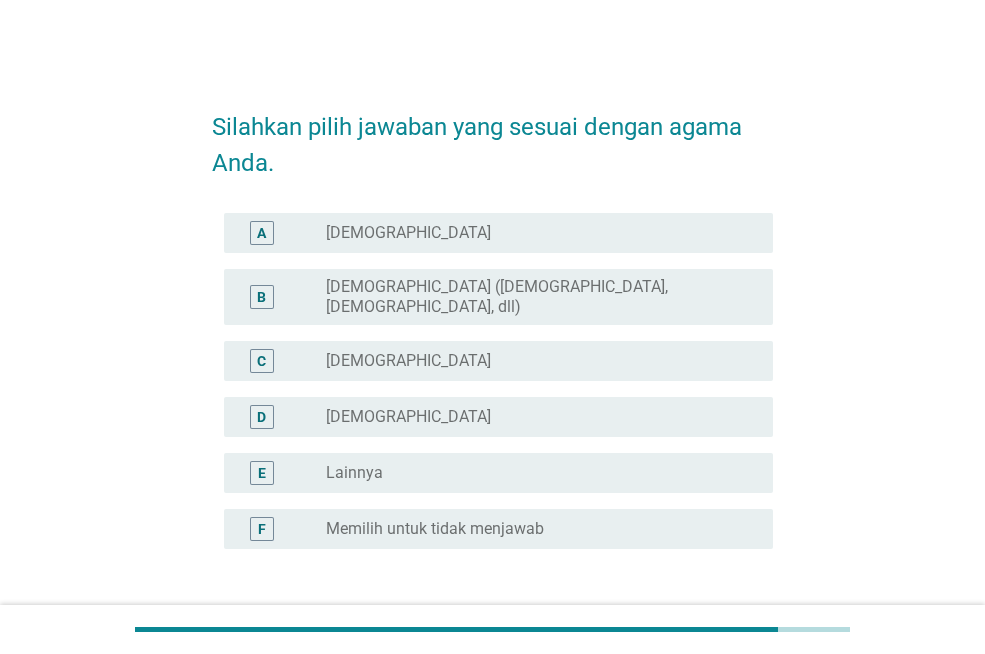 click on "[DEMOGRAPHIC_DATA] ([DEMOGRAPHIC_DATA], [DEMOGRAPHIC_DATA], dll)" at bounding box center (533, 297) 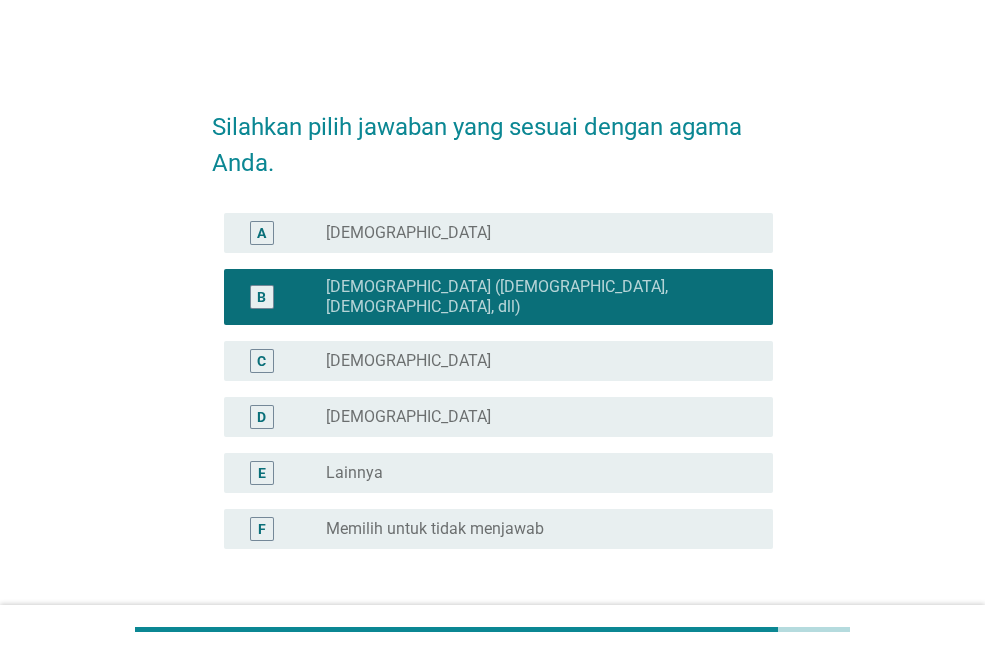 scroll, scrollTop: 136, scrollLeft: 0, axis: vertical 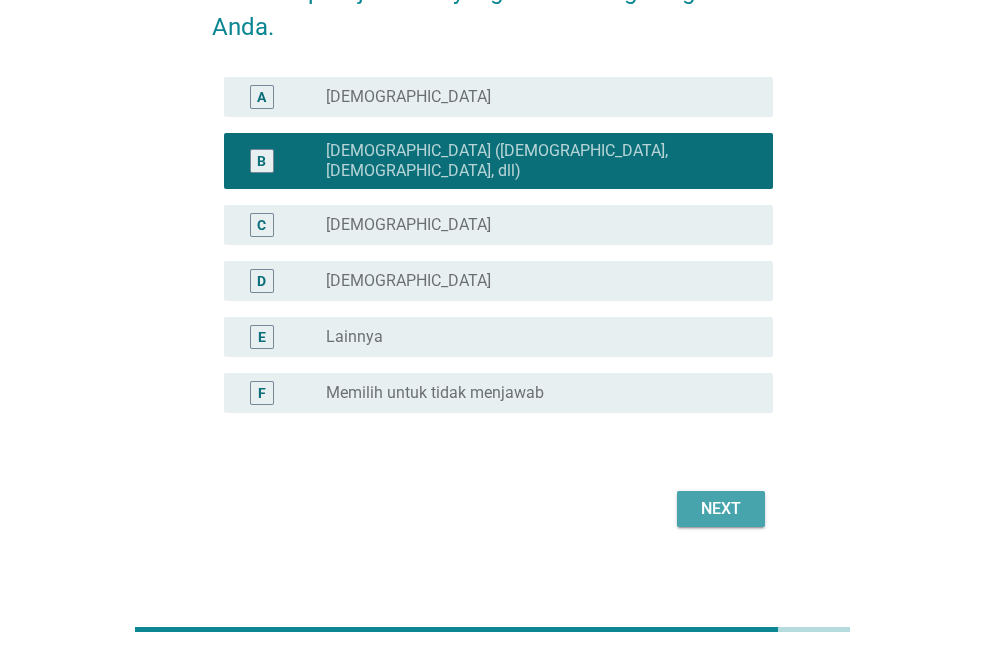 click on "Next" at bounding box center (721, 509) 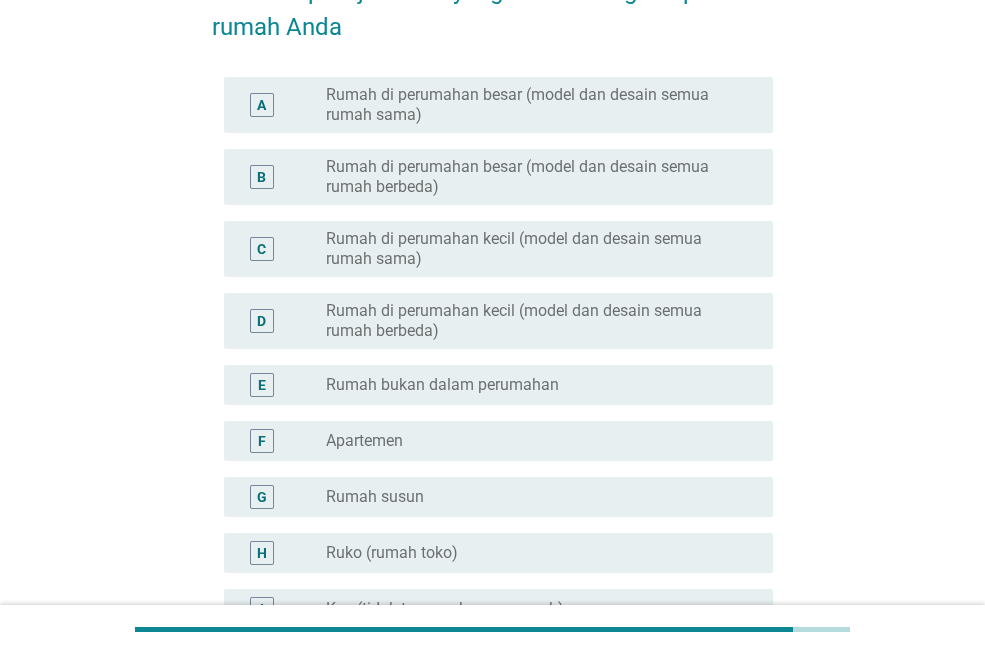 scroll, scrollTop: 0, scrollLeft: 0, axis: both 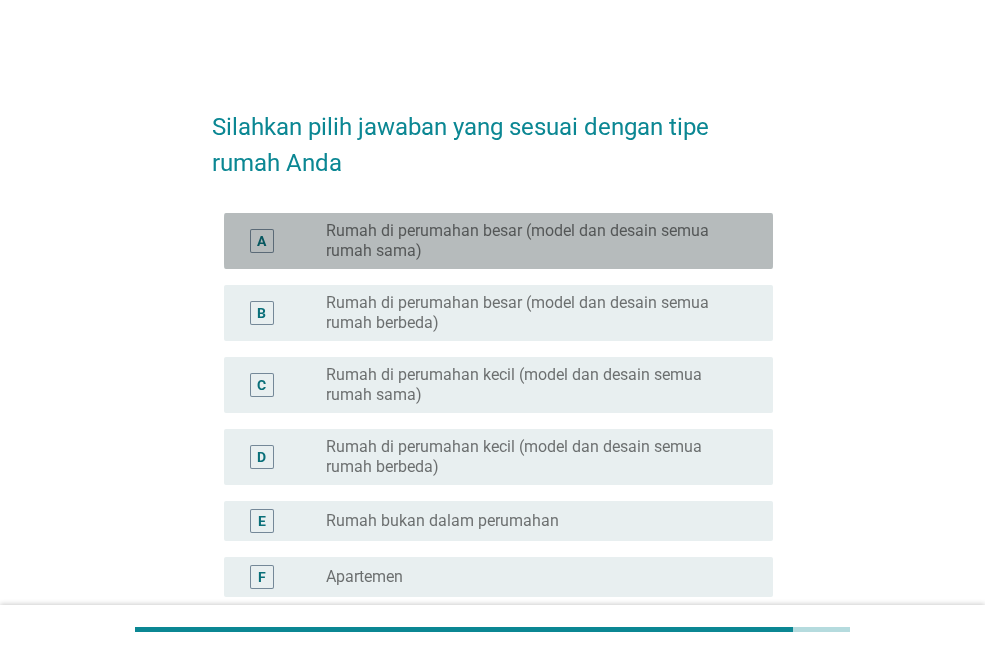 click on "Rumah di perumahan besar (model dan desain semua rumah sama)" at bounding box center (533, 241) 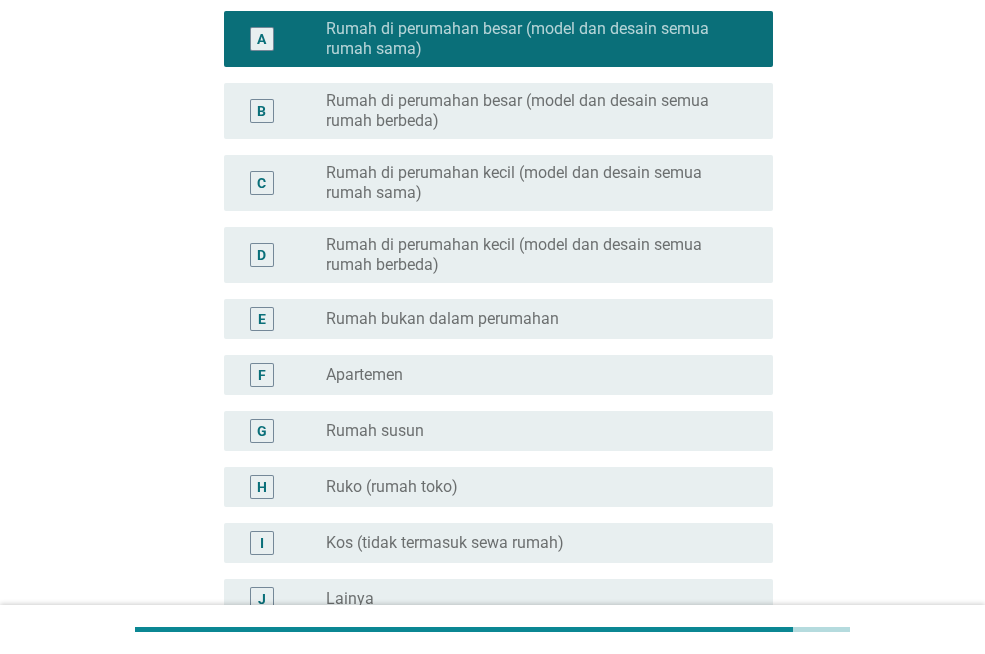 scroll, scrollTop: 400, scrollLeft: 0, axis: vertical 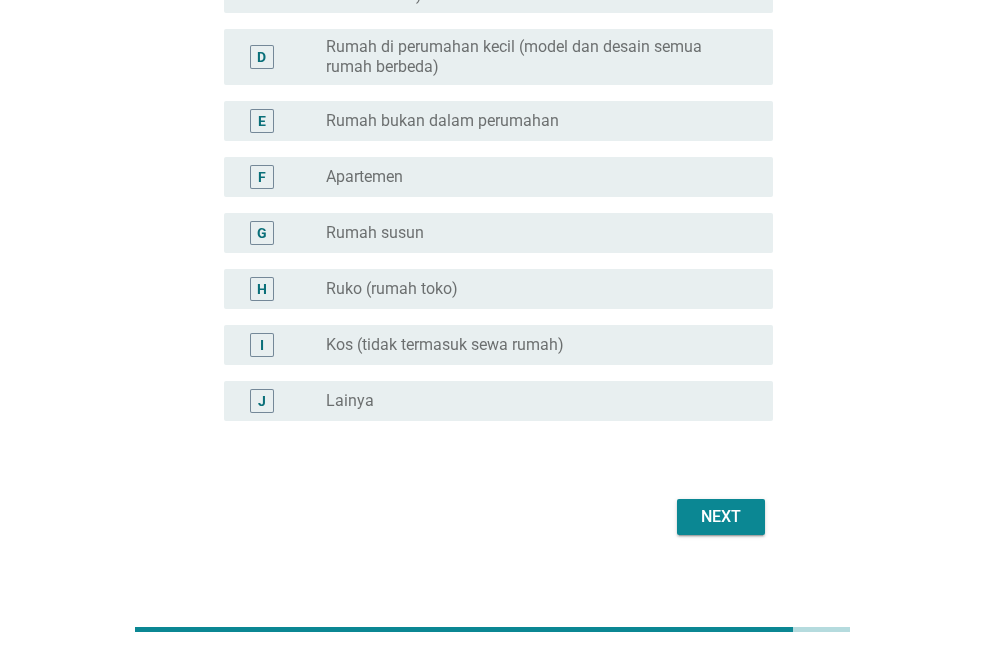 click on "Next" at bounding box center (721, 517) 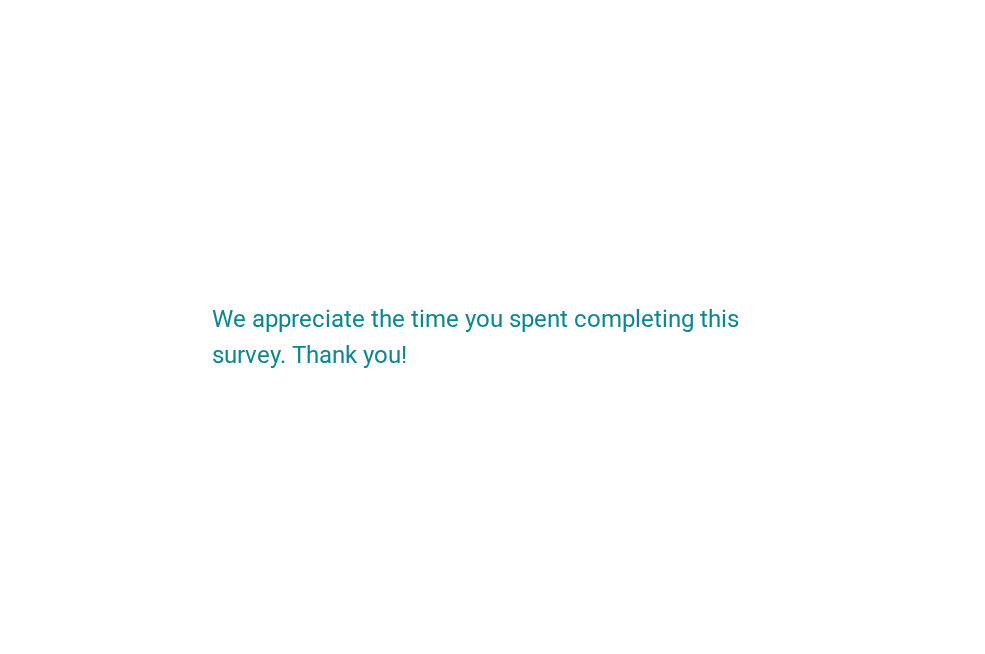 scroll, scrollTop: 0, scrollLeft: 0, axis: both 